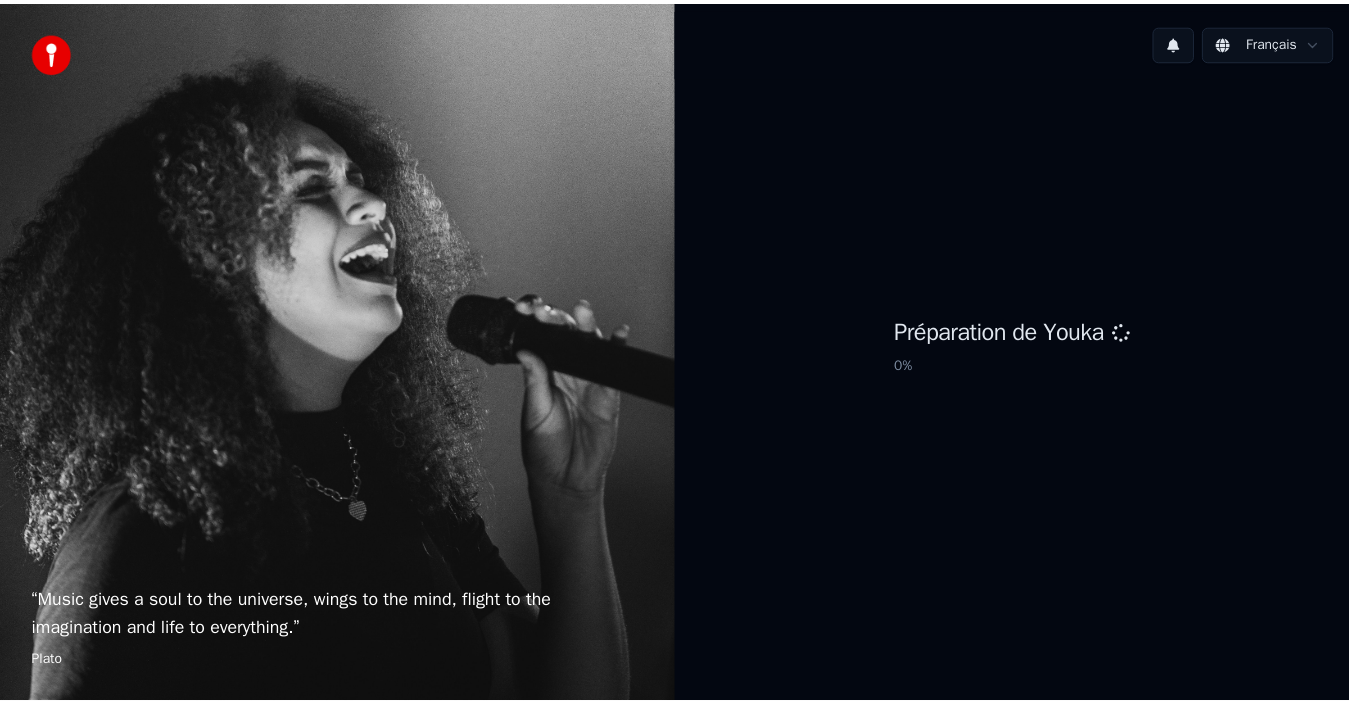 scroll, scrollTop: 0, scrollLeft: 0, axis: both 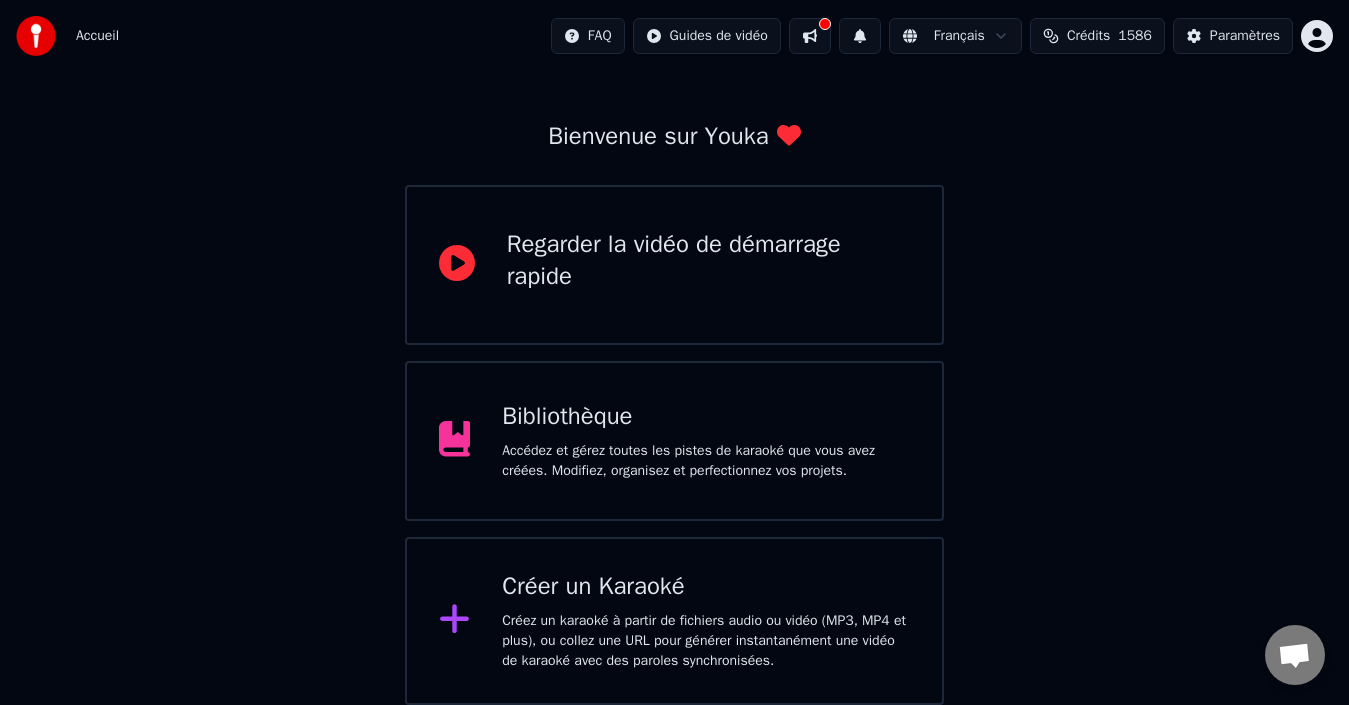 click on "Créez un karaoké à partir de fichiers audio ou vidéo (MP3, MP4 et plus), ou collez une URL pour générer instantanément une vidéo de karaoké avec des paroles synchronisées." at bounding box center (706, 641) 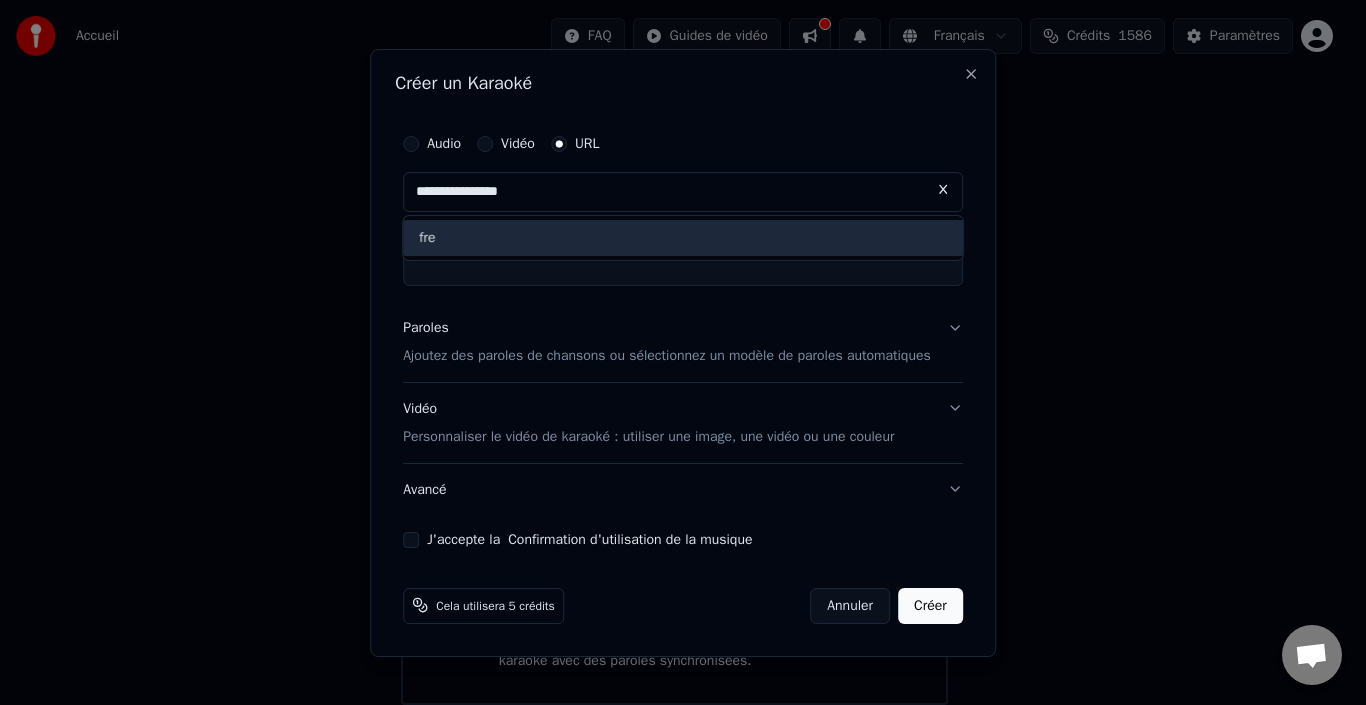 click on "**********" at bounding box center (683, 192) 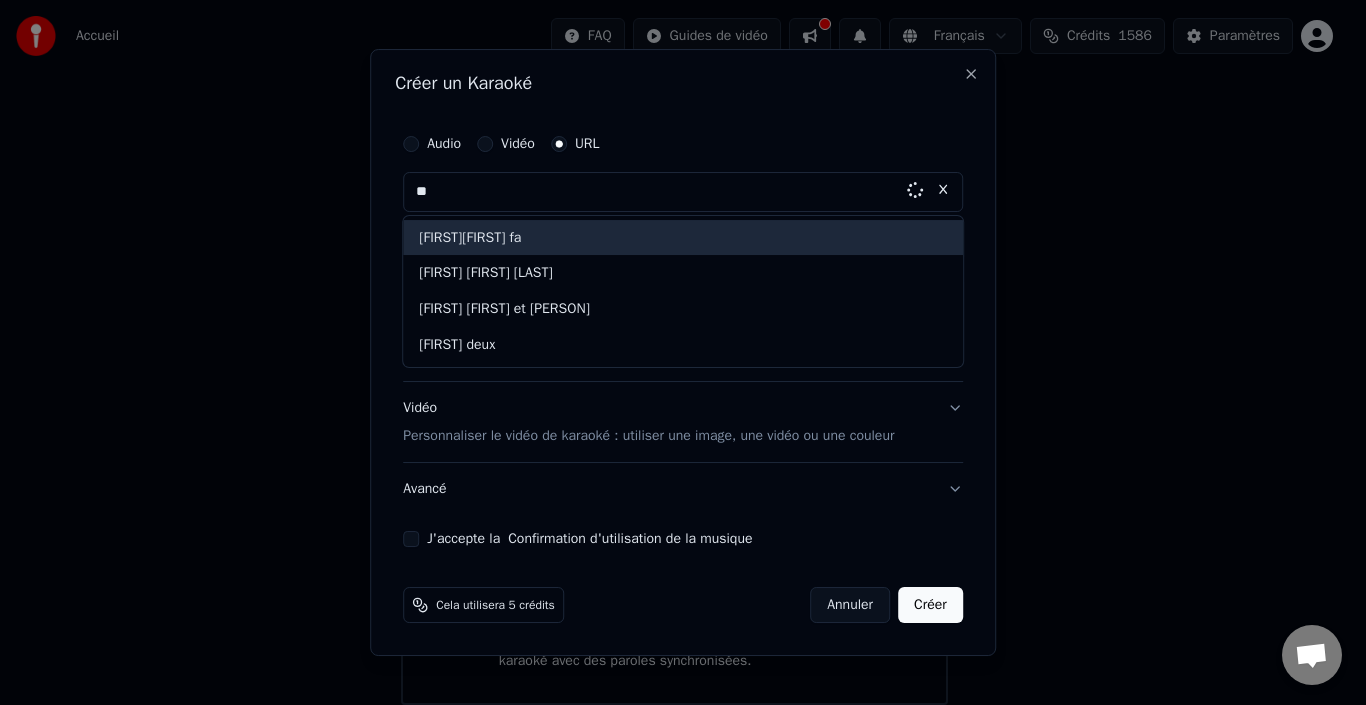 type on "*" 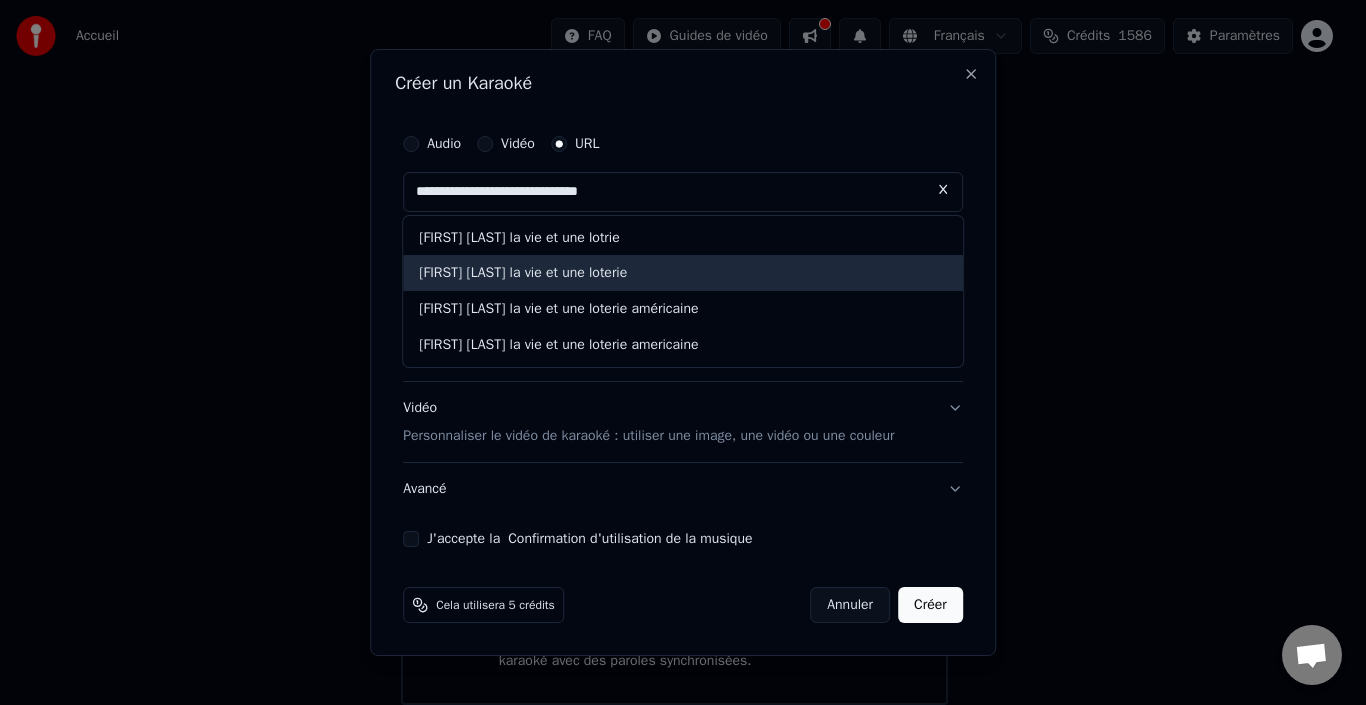 click on "[FIRST] [LAST] la vie et une loterie" at bounding box center (683, 274) 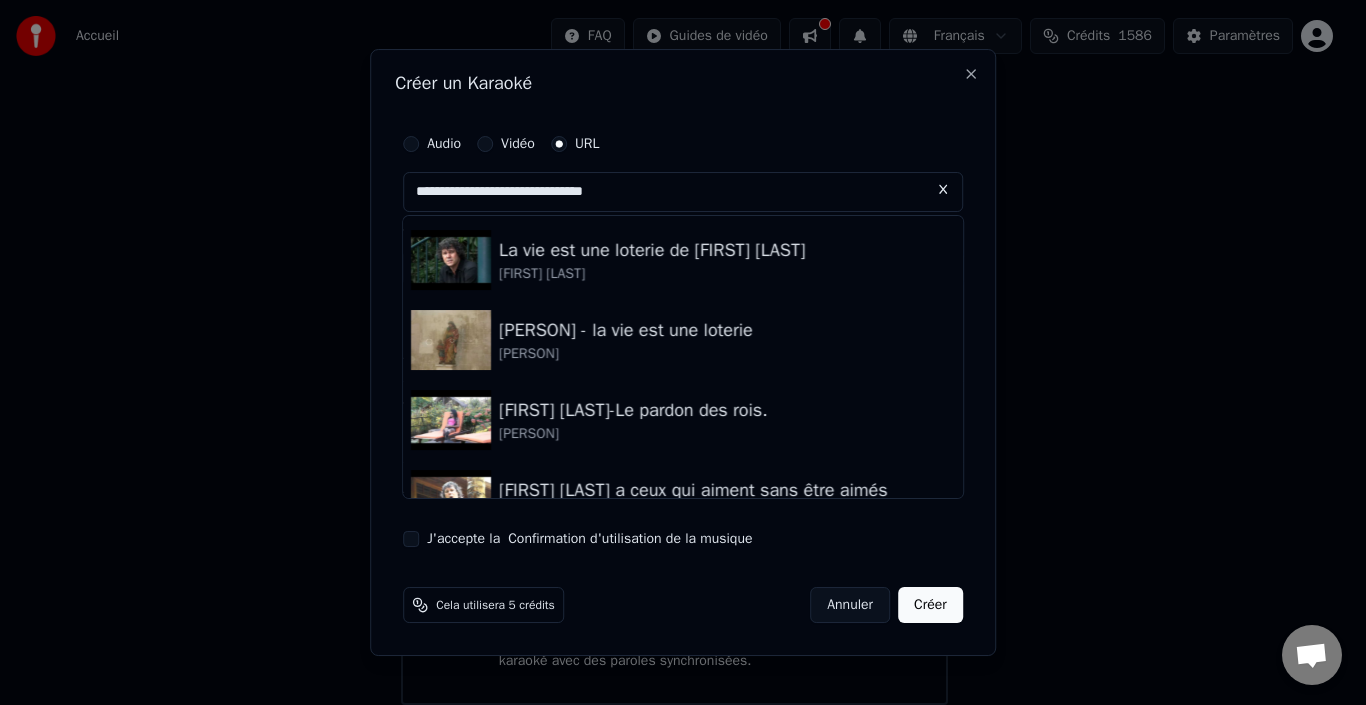 click on "[FIRST] [LAST]" at bounding box center [652, 274] 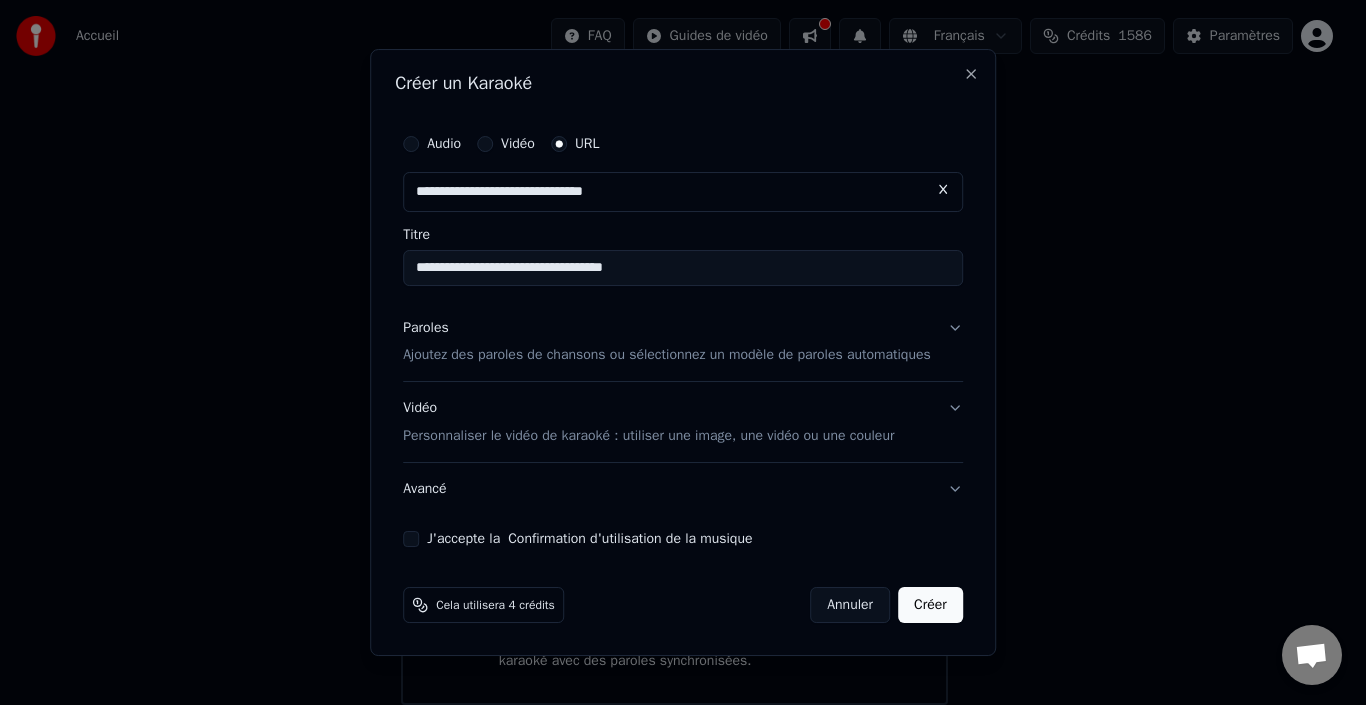 type on "**********" 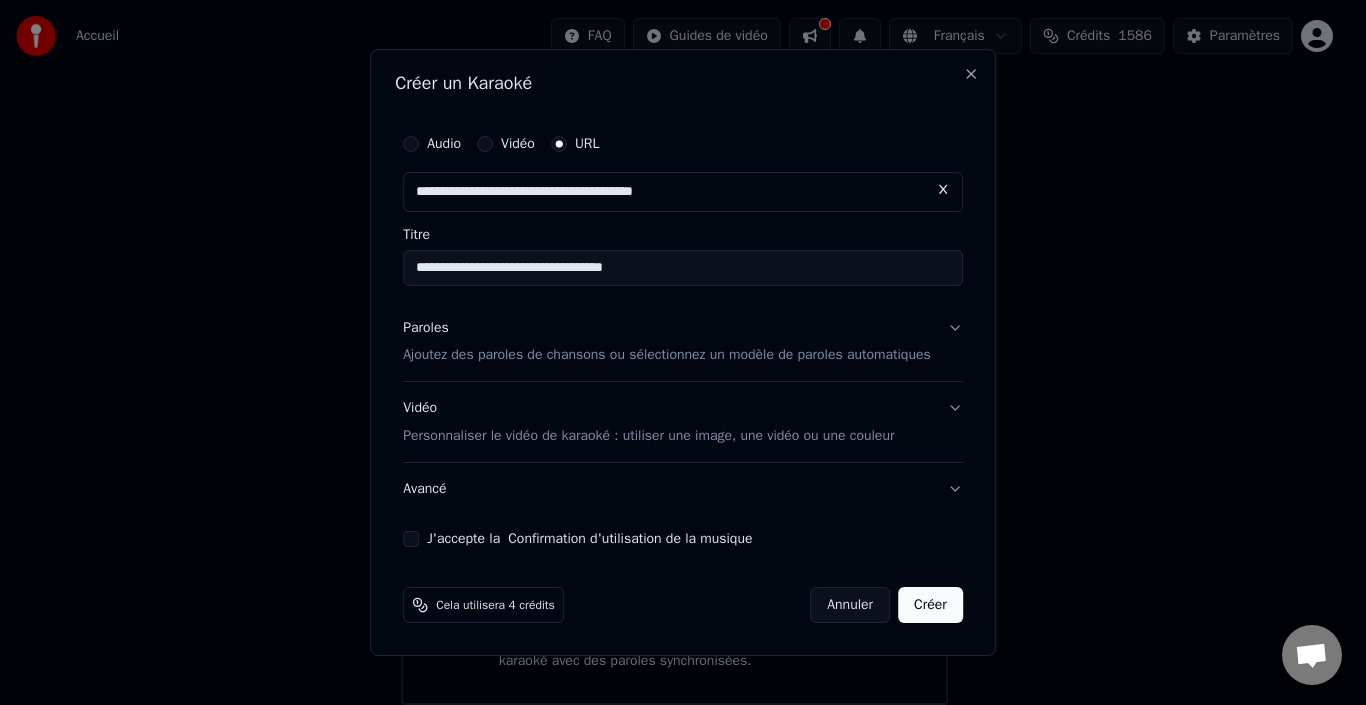 click on "J'accepte la   Confirmation d'utilisation de la musique" at bounding box center (411, 539) 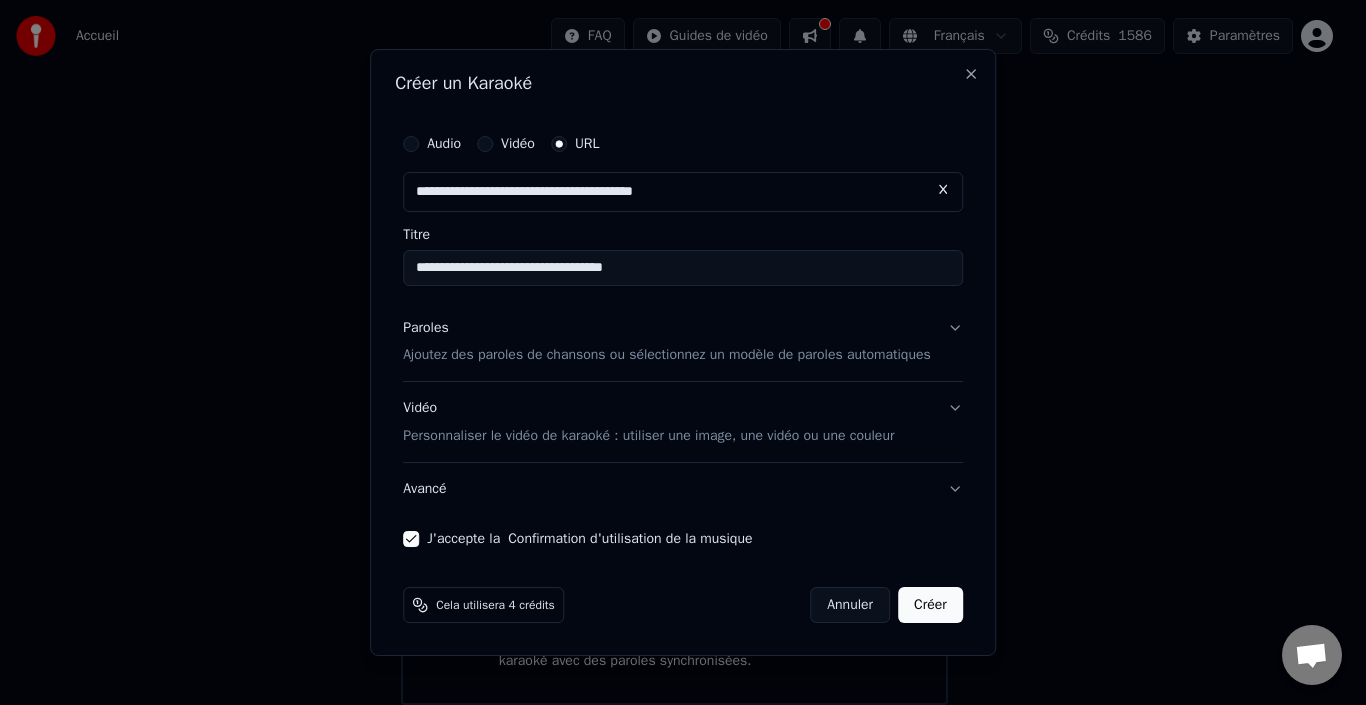click on "Avancé" at bounding box center [683, 489] 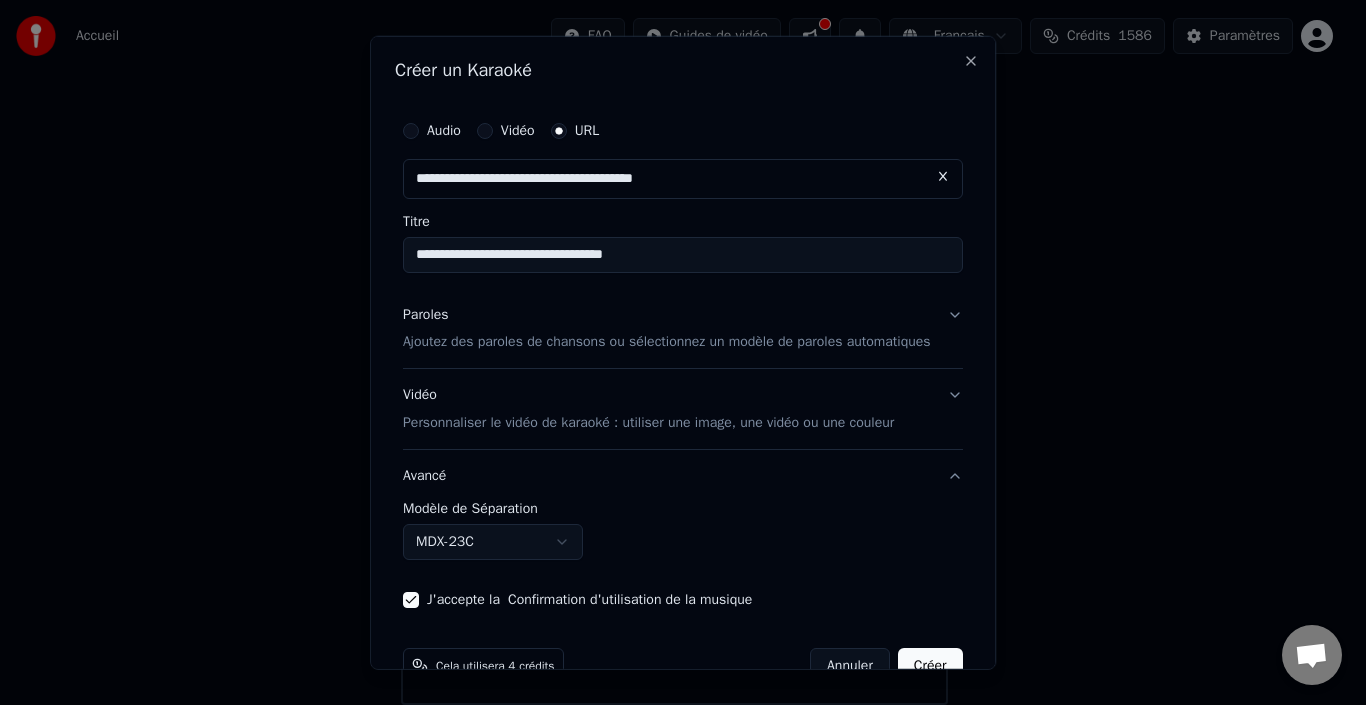 click on "MDX-23C" at bounding box center [493, 542] 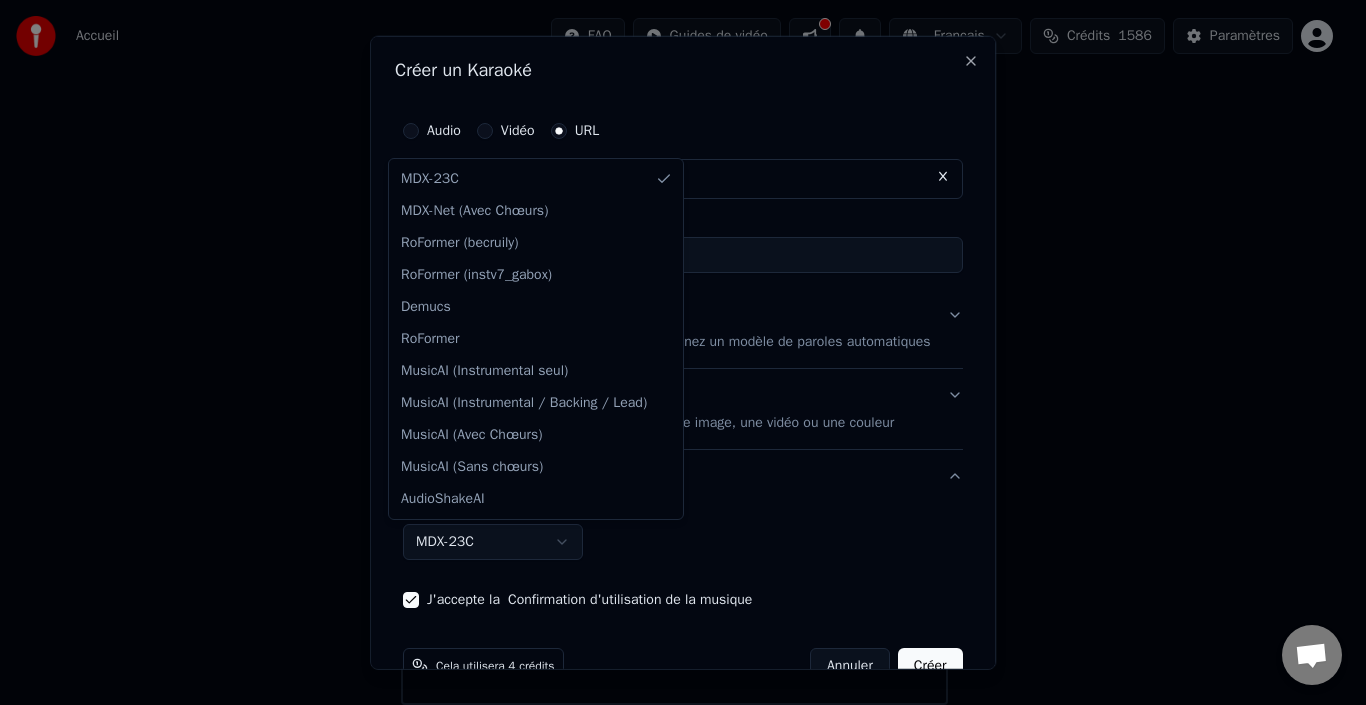 click at bounding box center [683, 352] 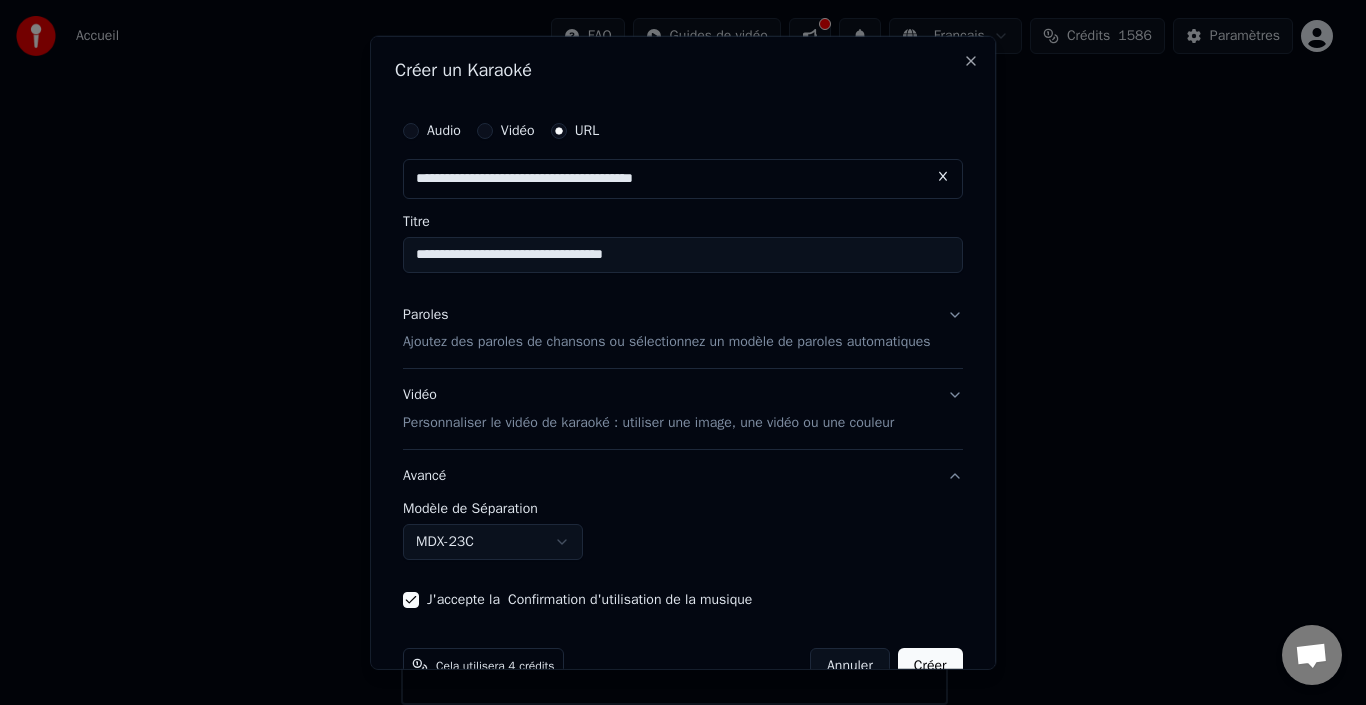 click on "Paroles Ajoutez des paroles de chansons ou sélectionnez un modèle de paroles automatiques" at bounding box center [683, 328] 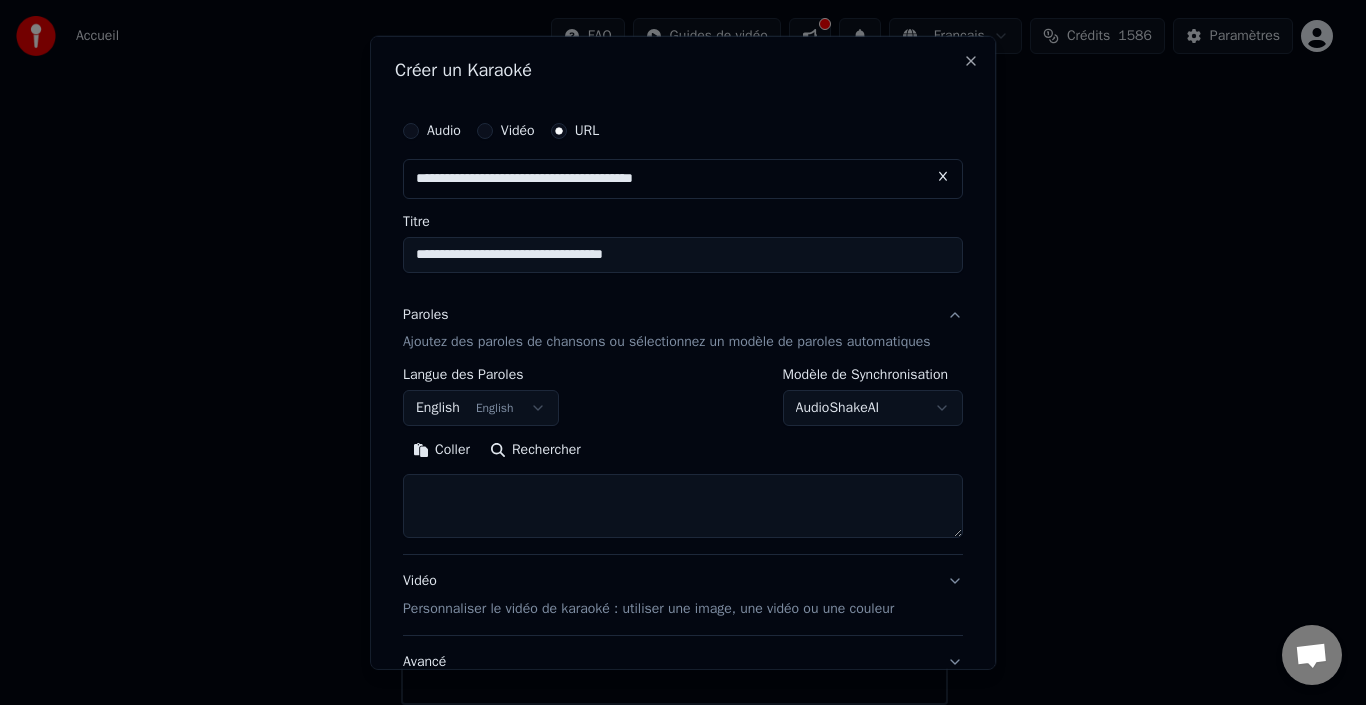 click on "English English" at bounding box center (481, 408) 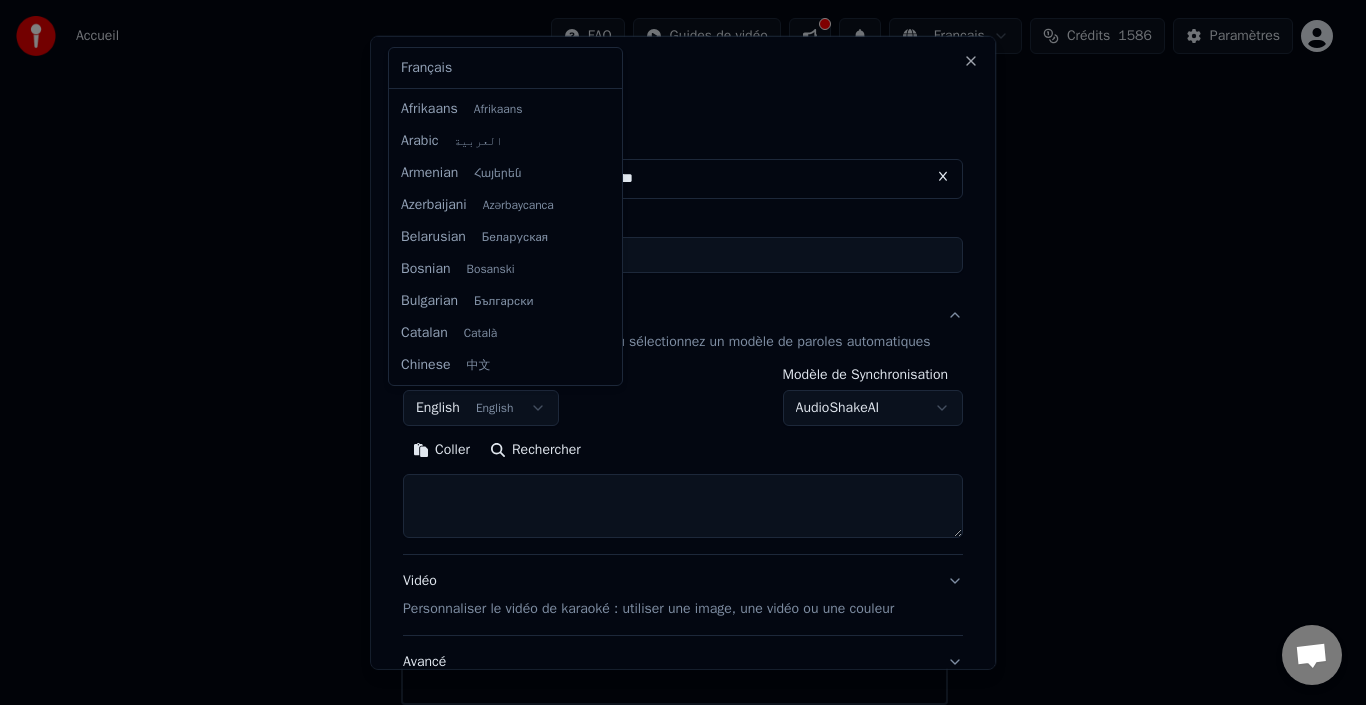 scroll, scrollTop: 160, scrollLeft: 0, axis: vertical 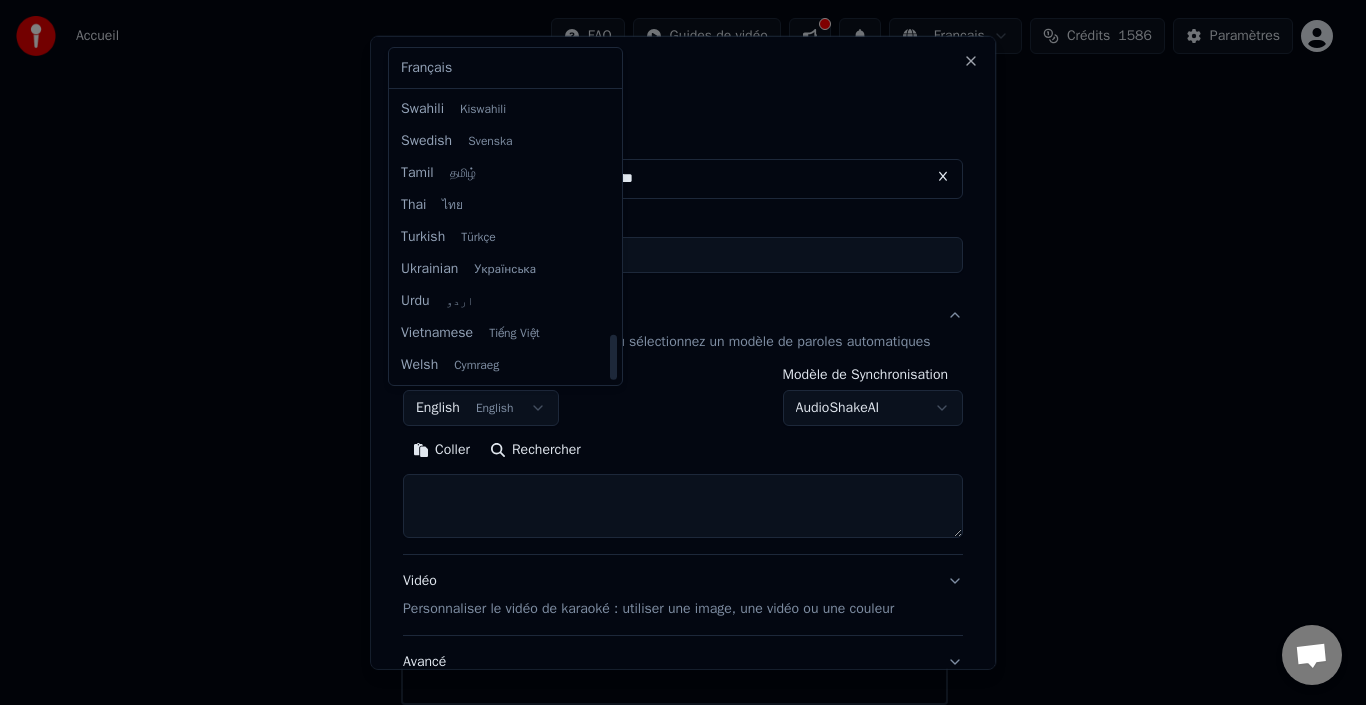 click at bounding box center [683, 352] 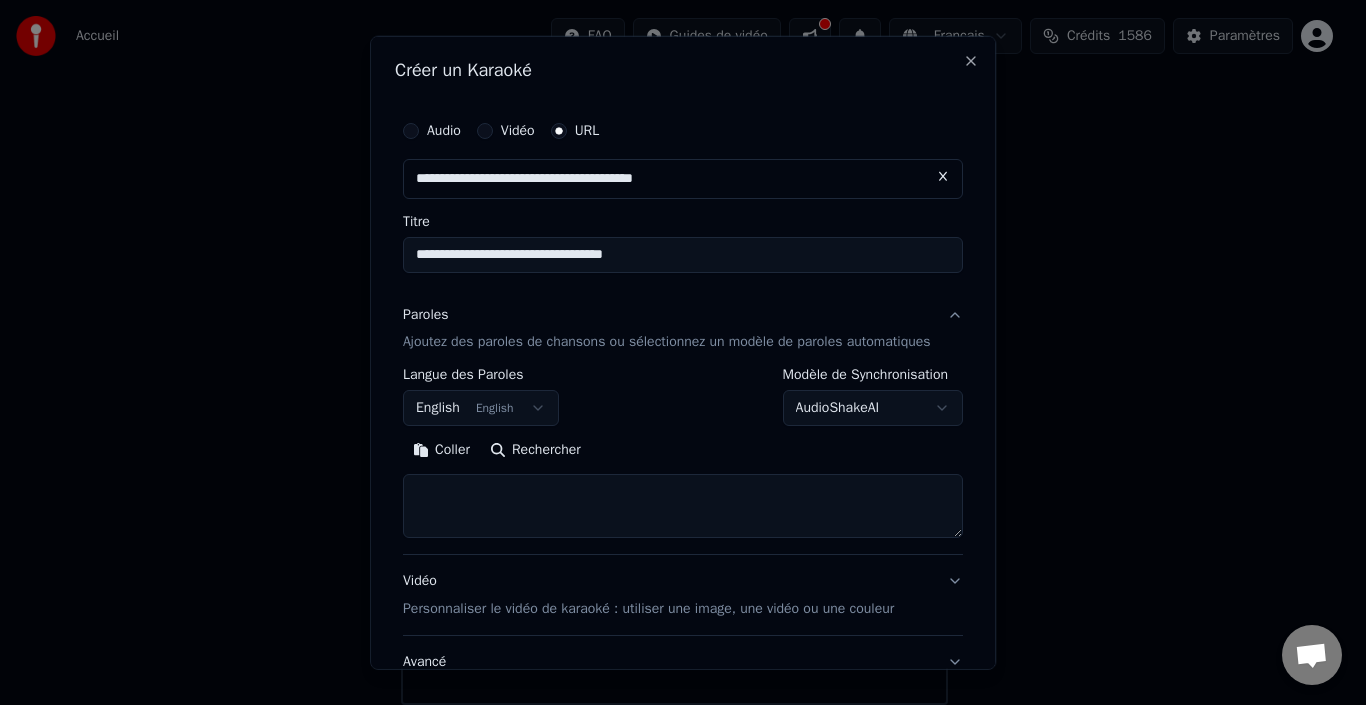 click on "AudioShakeAI" at bounding box center [873, 408] 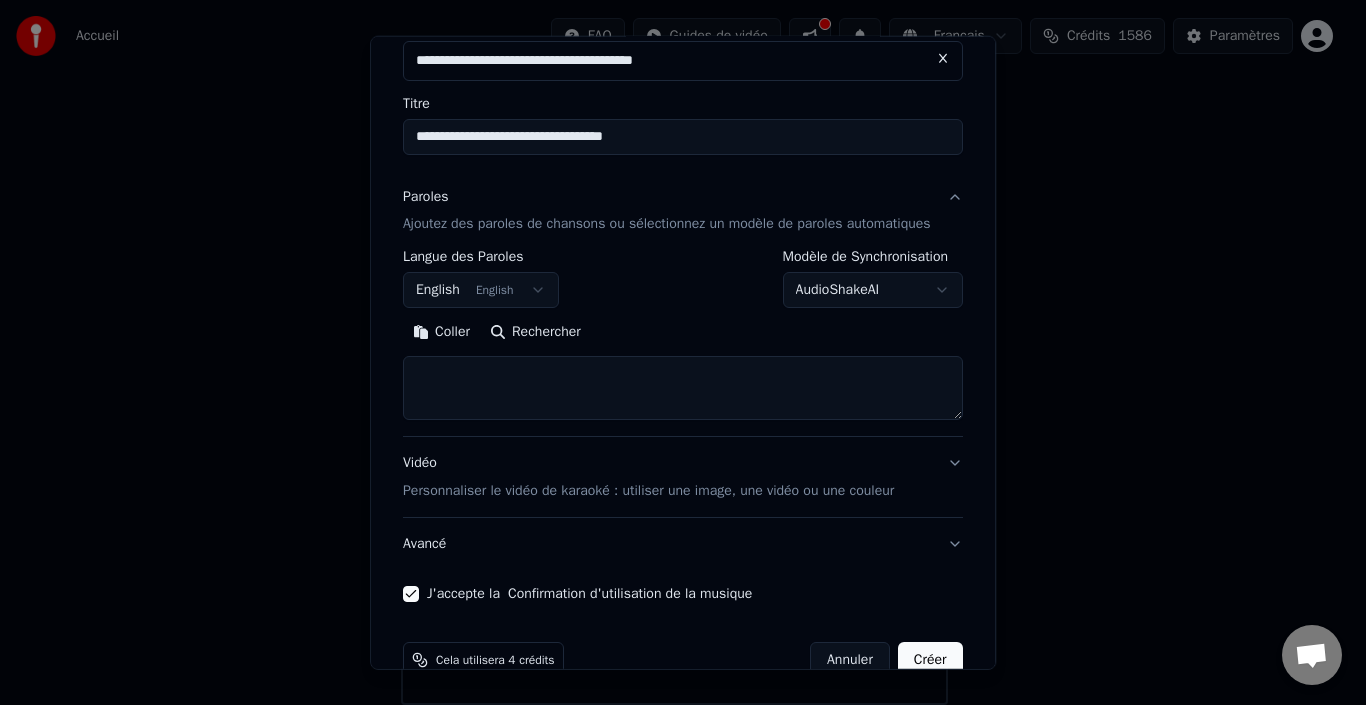 scroll, scrollTop: 159, scrollLeft: 0, axis: vertical 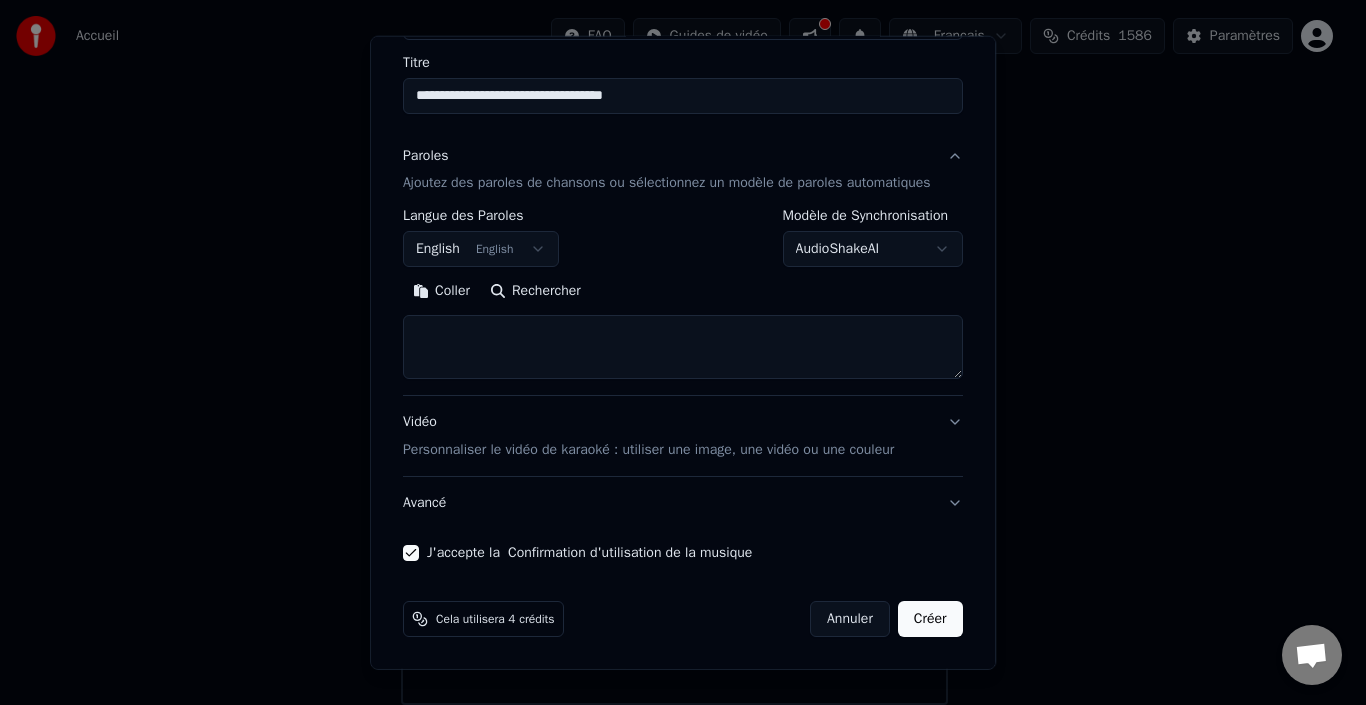 click on "Vidéo Personnaliser le vidéo de karaoké : utiliser une image, une vidéo ou une couleur" at bounding box center [683, 436] 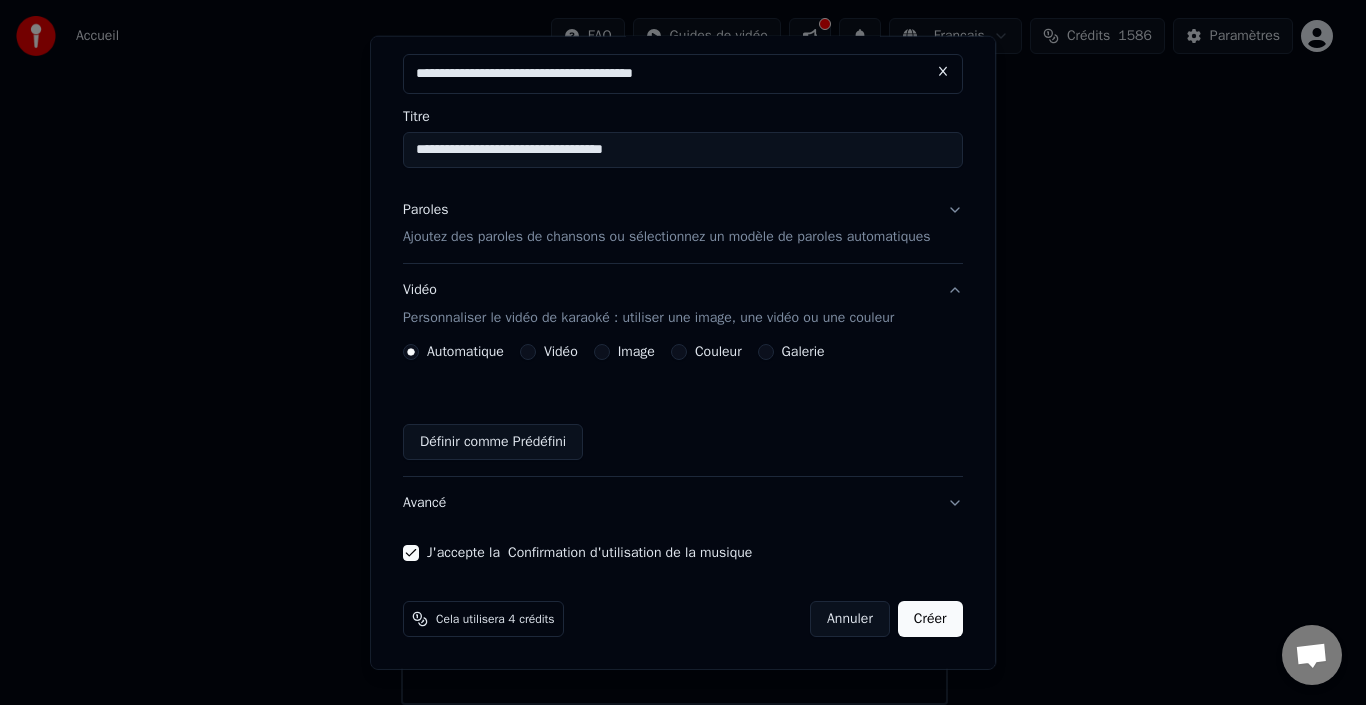 scroll, scrollTop: 105, scrollLeft: 0, axis: vertical 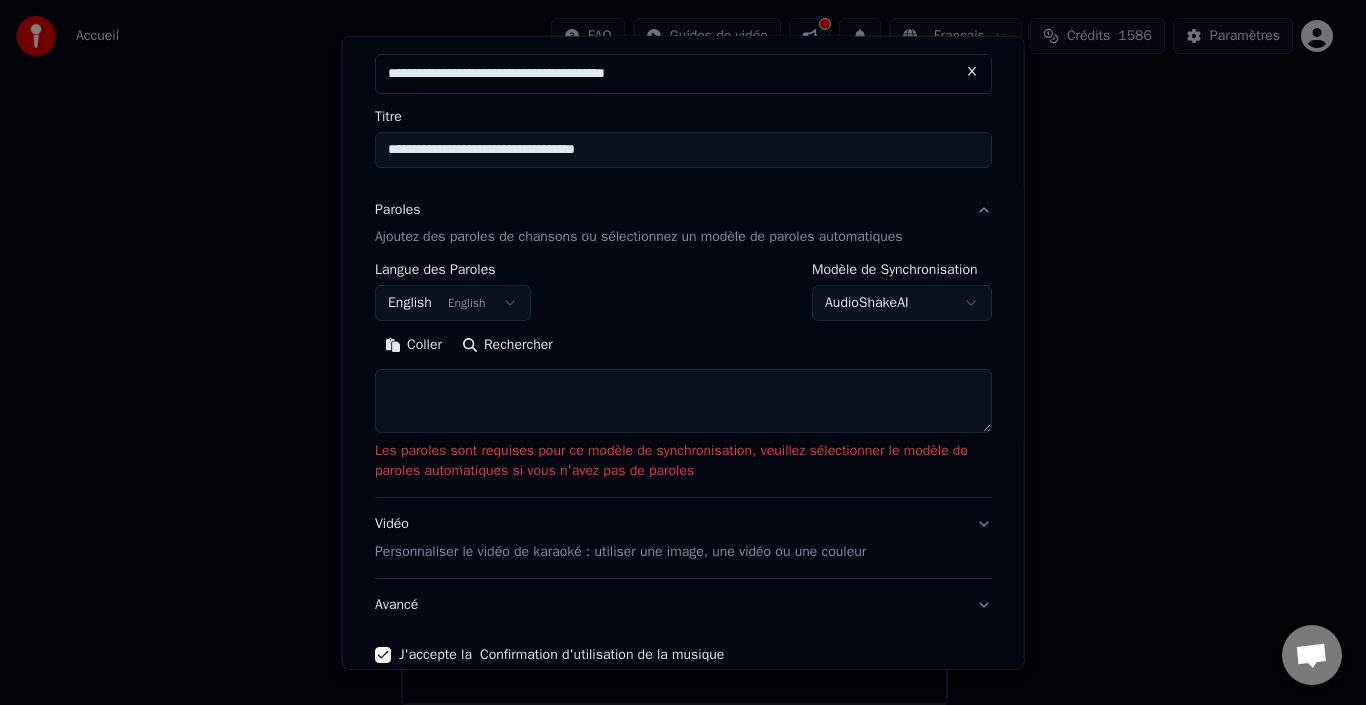 click on "AudioShakeAI" at bounding box center [902, 303] 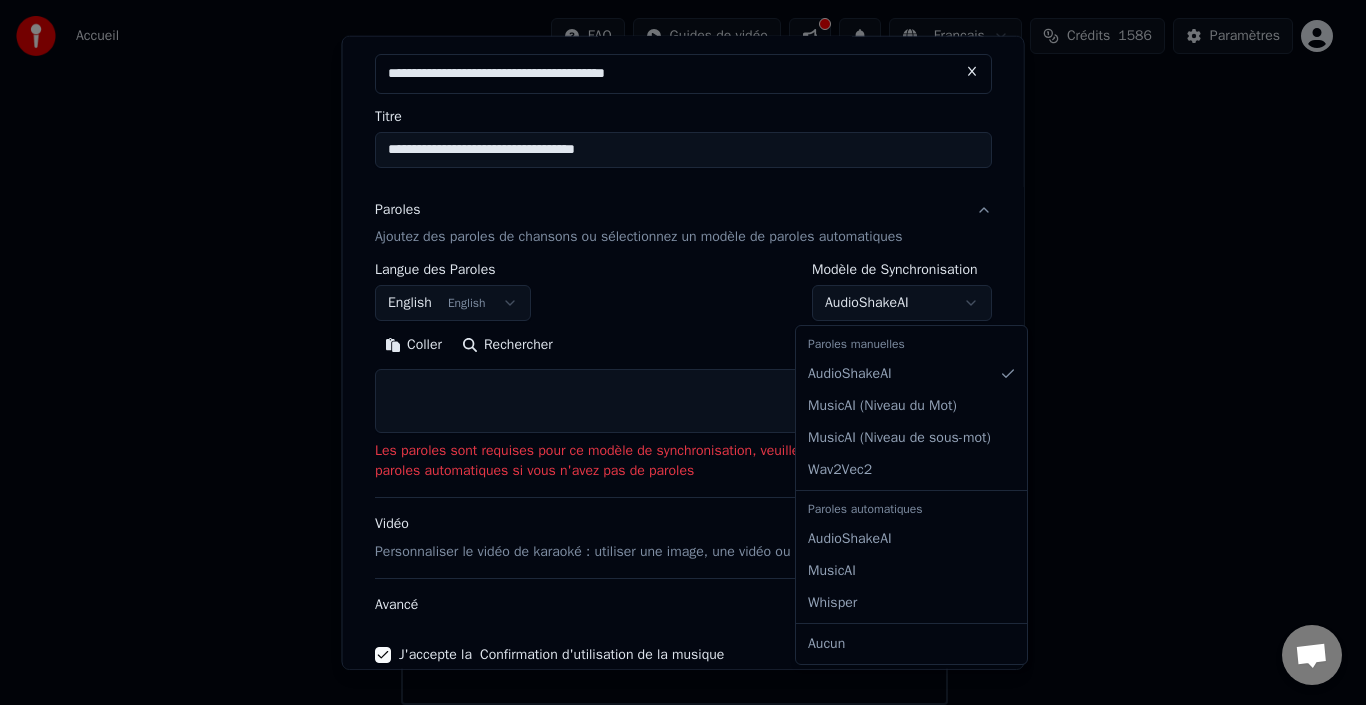 select on "********" 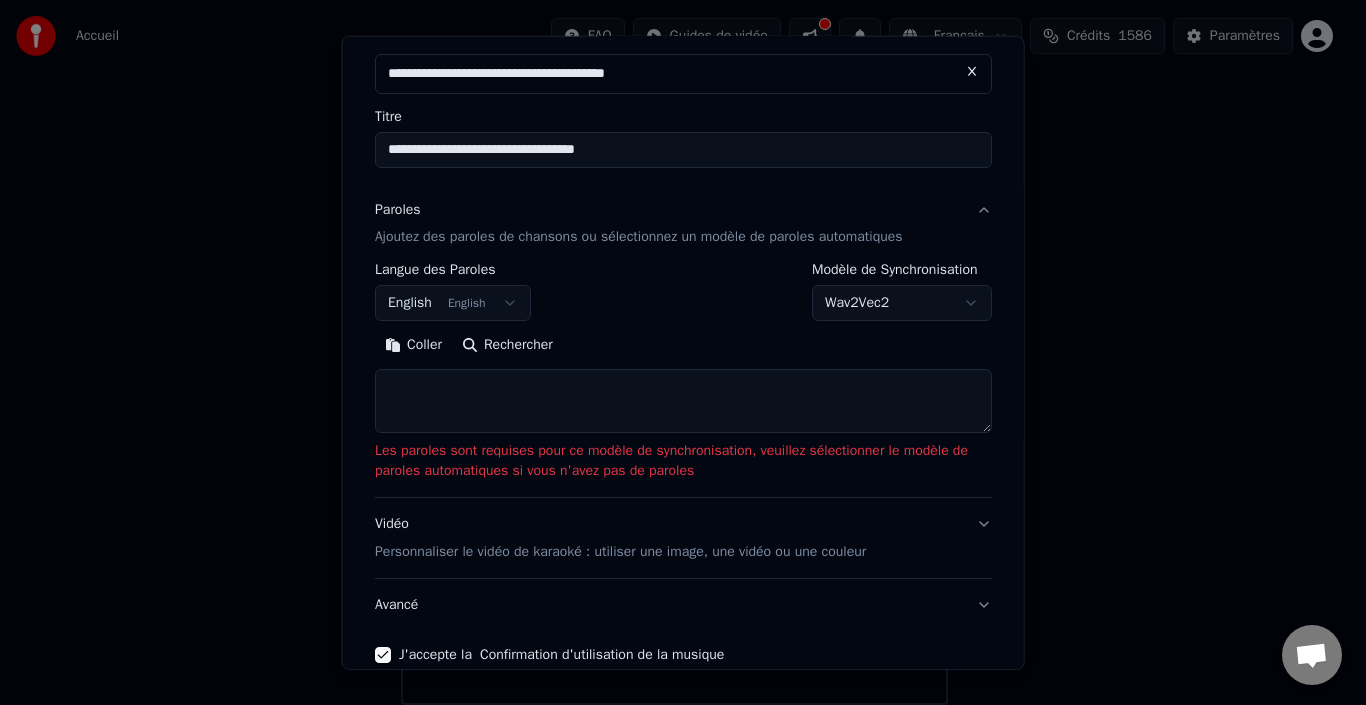 scroll, scrollTop: 207, scrollLeft: 0, axis: vertical 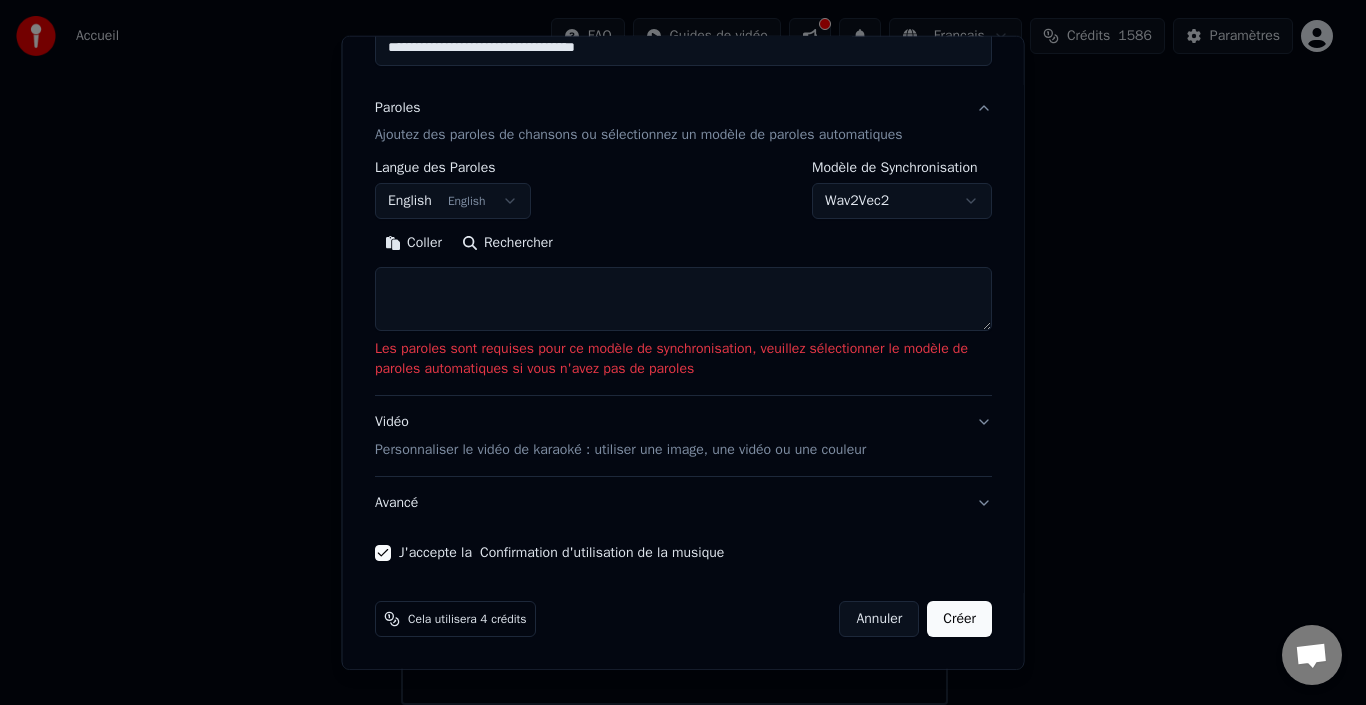 click on "Créer" at bounding box center (959, 619) 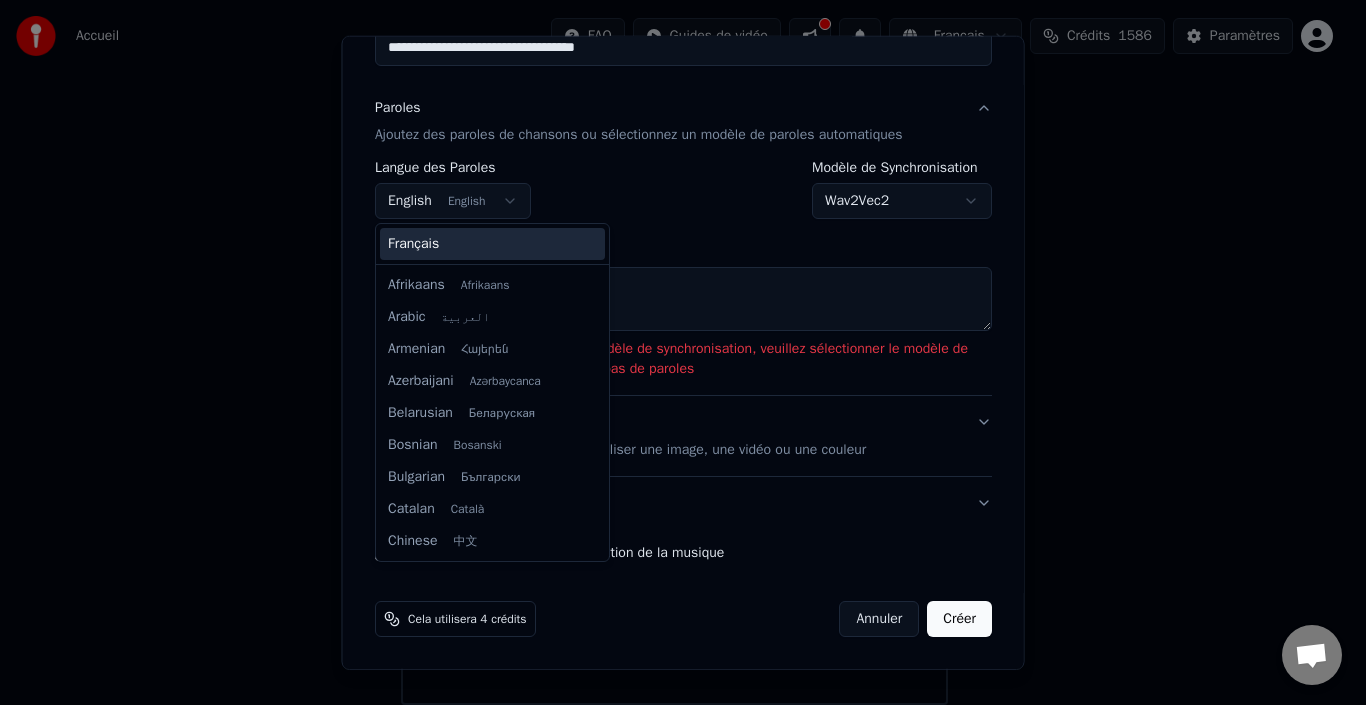 scroll, scrollTop: 160, scrollLeft: 0, axis: vertical 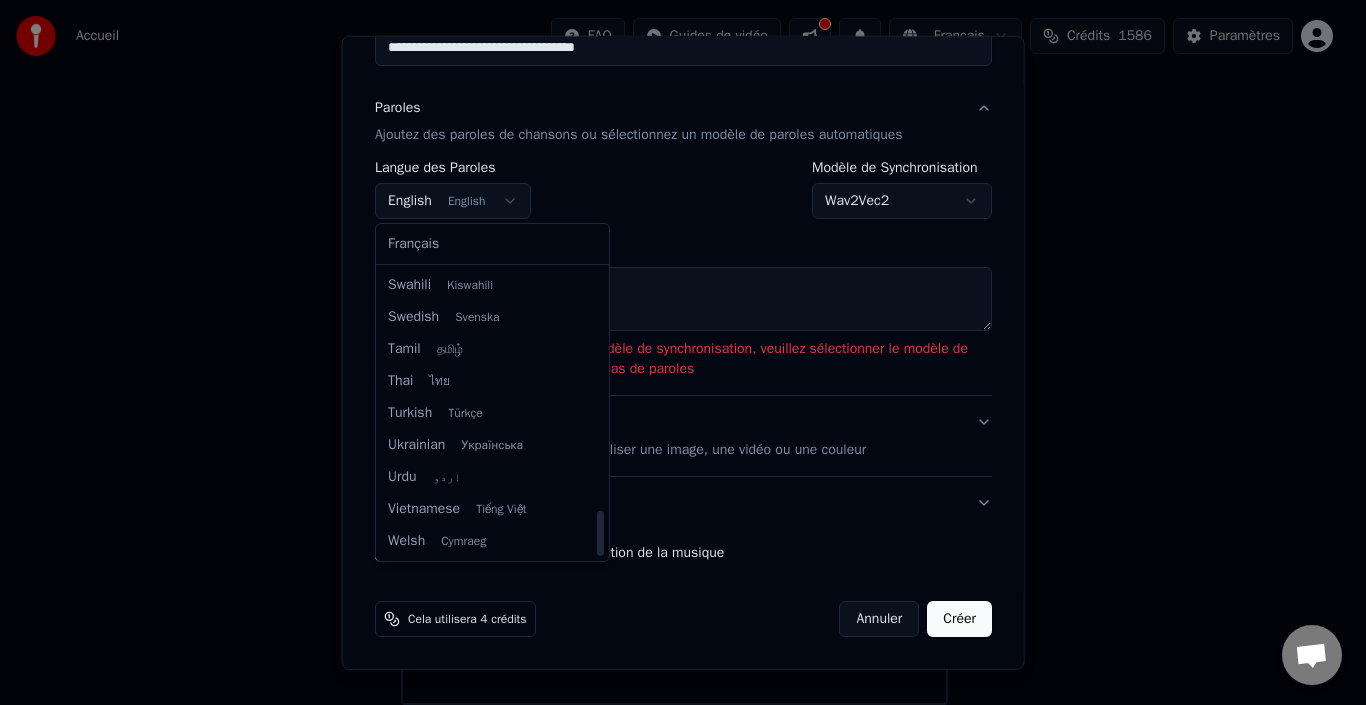 click at bounding box center (683, 352) 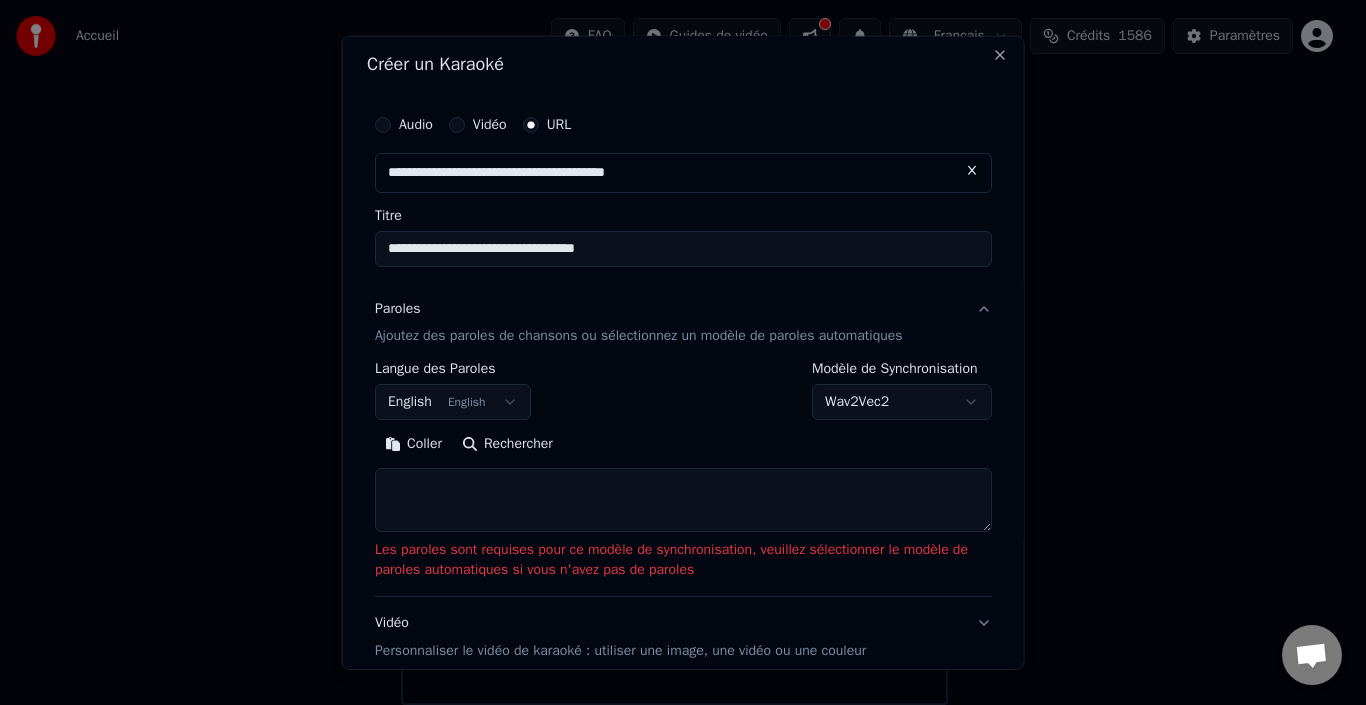 scroll, scrollTop: 0, scrollLeft: 0, axis: both 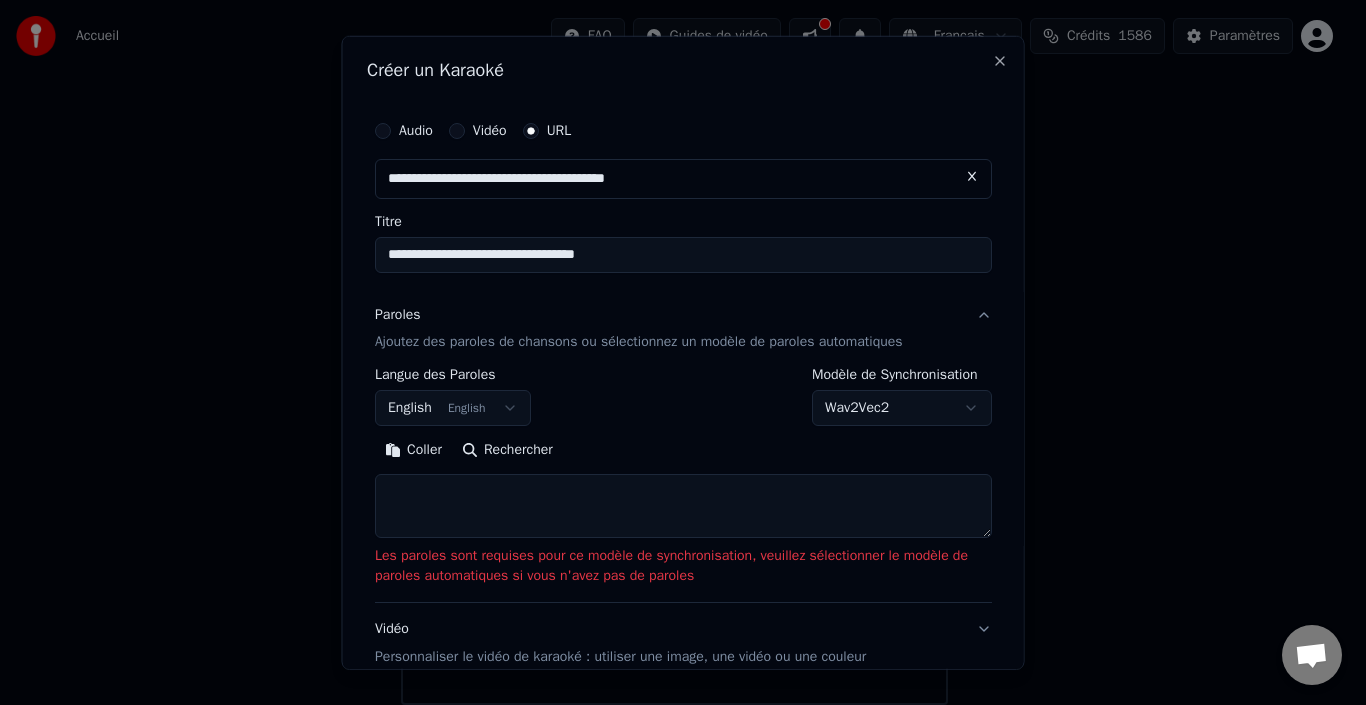 click on "Paroles Ajoutez des paroles de chansons ou sélectionnez un modèle de paroles automatiques" at bounding box center [683, 328] 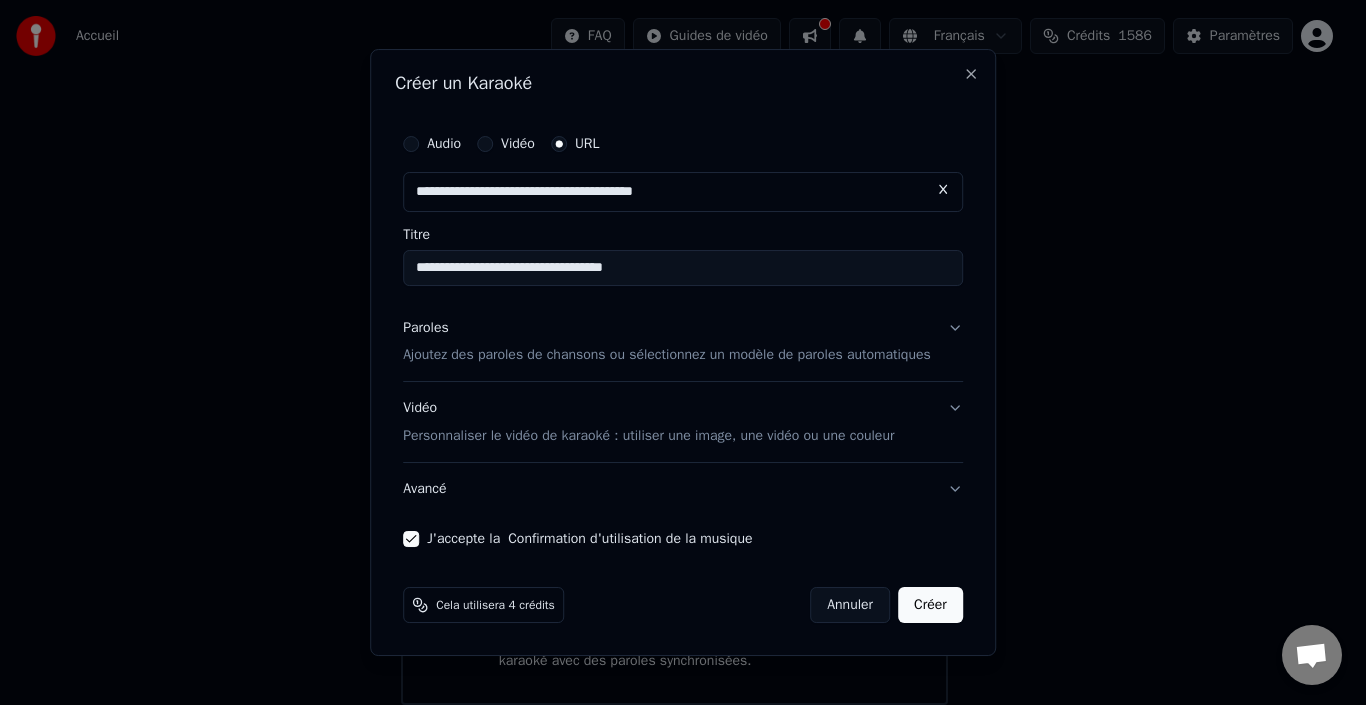 click on "J'accepte la   Confirmation d'utilisation de la musique" at bounding box center (411, 539) 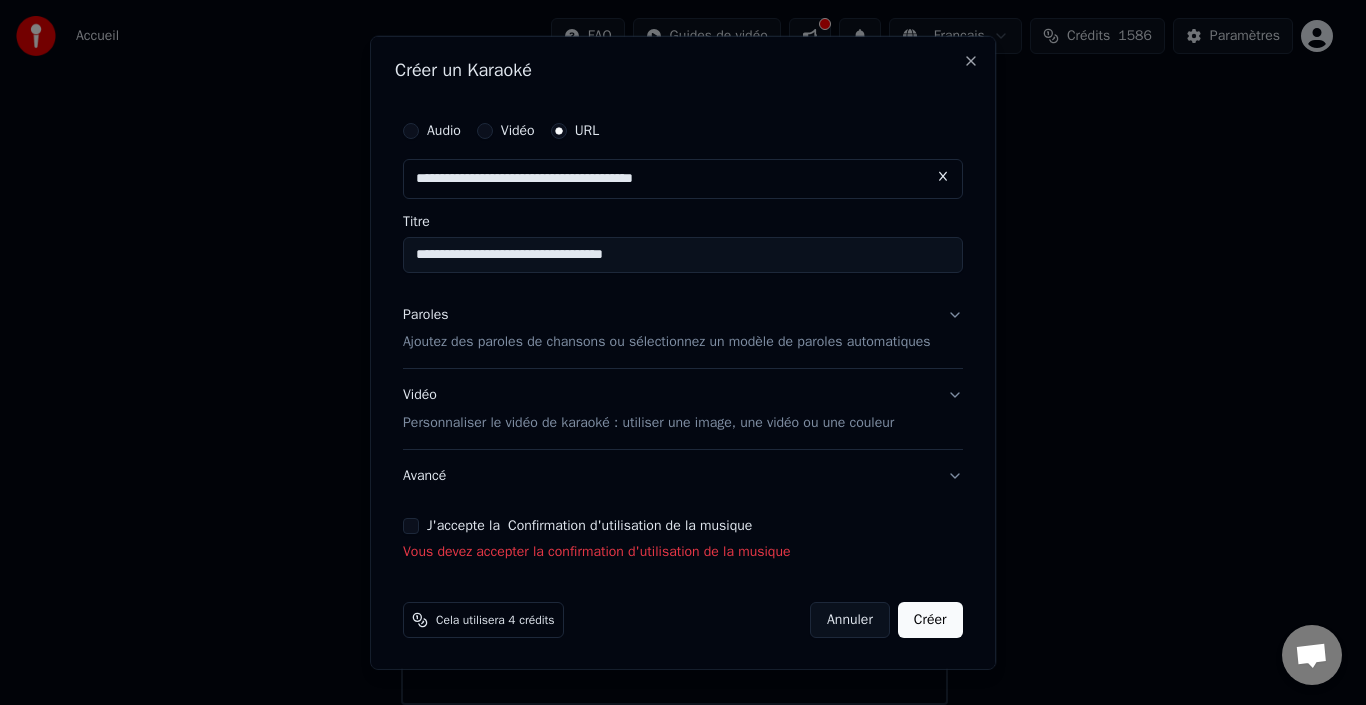 click on "J'accepte la   Confirmation d'utilisation de la musique" at bounding box center (411, 526) 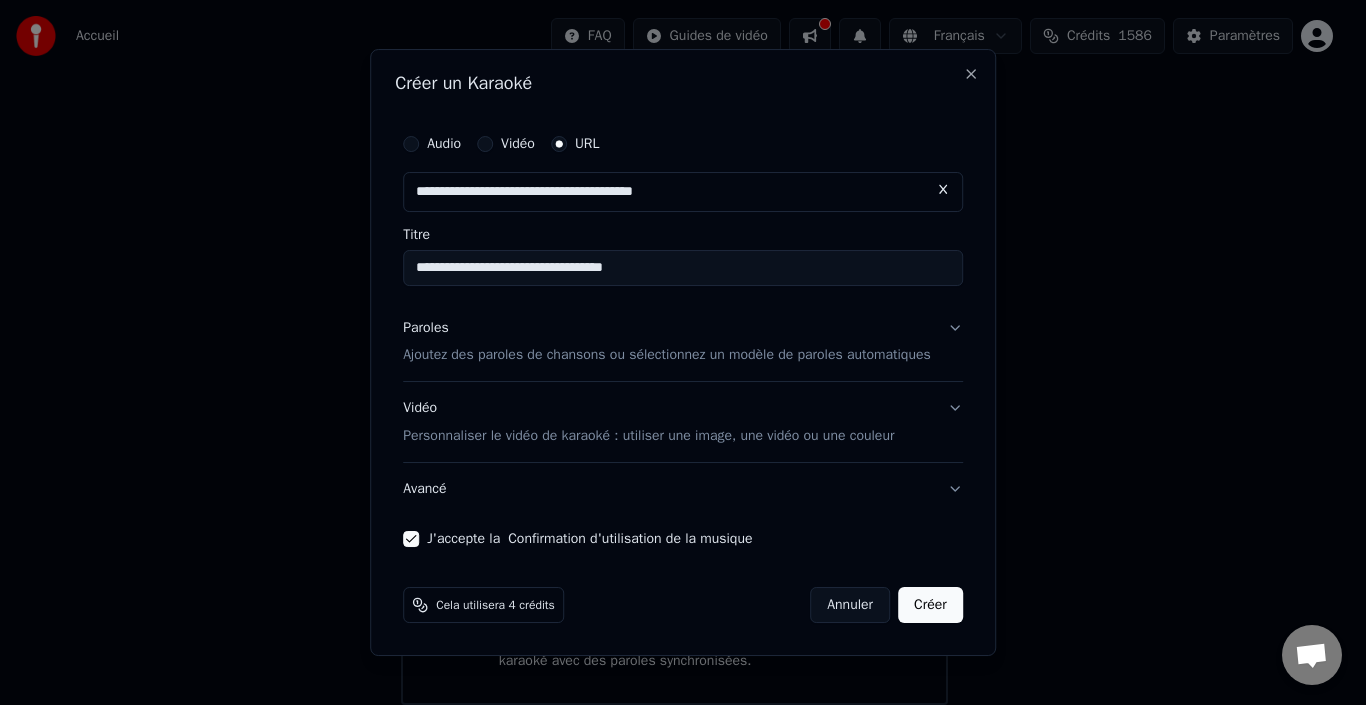 click on "Créer" at bounding box center [930, 605] 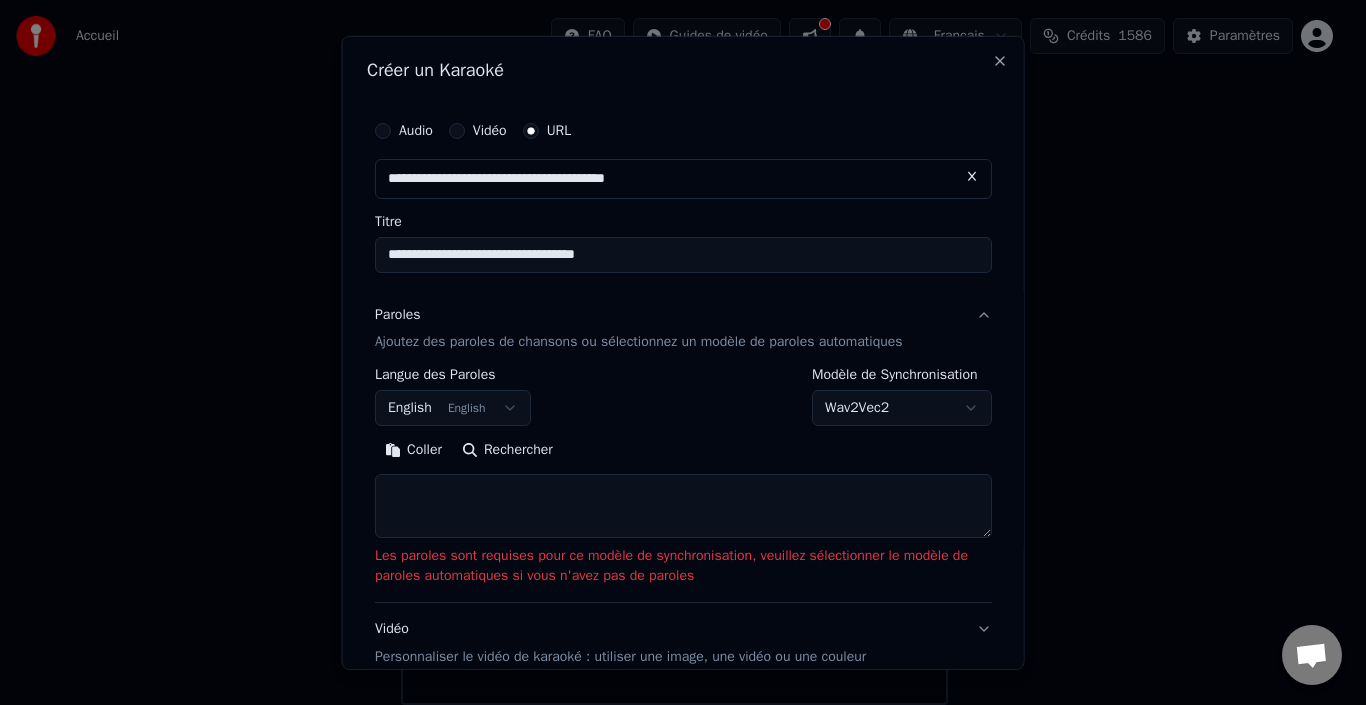 click on "Wav2Vec2" at bounding box center [902, 408] 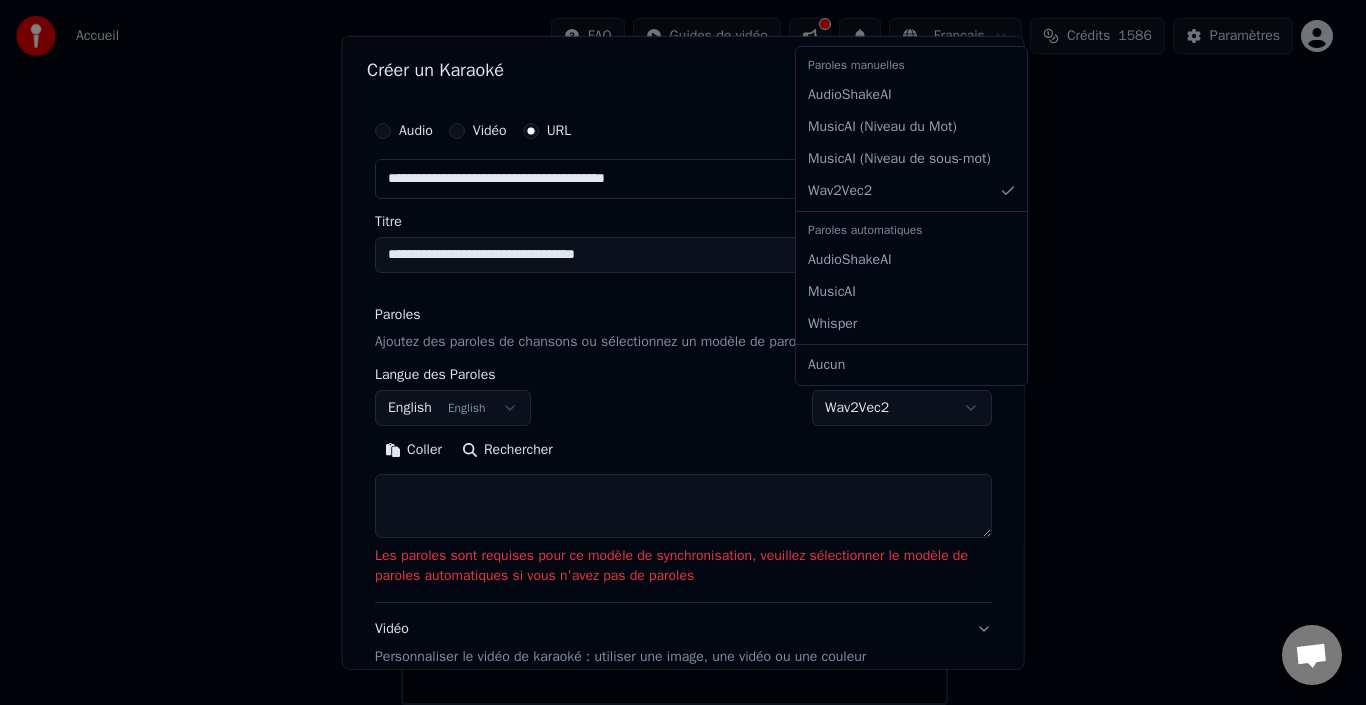 select on "**********" 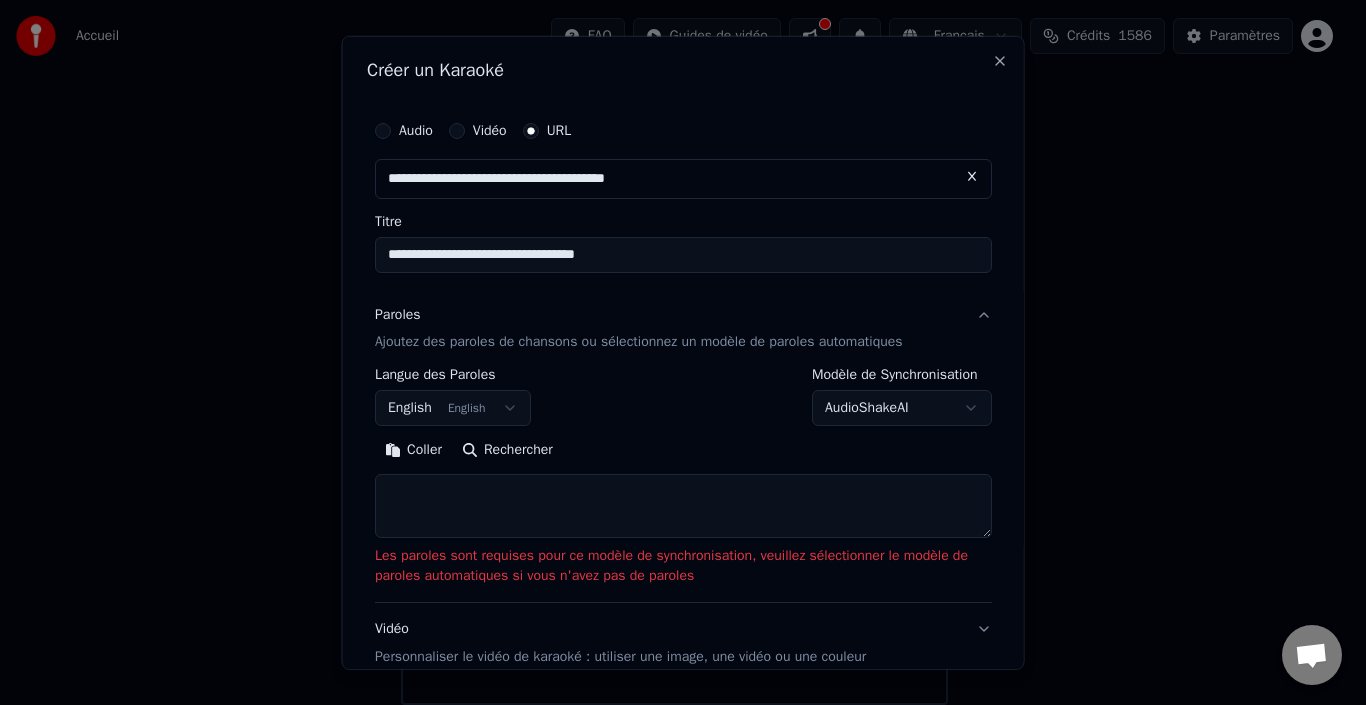 scroll, scrollTop: 207, scrollLeft: 0, axis: vertical 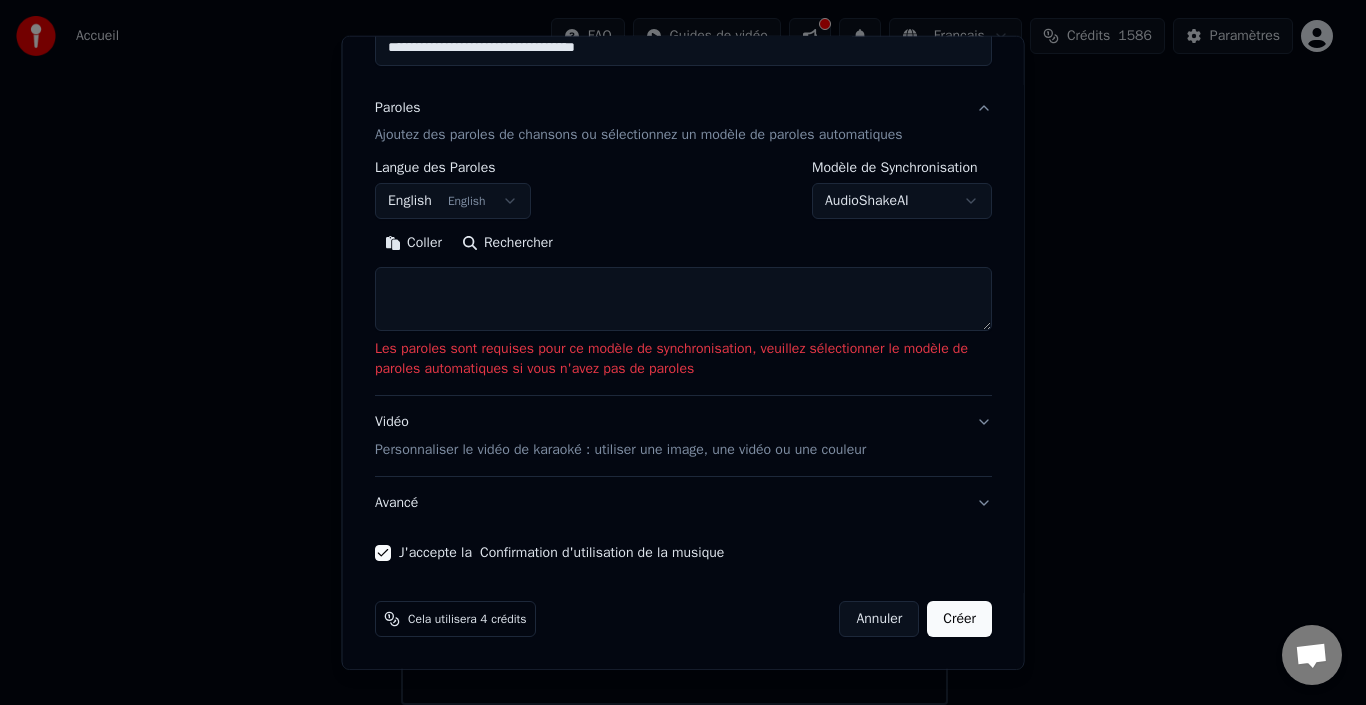 click on "Créer" at bounding box center (959, 619) 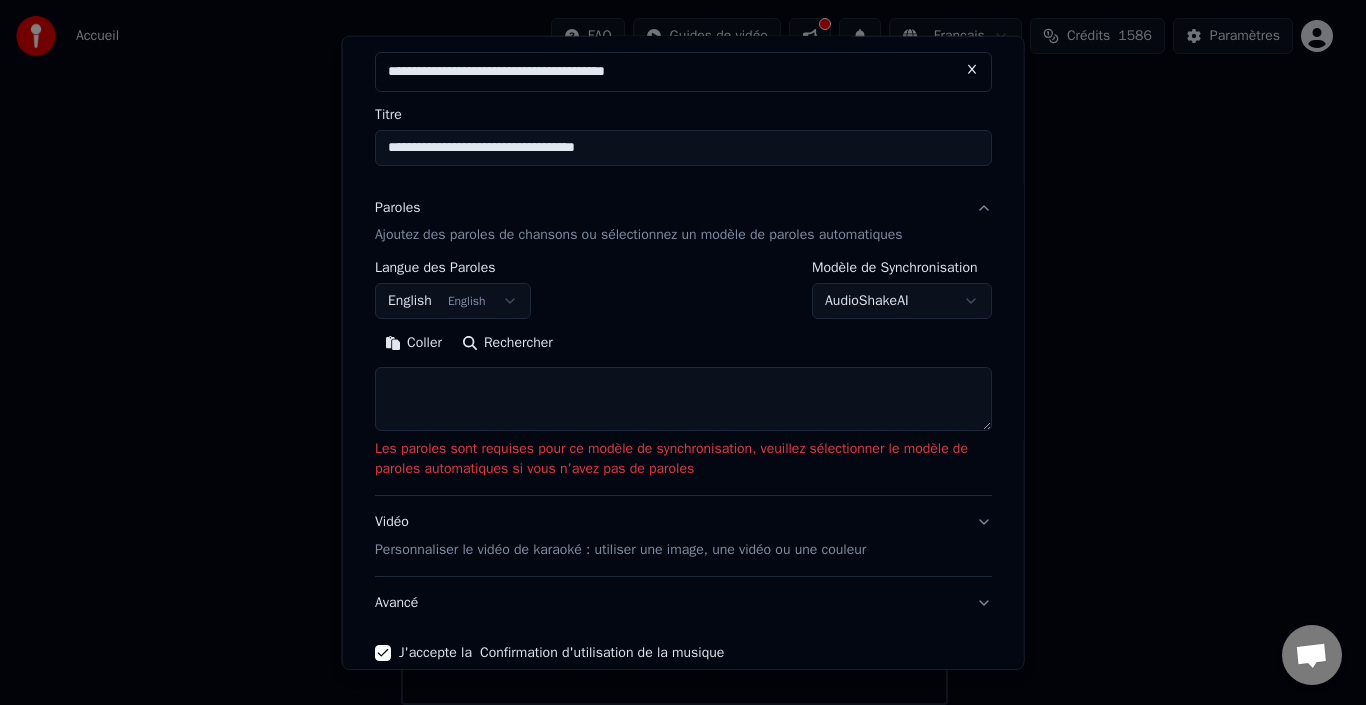 scroll, scrollTop: 0, scrollLeft: 0, axis: both 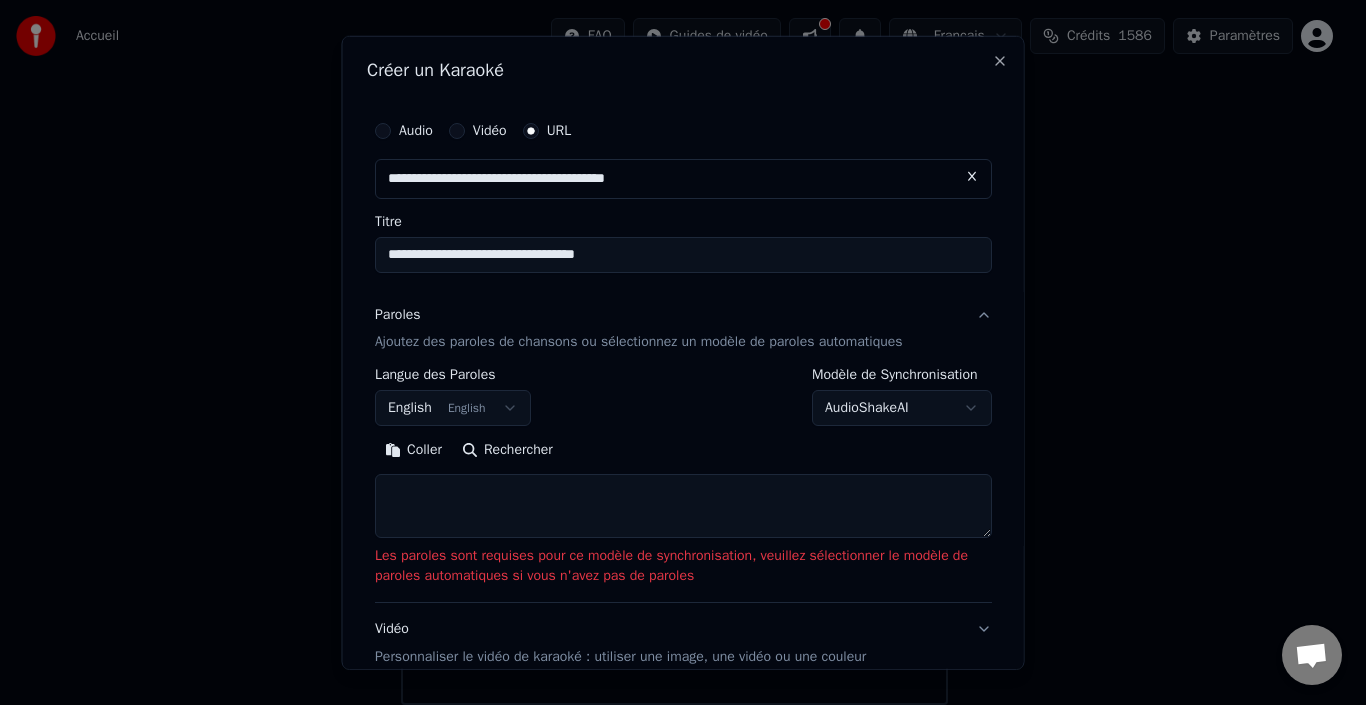 click on "Ajoutez des paroles de chansons ou sélectionnez un modèle de paroles automatiques" at bounding box center [639, 342] 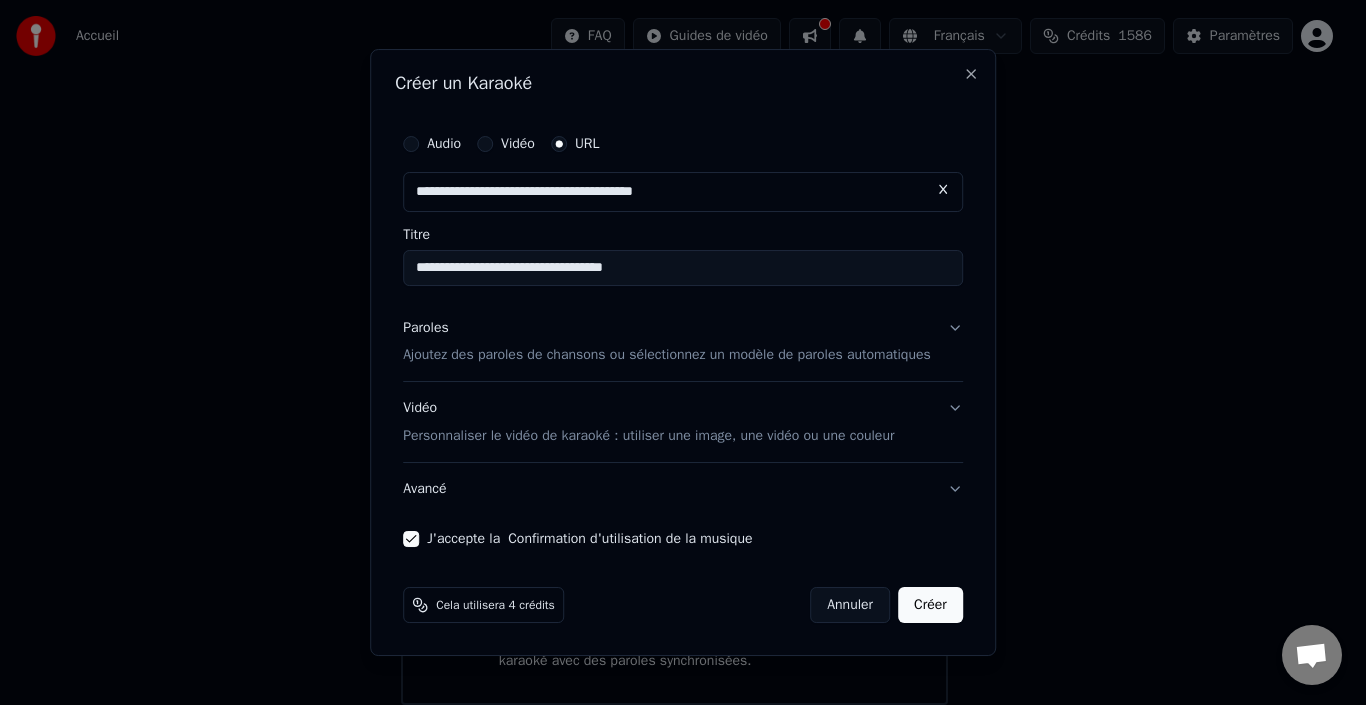 click on "Ajoutez des paroles de chansons ou sélectionnez un modèle de paroles automatiques" at bounding box center [667, 356] 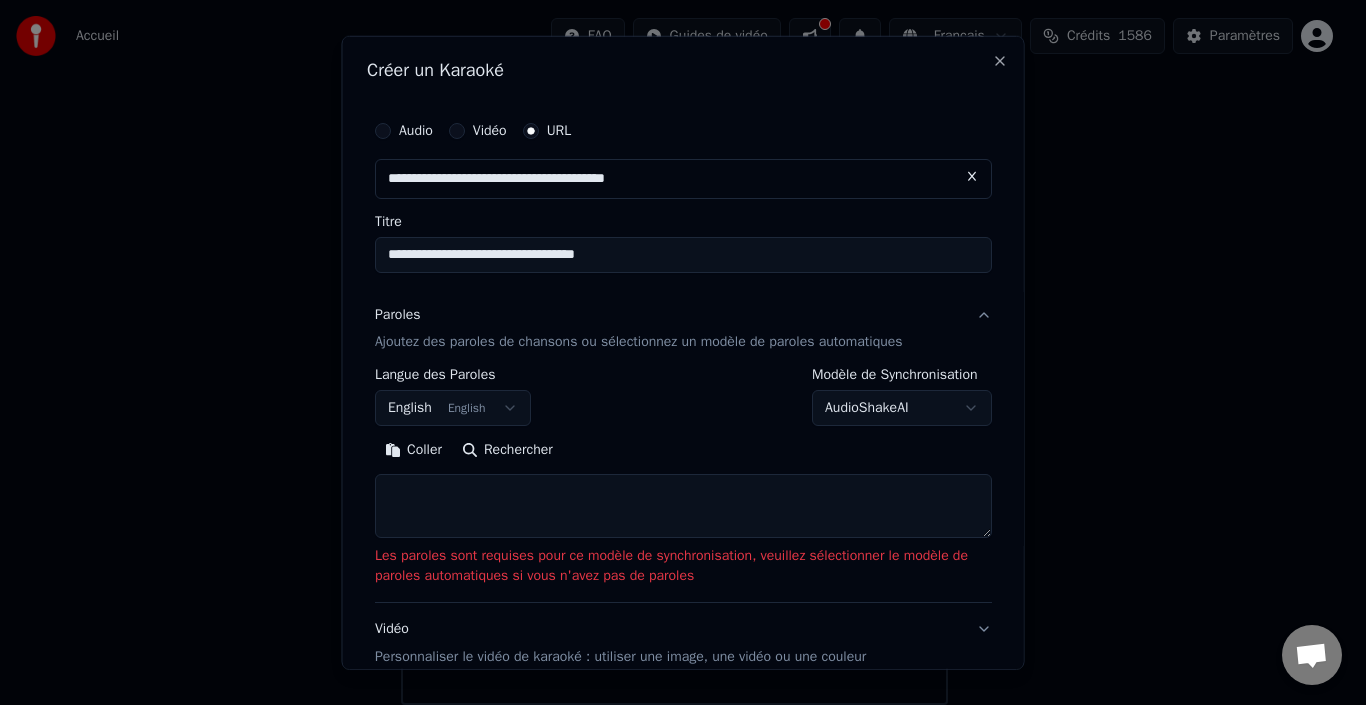 click on "Ajoutez des paroles de chansons ou sélectionnez un modèle de paroles automatiques" at bounding box center [639, 342] 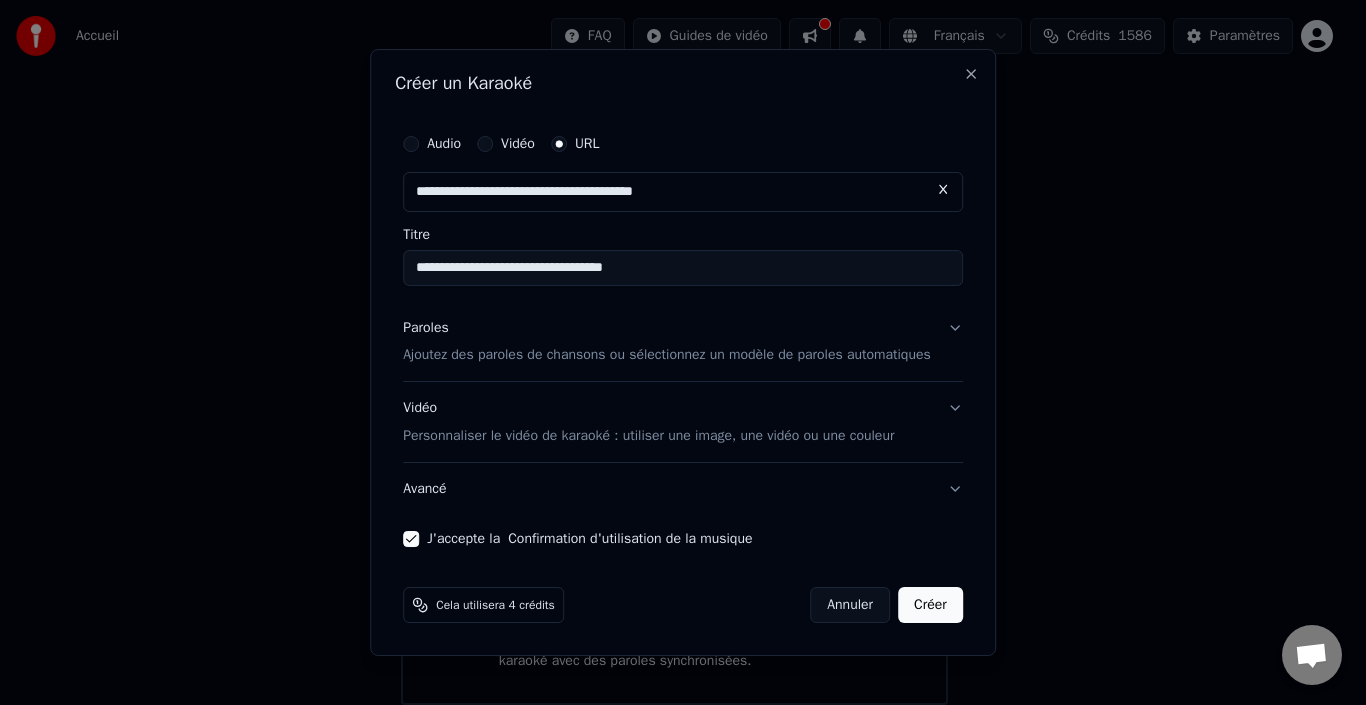 click on "Créer" at bounding box center (930, 605) 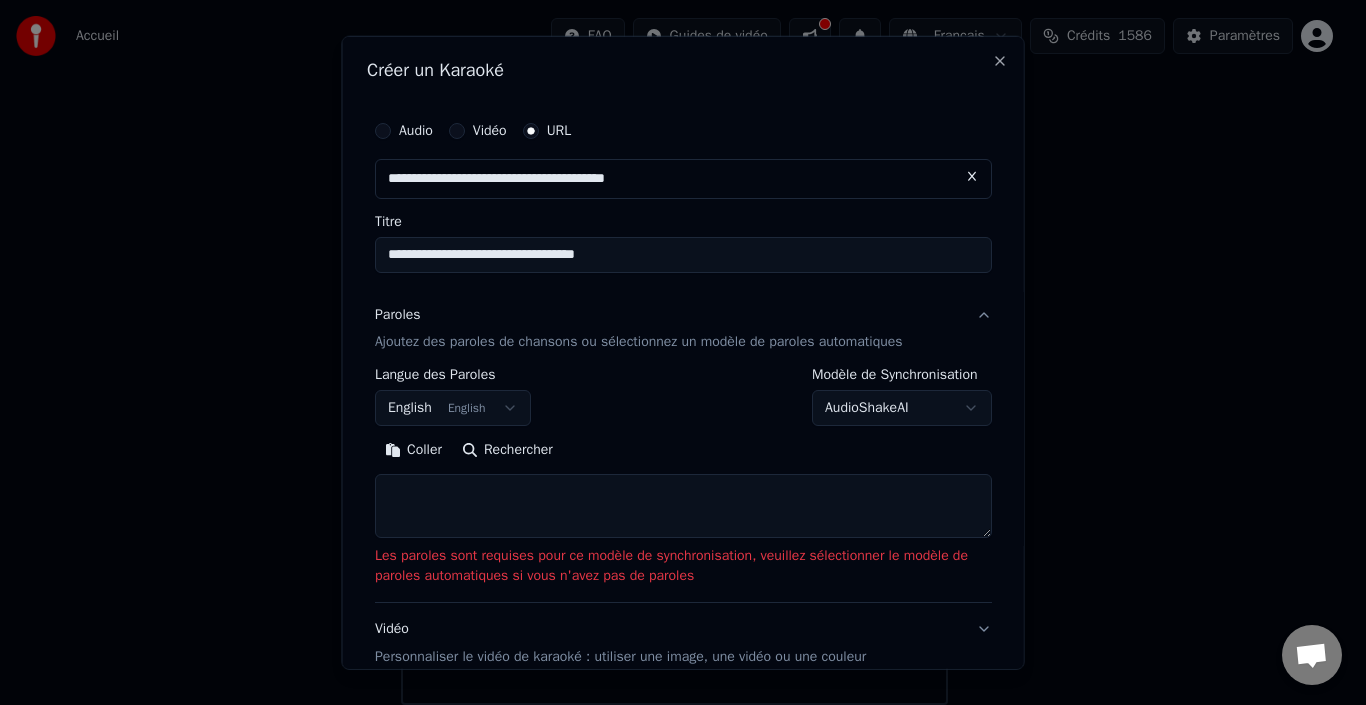click on "AudioShakeAI" at bounding box center (902, 408) 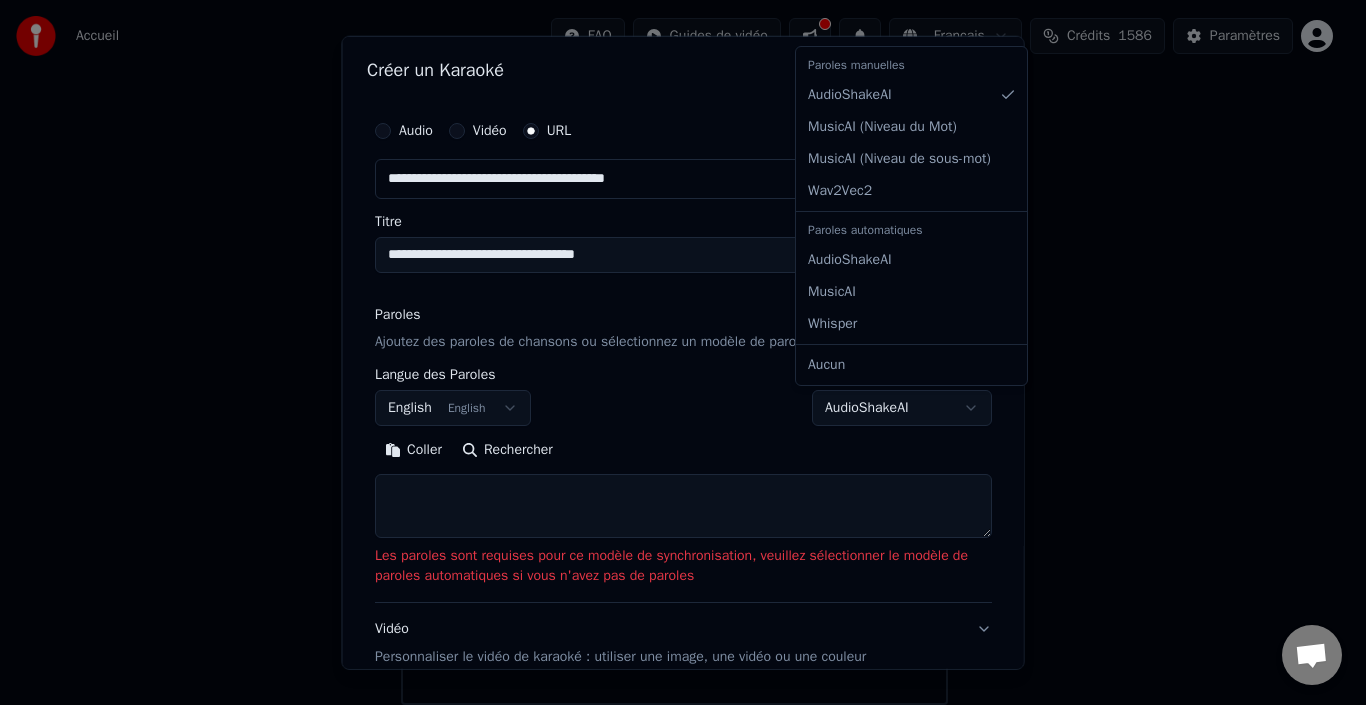 select on "****" 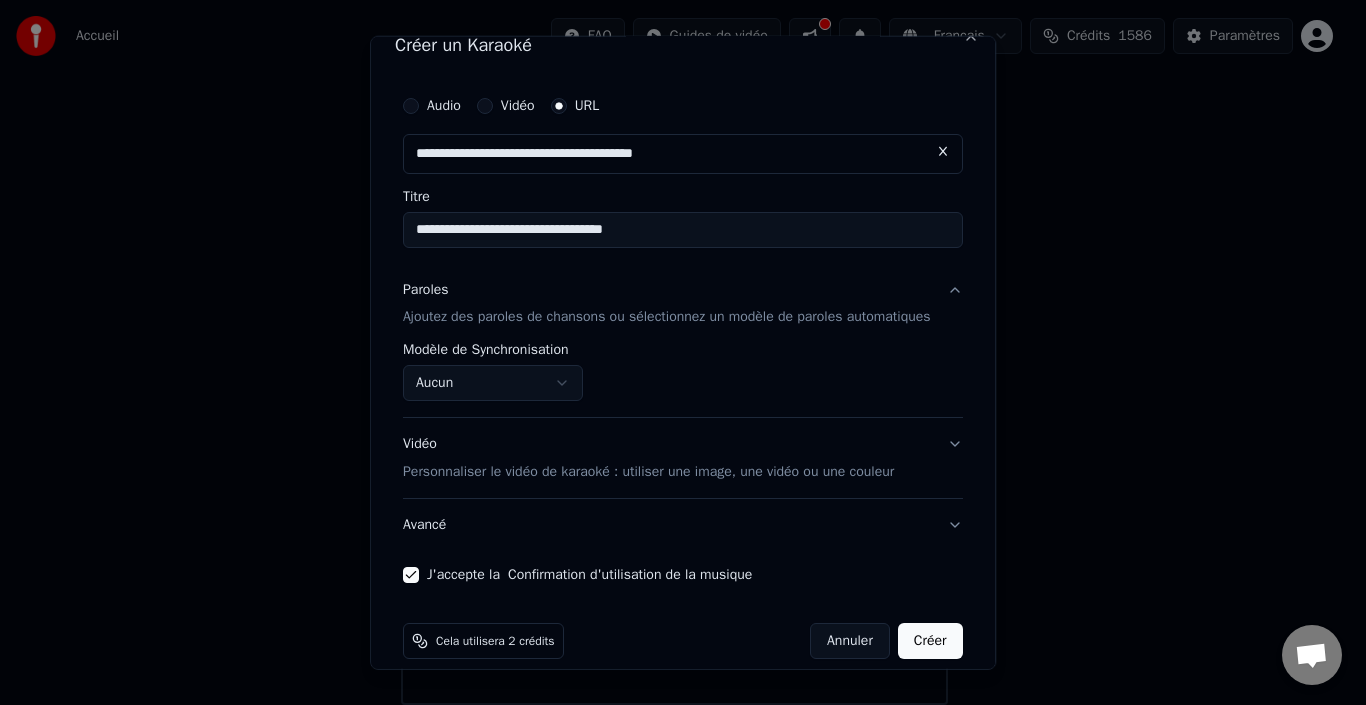 scroll, scrollTop: 47, scrollLeft: 0, axis: vertical 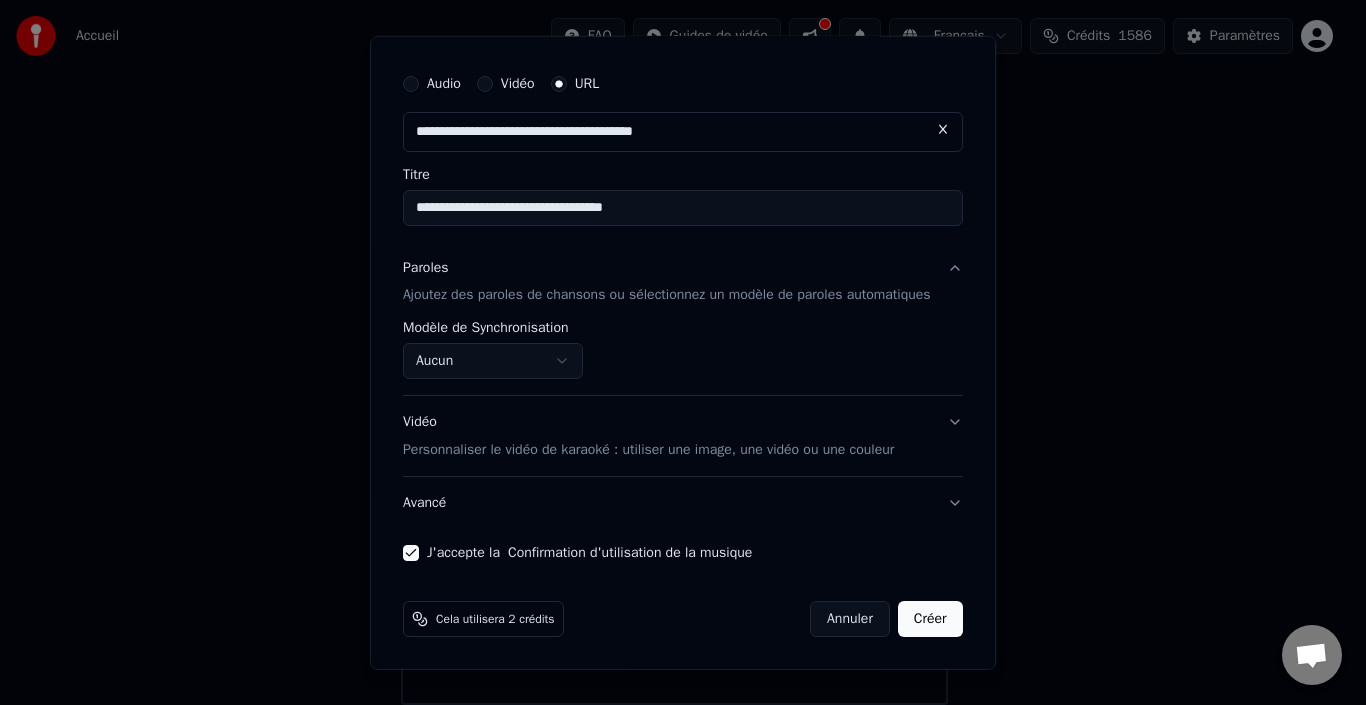 click on "Créer" at bounding box center [930, 619] 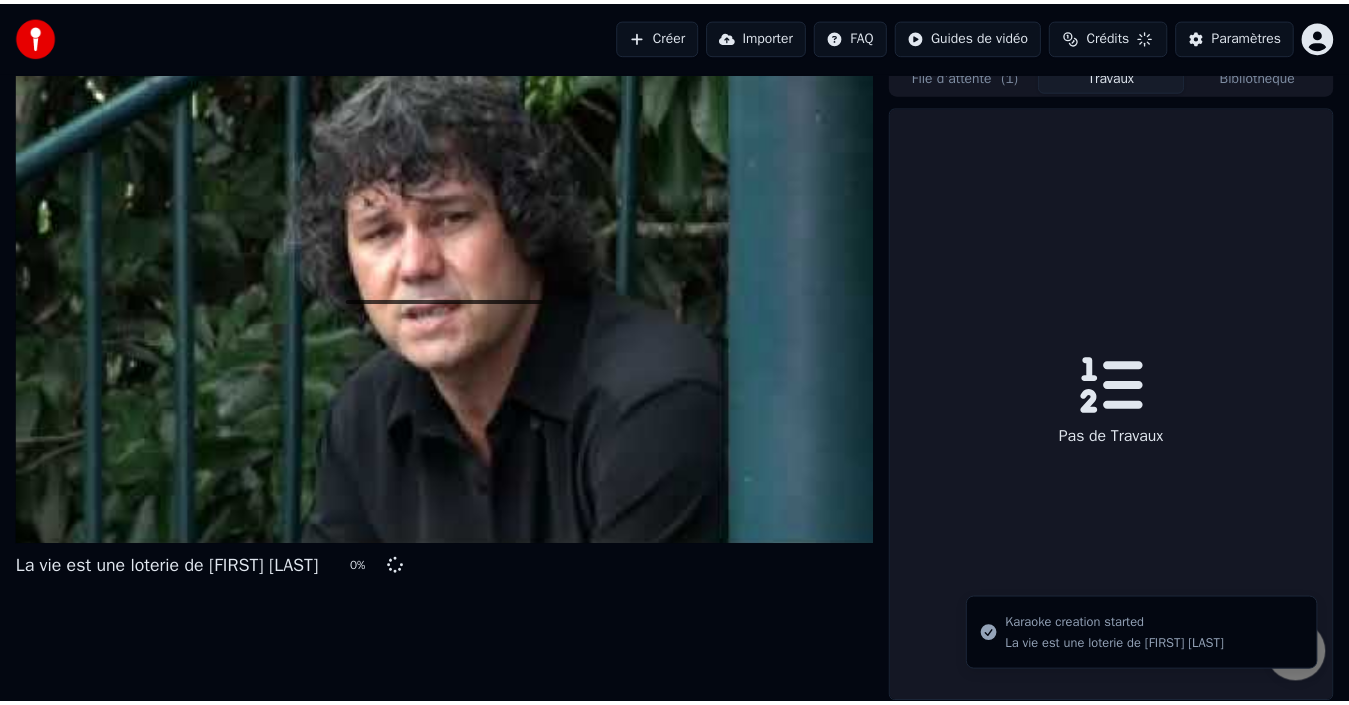 scroll, scrollTop: 14, scrollLeft: 0, axis: vertical 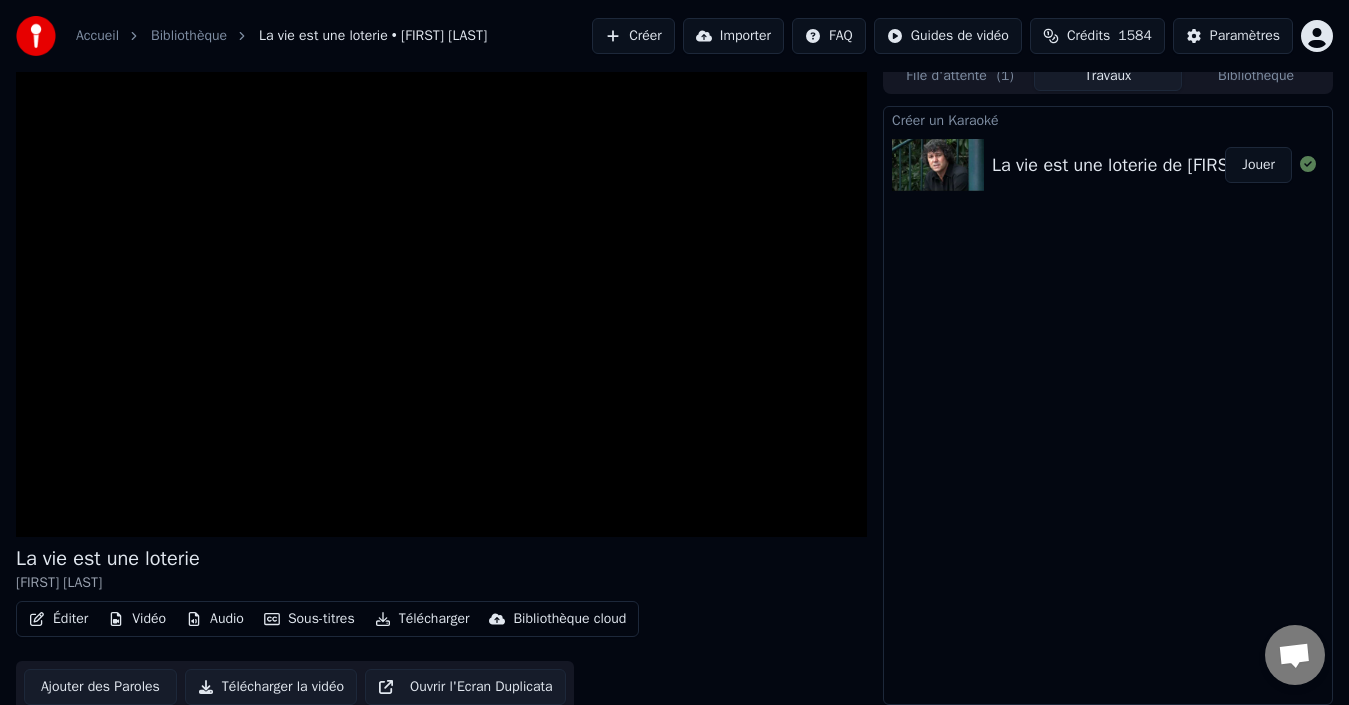 click on "Jouer" at bounding box center (1258, 165) 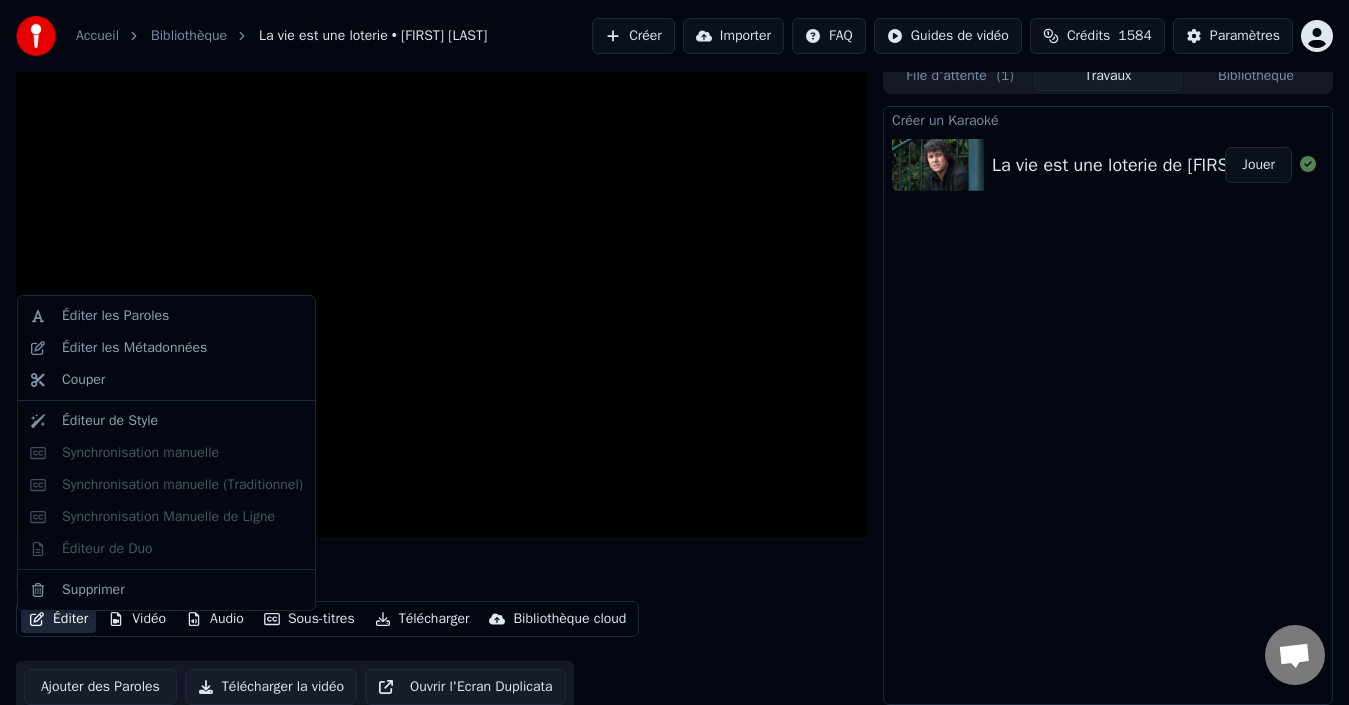 scroll, scrollTop: 0, scrollLeft: 0, axis: both 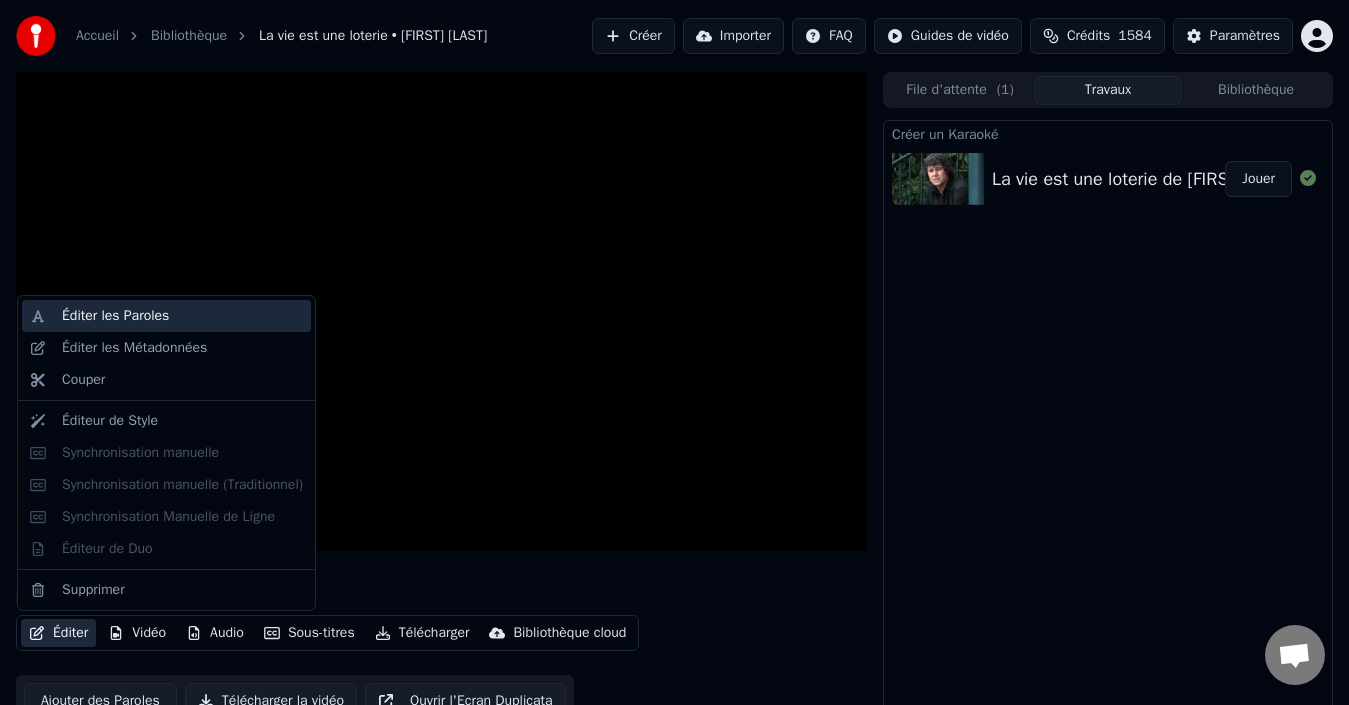 click on "Éditer les Paroles" at bounding box center (115, 316) 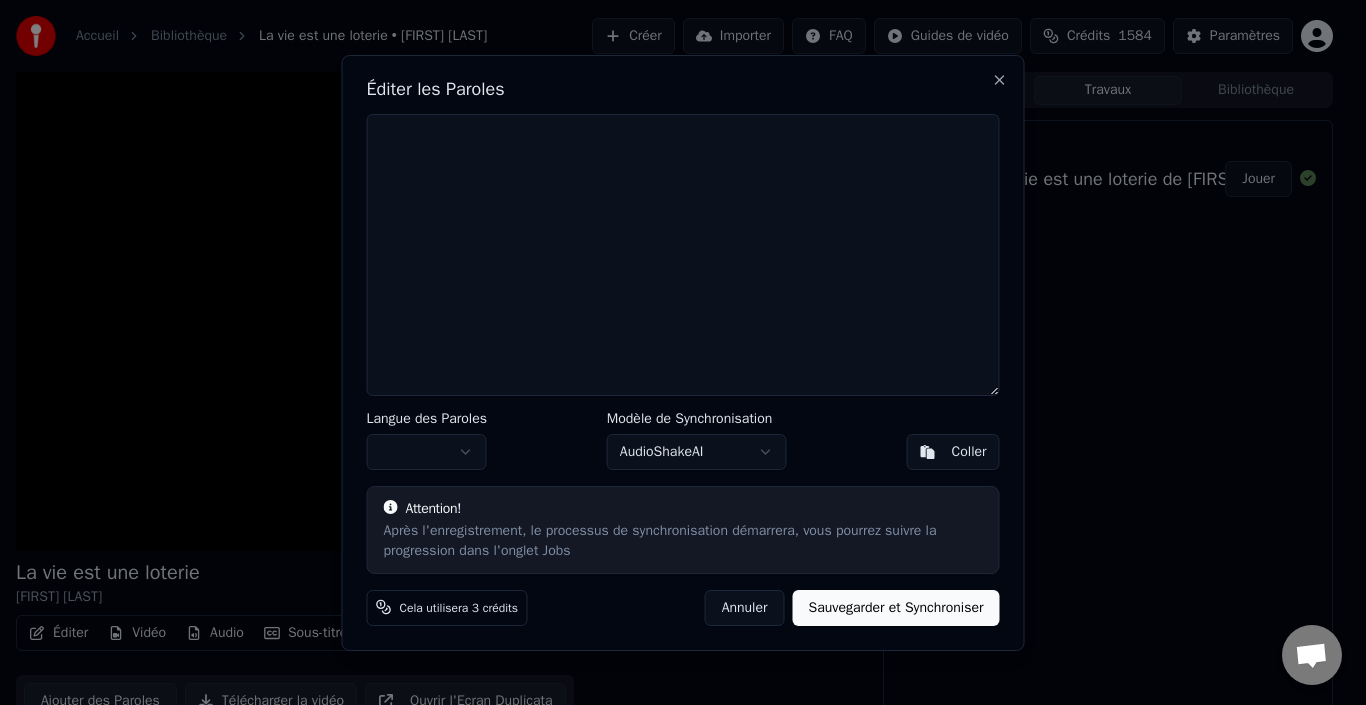 click at bounding box center (427, 452) 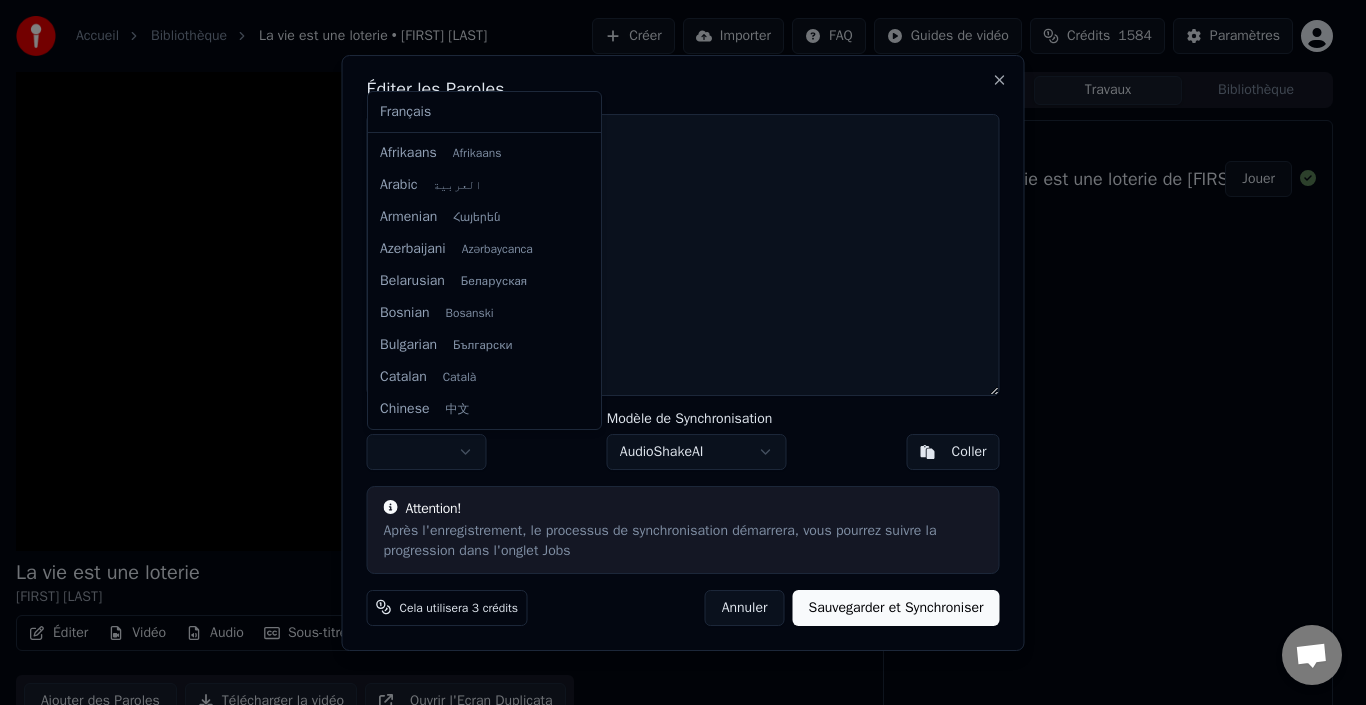 drag, startPoint x: 471, startPoint y: 455, endPoint x: 679, endPoint y: 618, distance: 264.25934 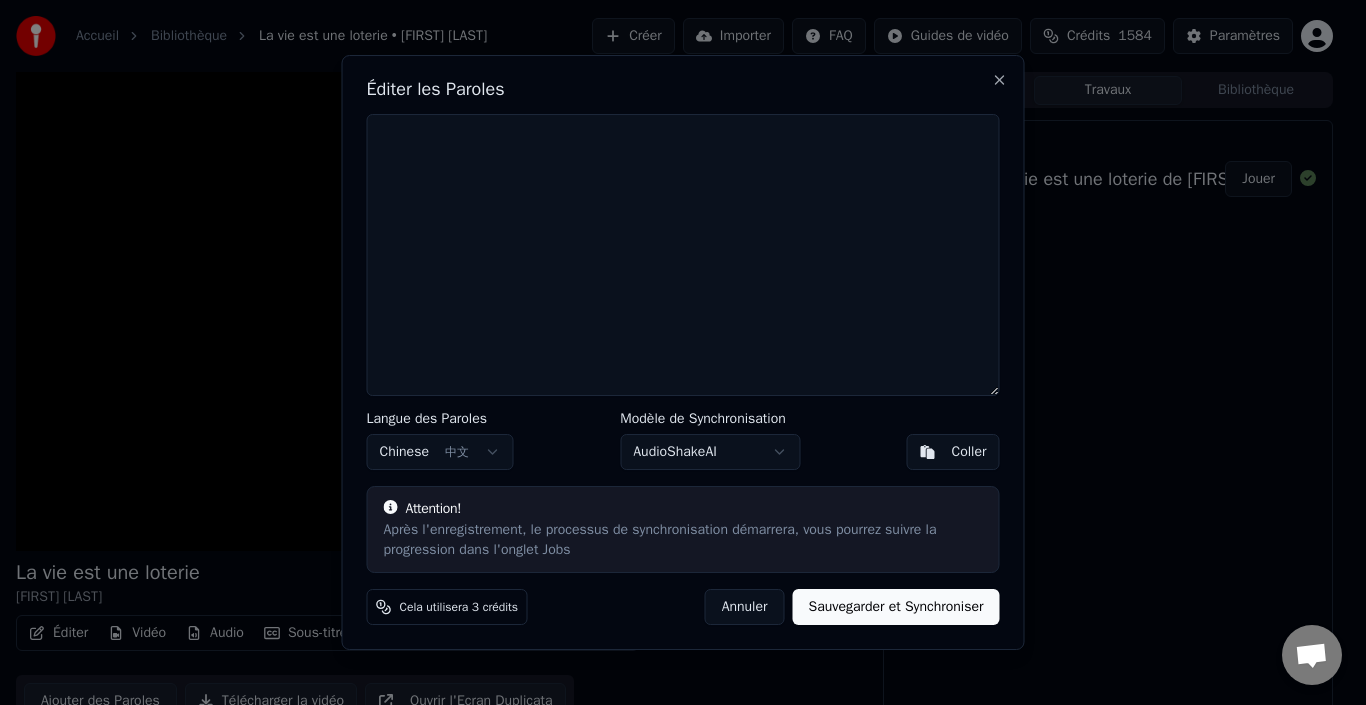 click on "Chinese 中文" at bounding box center [440, 452] 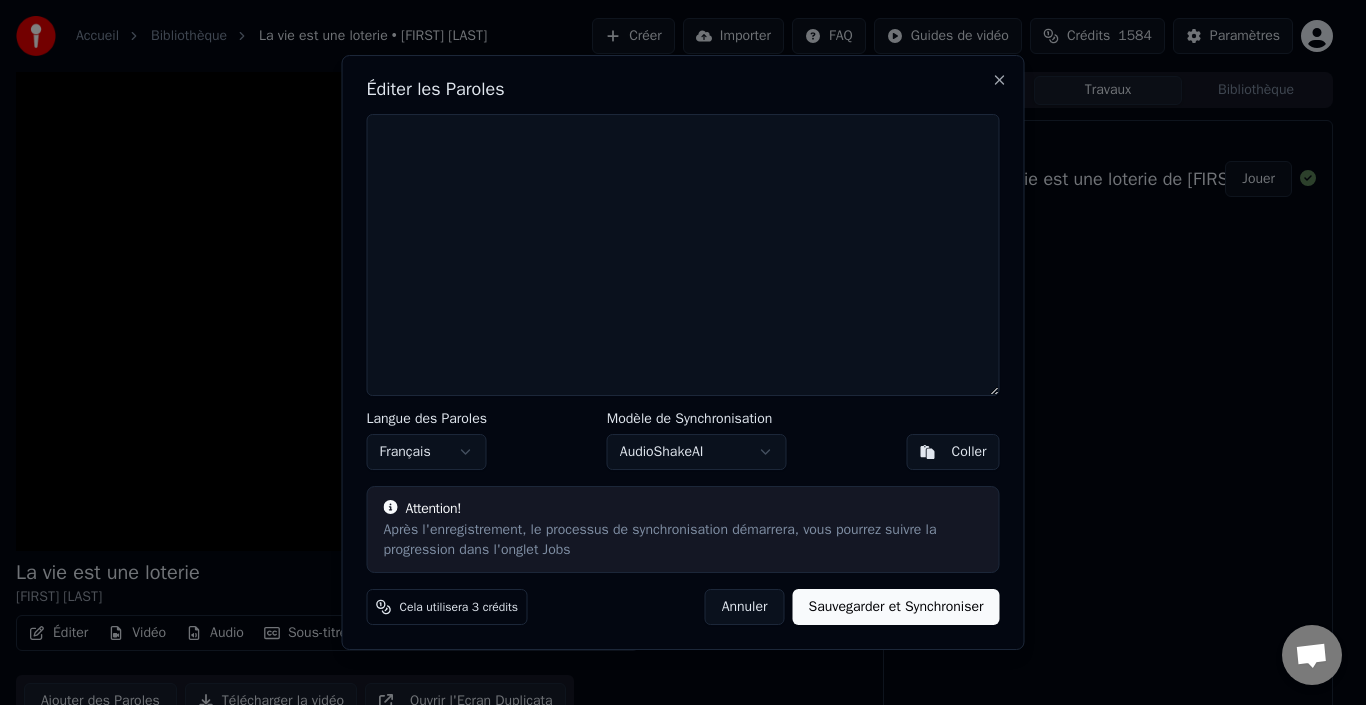 click on "AudioShakeAI" at bounding box center [697, 452] 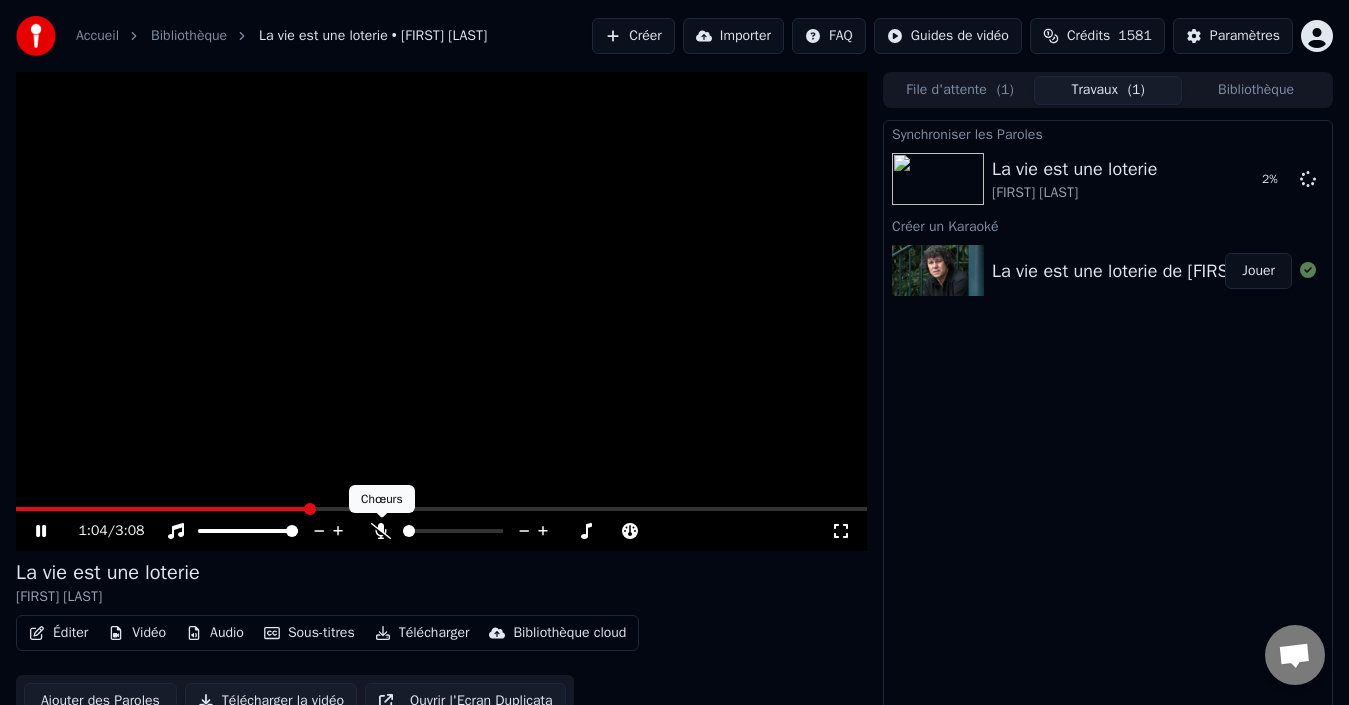 click at bounding box center [382, 518] 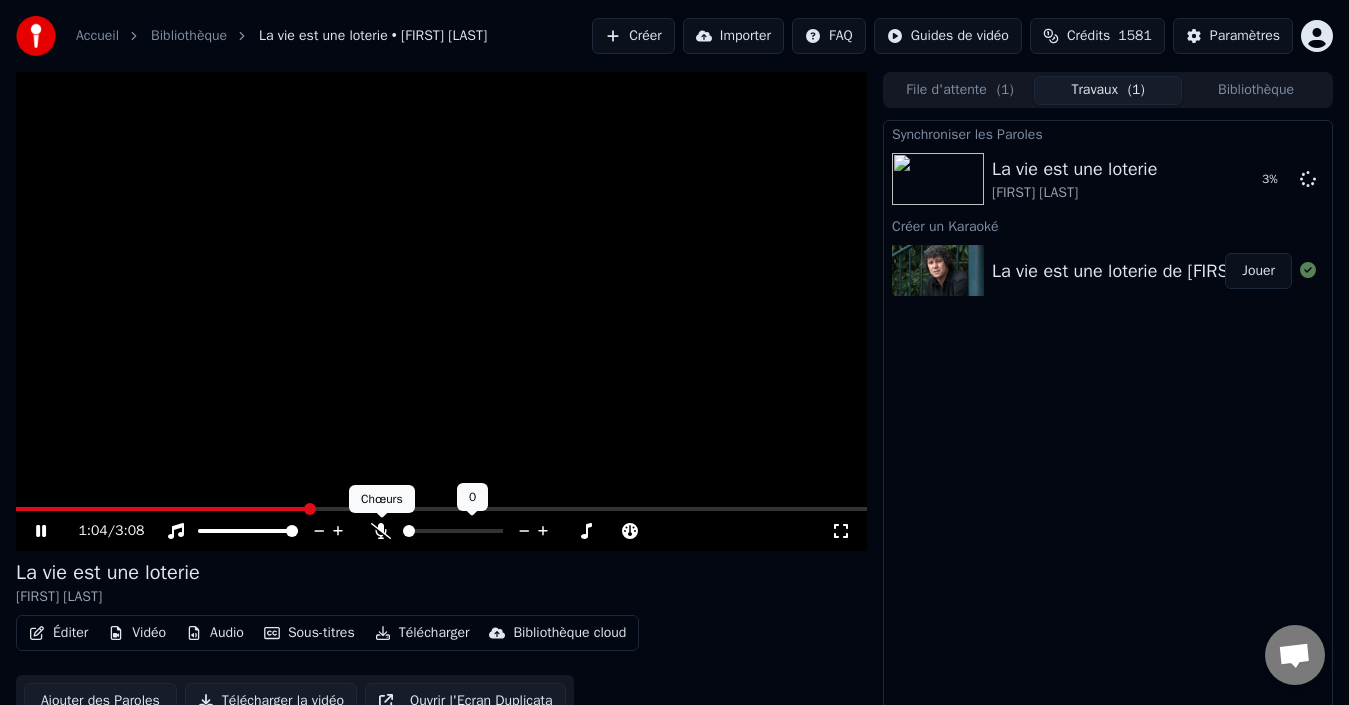 click 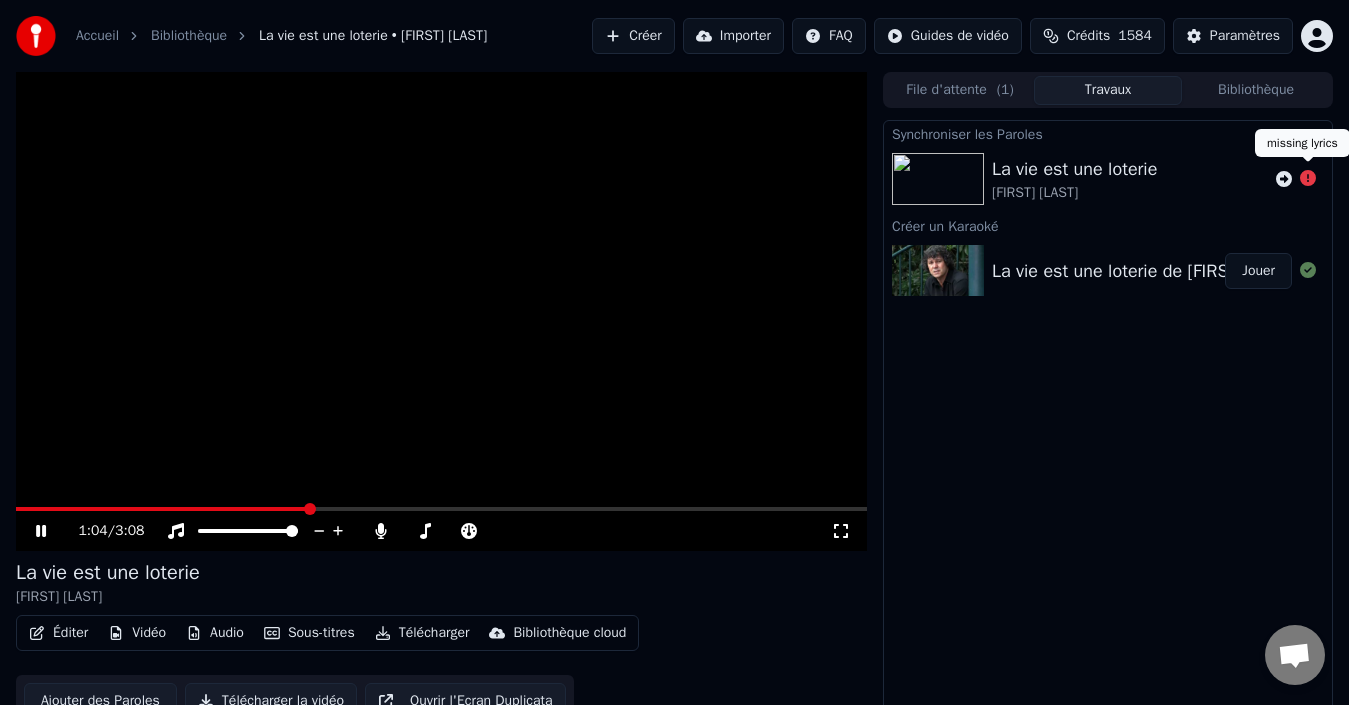 click 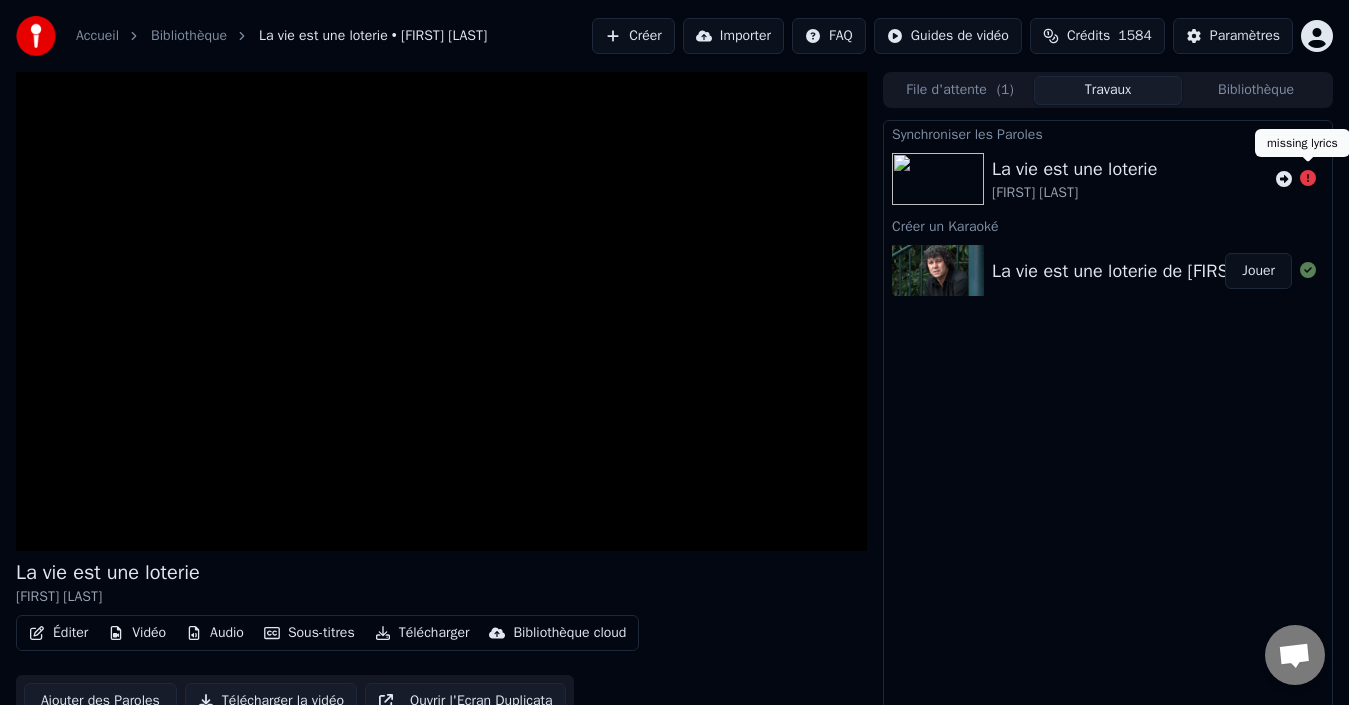 click 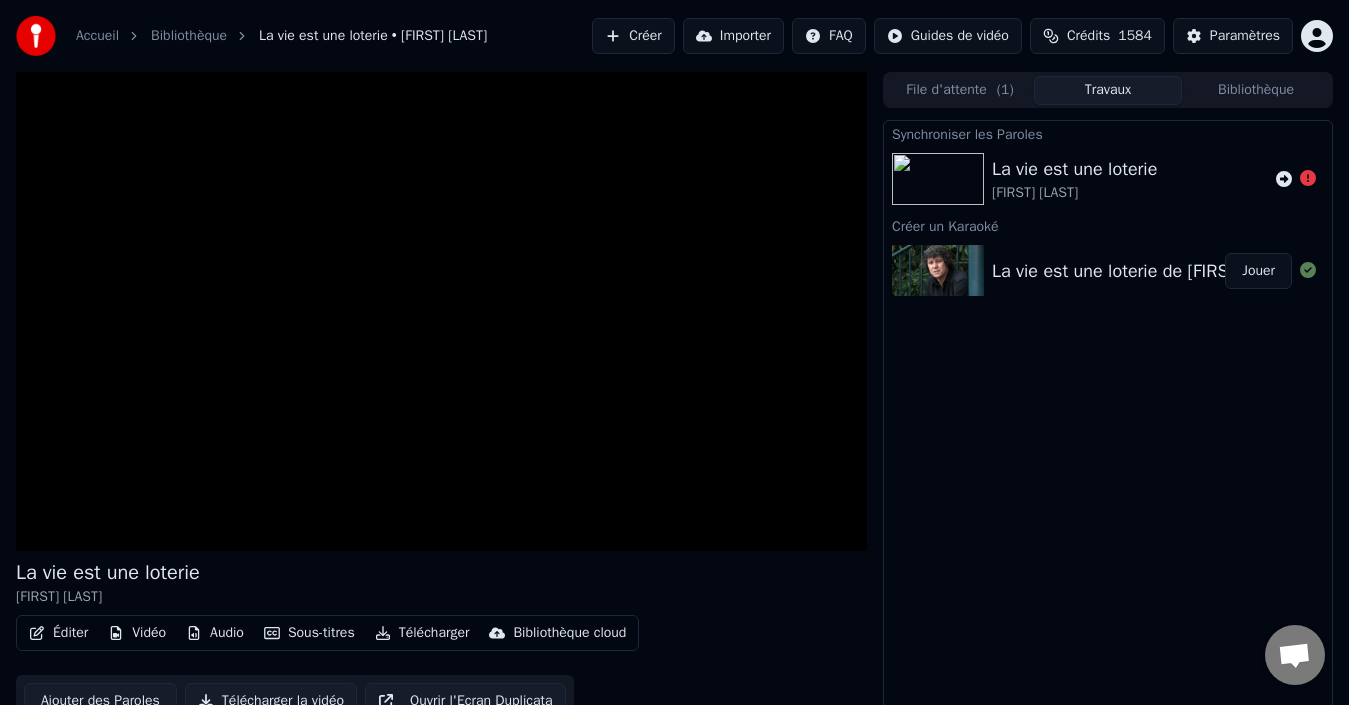 click 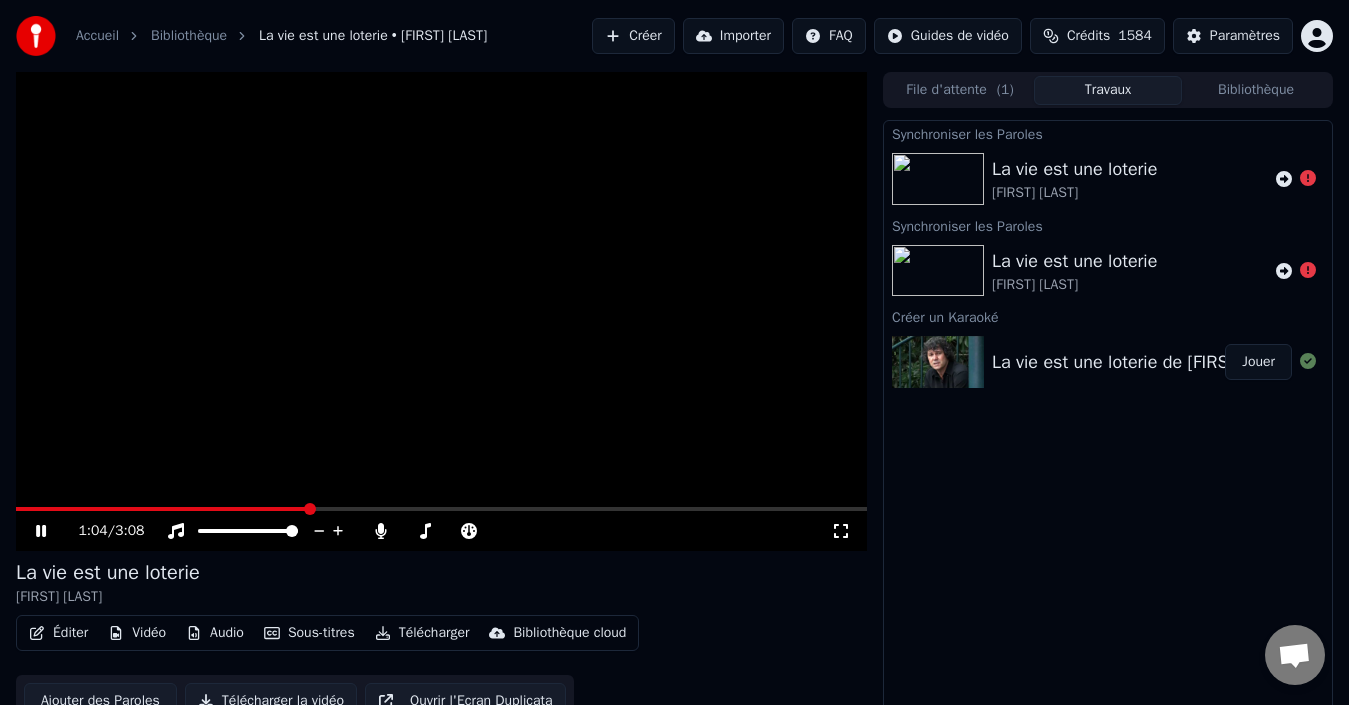 click on "Sous-titres" at bounding box center [309, 633] 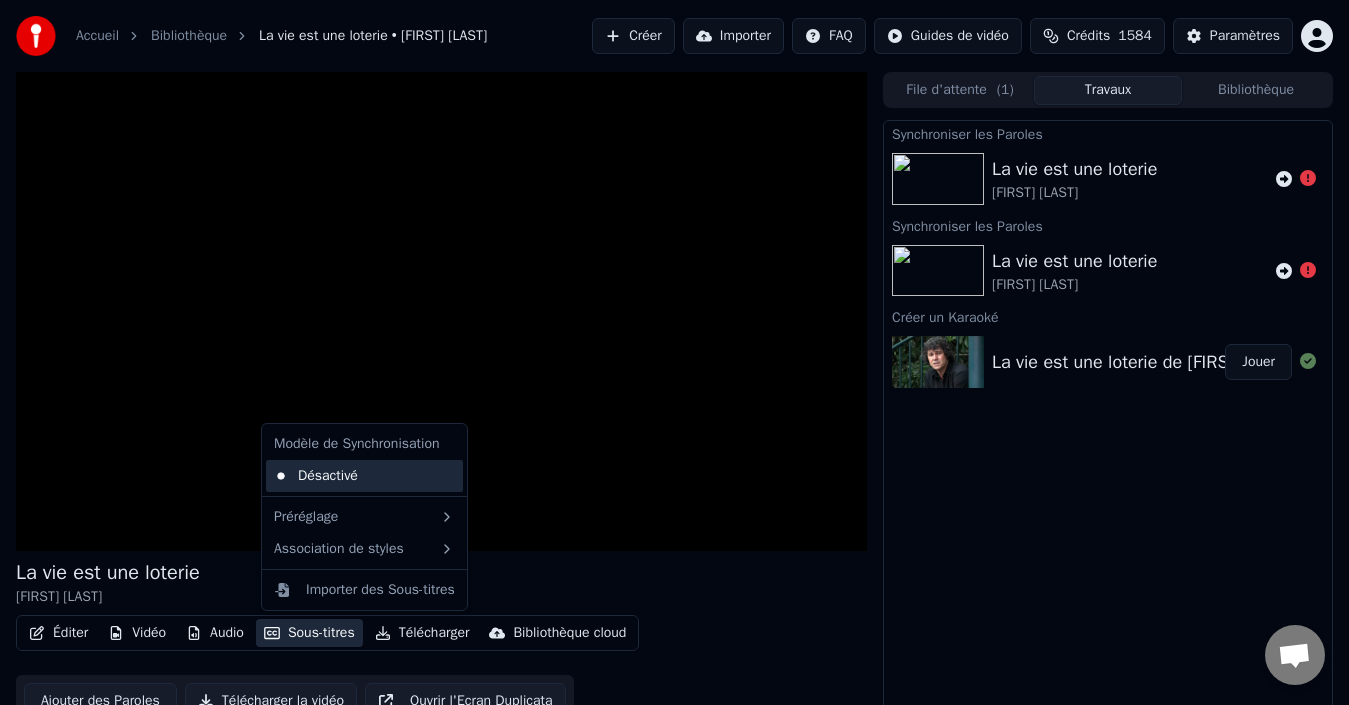 click on "Désactivé" at bounding box center [364, 476] 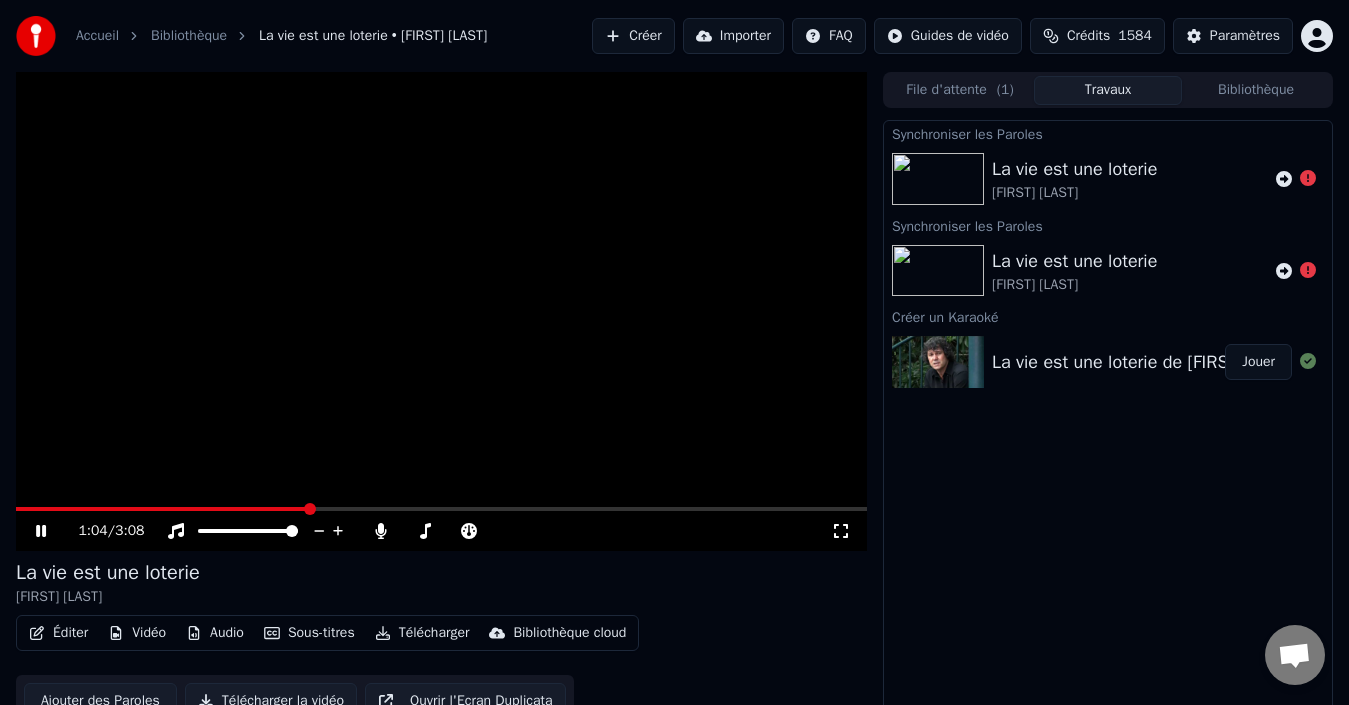 click on "Sous-titres" at bounding box center [309, 633] 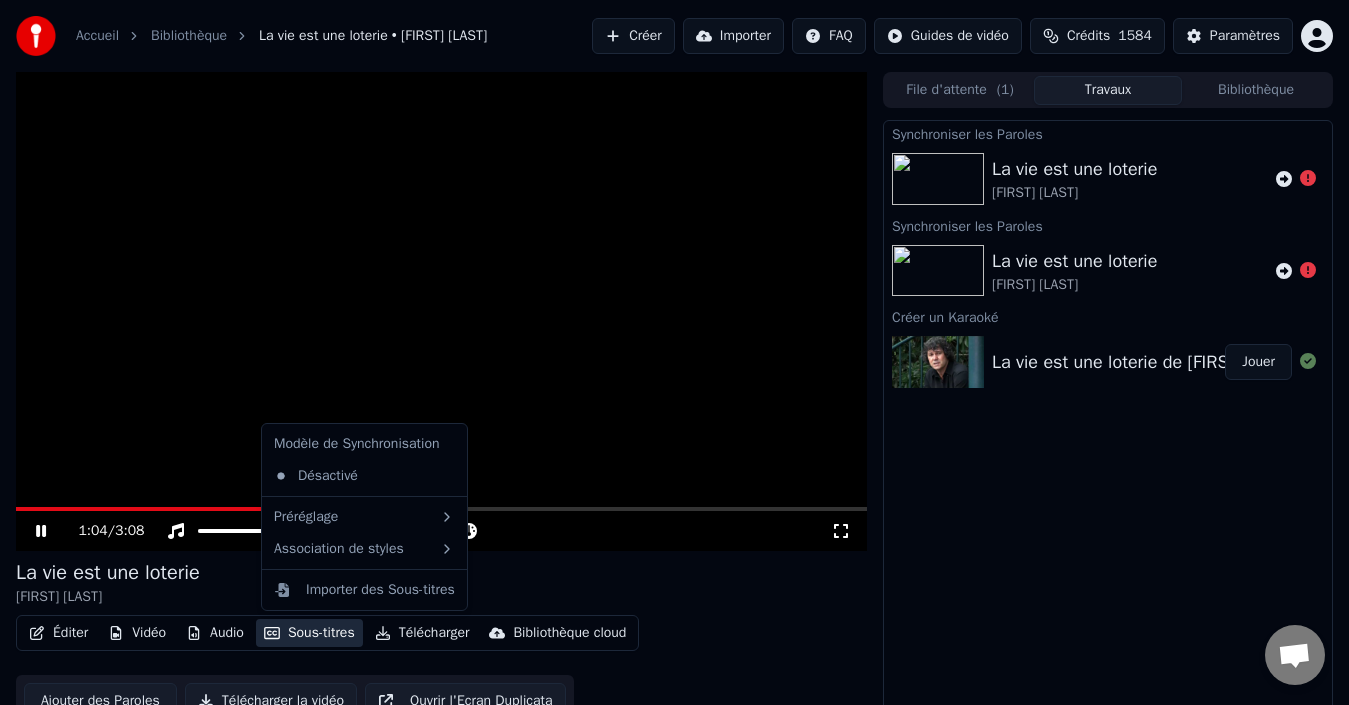 click on "Modèle de Synchronisation" at bounding box center (364, 444) 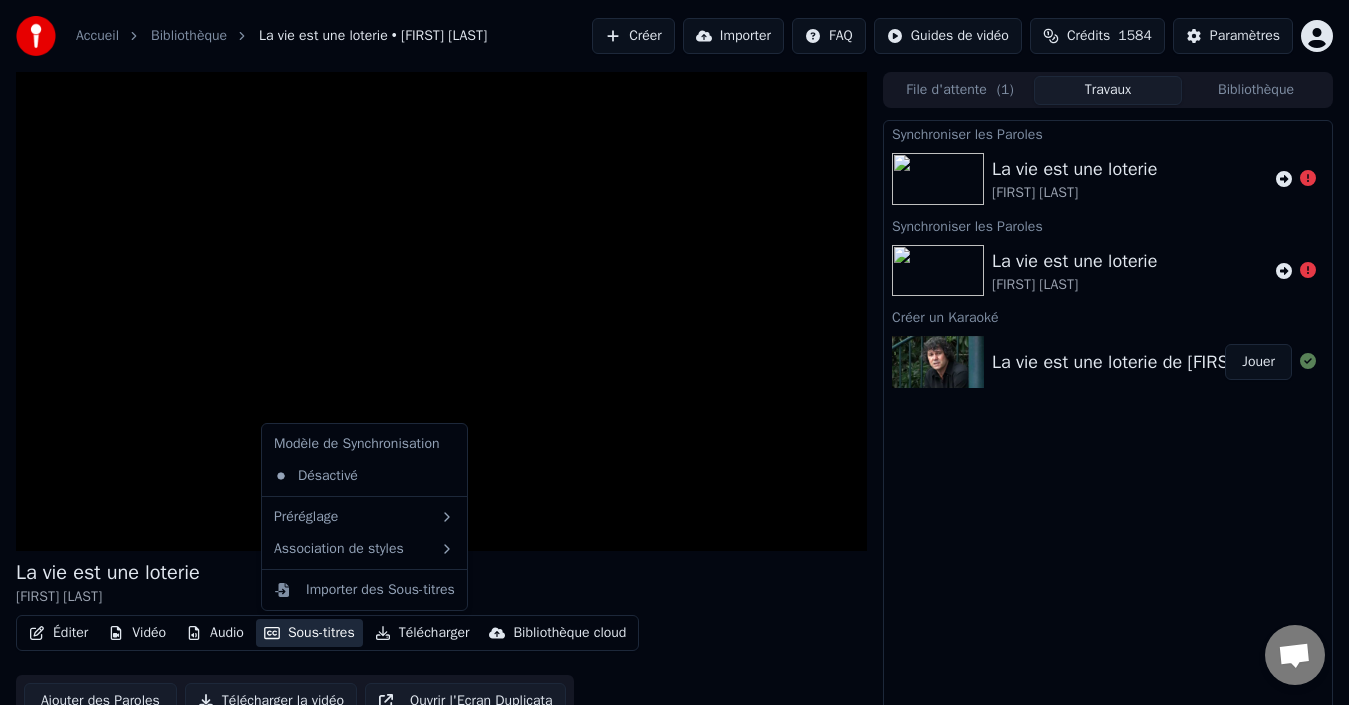 click on "Sous-titres" at bounding box center (309, 633) 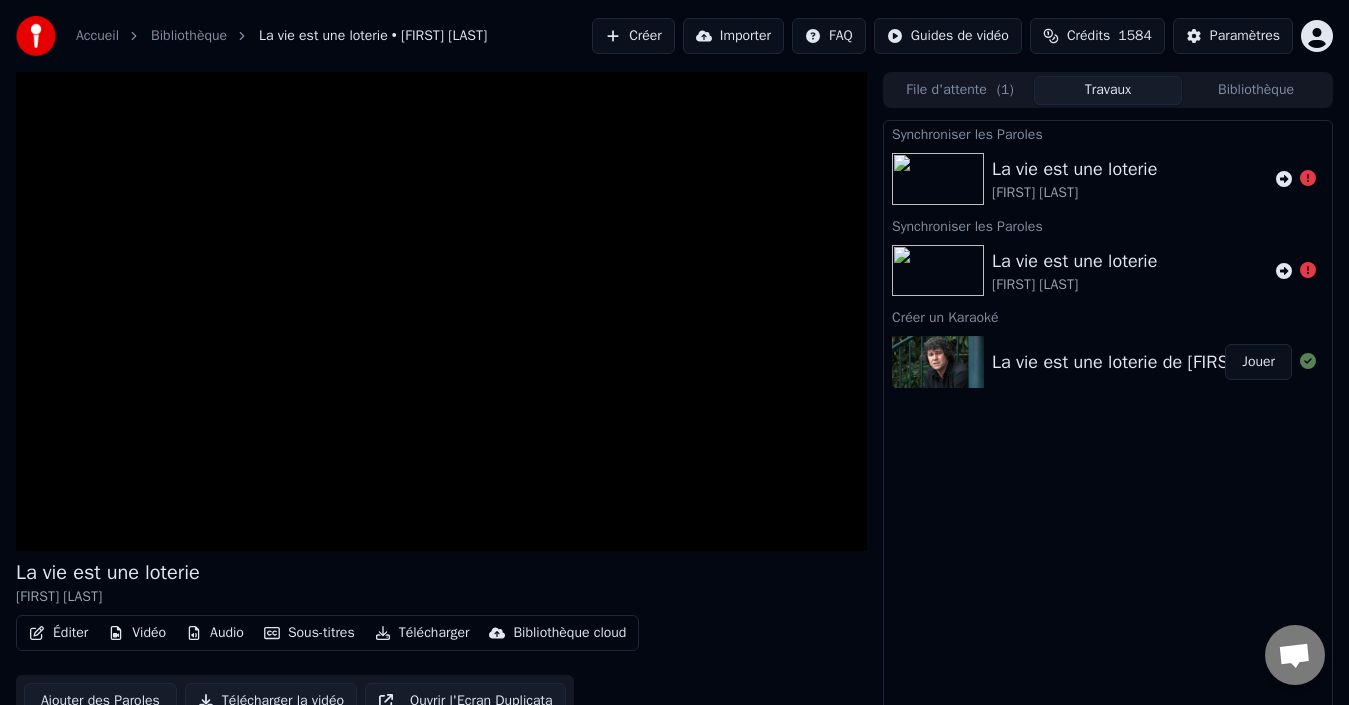 click on "Éditer" at bounding box center [58, 633] 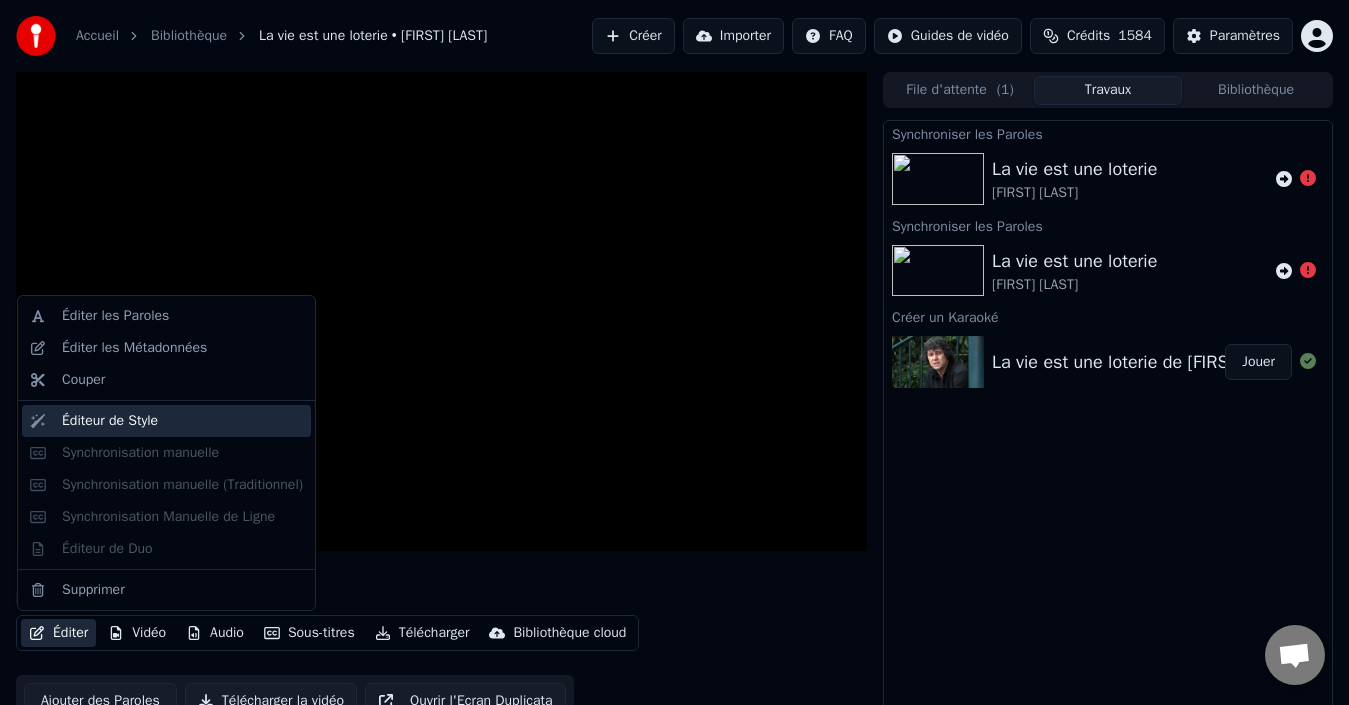 click on "Éditeur de Style" at bounding box center [110, 421] 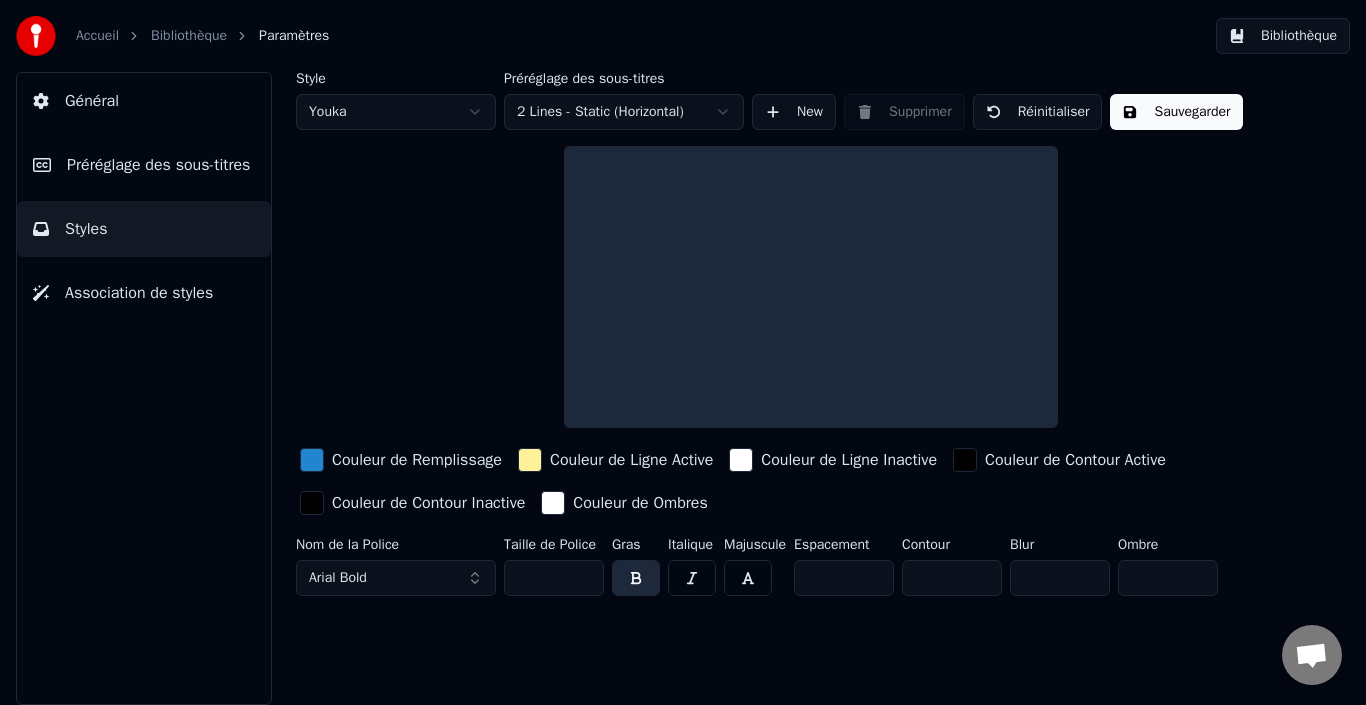 click on "Général" at bounding box center [92, 101] 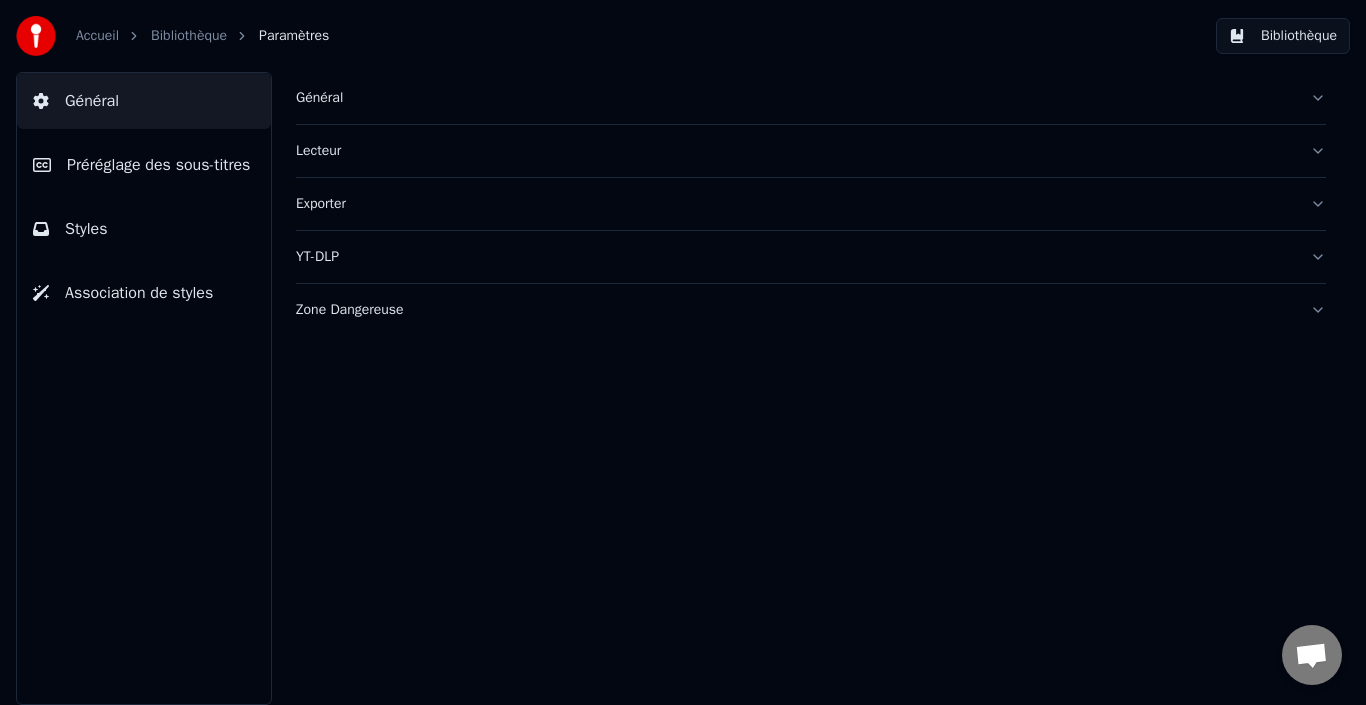 click on "Accueil" at bounding box center (97, 36) 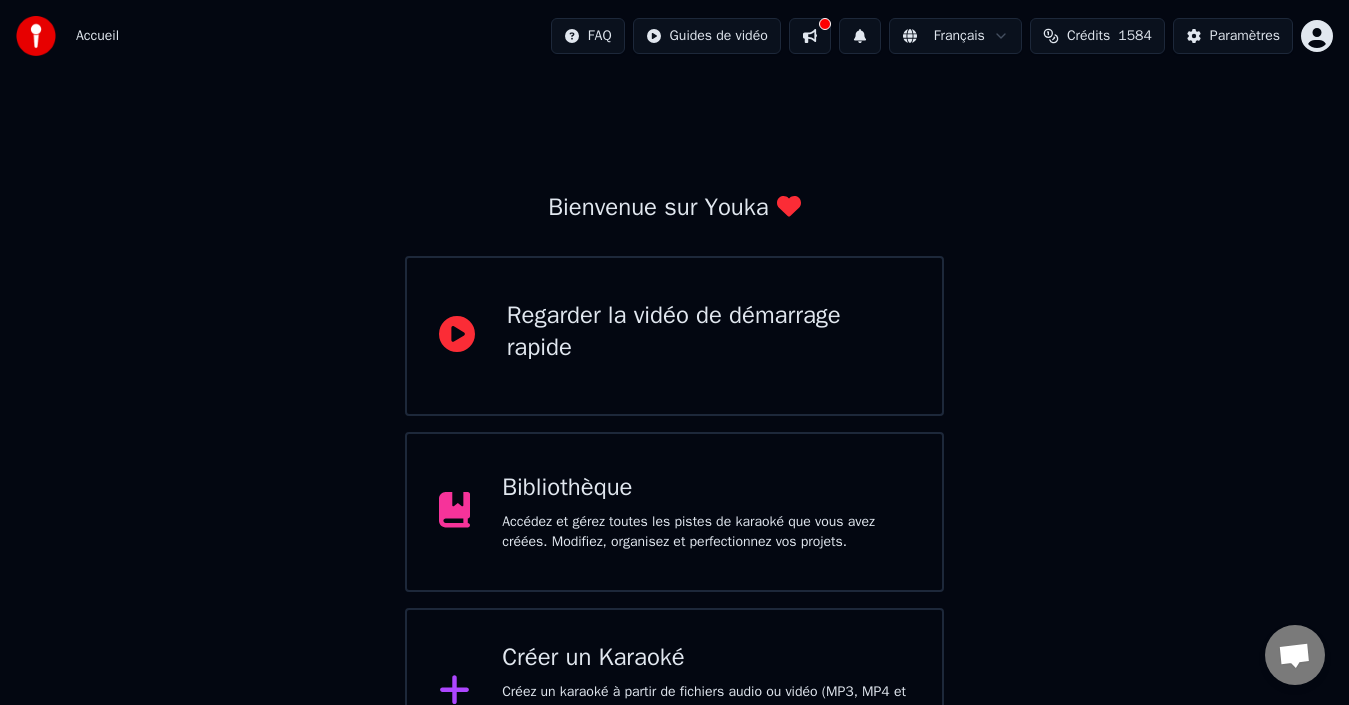 click at bounding box center [810, 36] 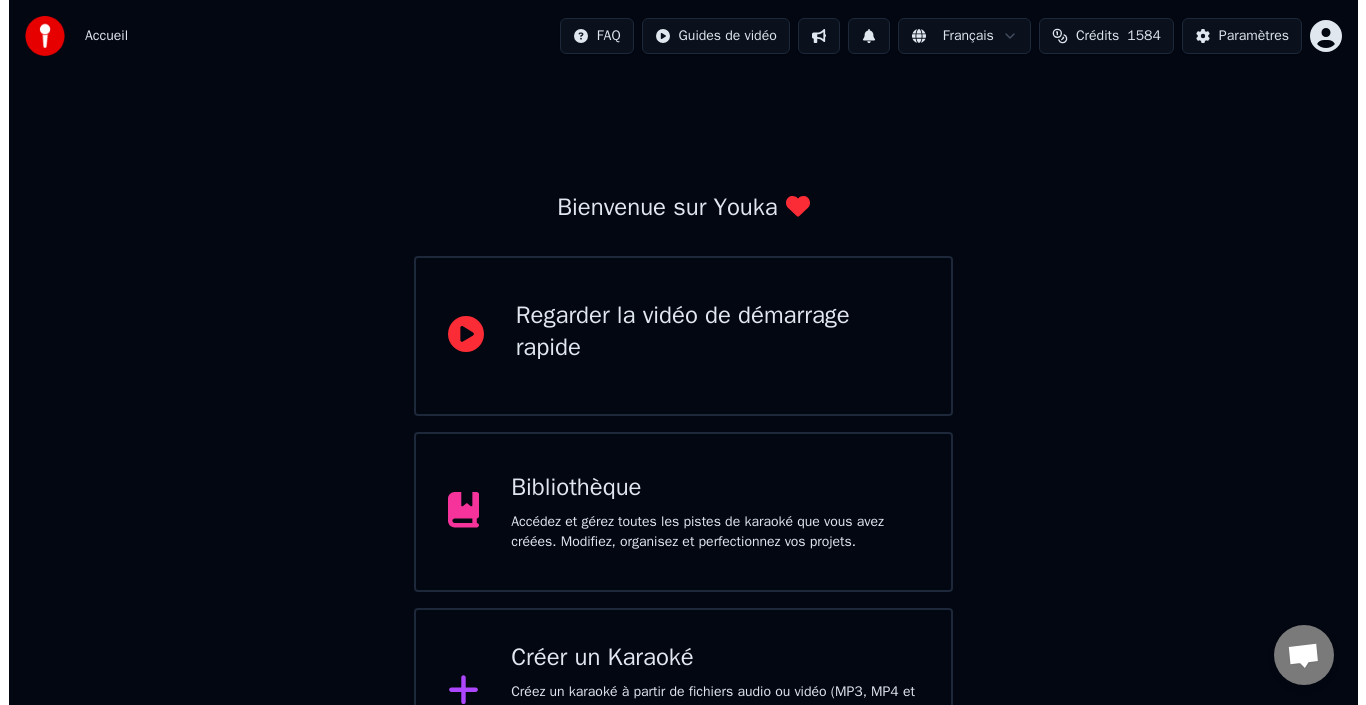 scroll, scrollTop: 71, scrollLeft: 0, axis: vertical 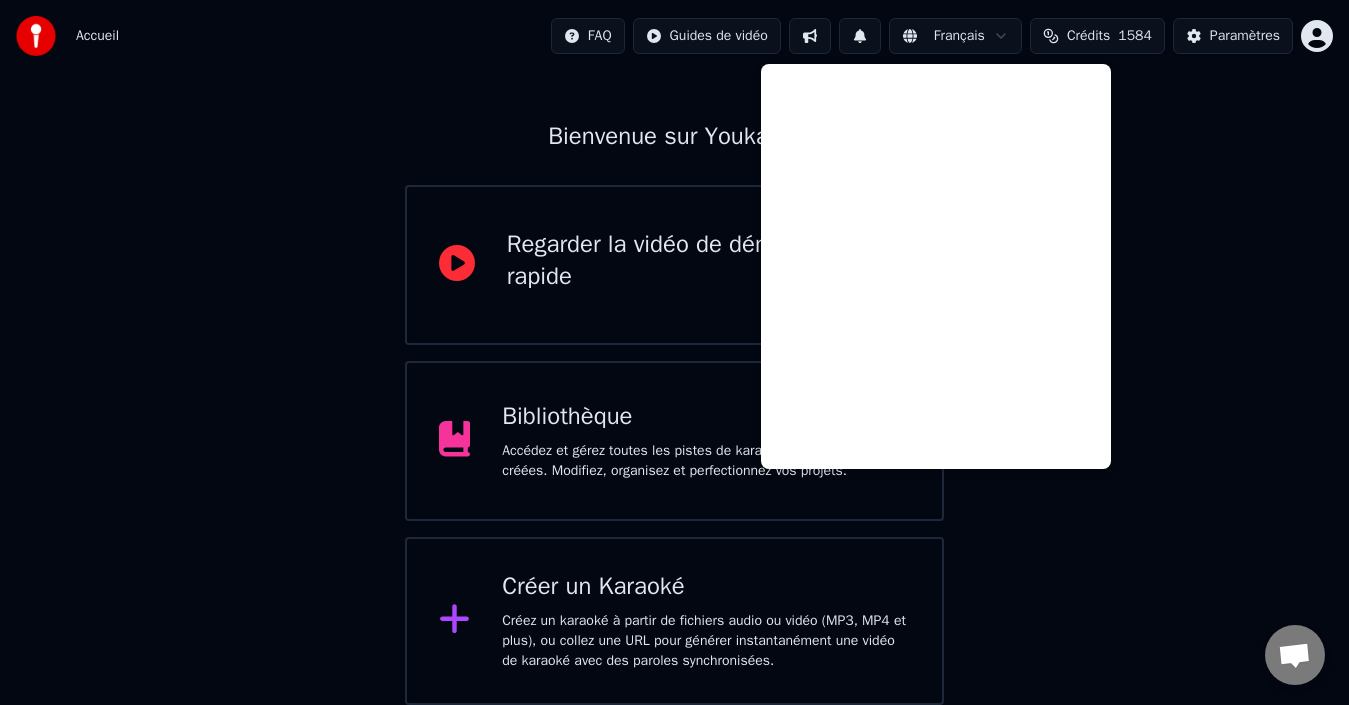 click on "Bienvenue sur Youka Regarder la vidéo de démarrage rapide Bibliothèque Accédez et gérez toutes les pistes de karaoké que vous avez créées. Modifiez, organisez et perfectionnez vos projets. Créer un Karaoké Créez un karaoké à partir de fichiers audio ou vidéo (MP3, MP4 et plus), ou collez une URL pour générer instantanément une vidéo de karaoké avec des paroles synchronisées." at bounding box center (674, 353) 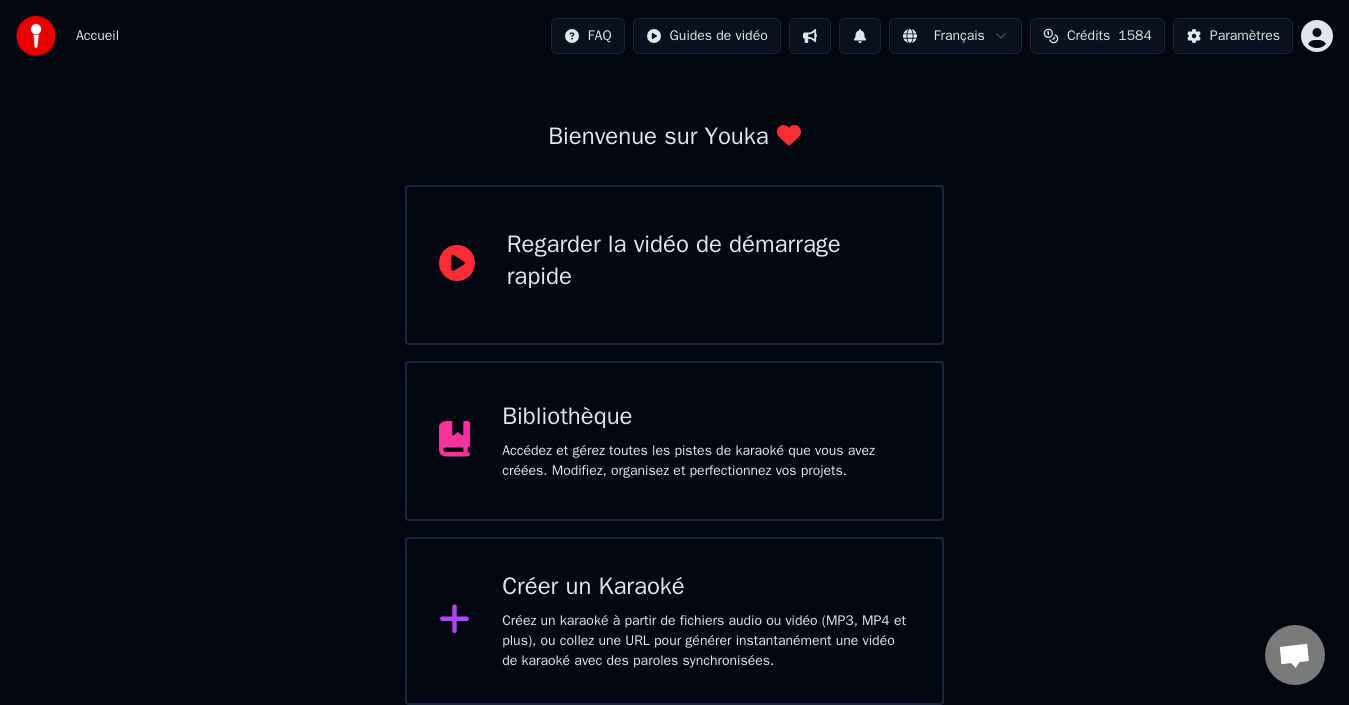 click on "Créer un Karaoké" at bounding box center [706, 587] 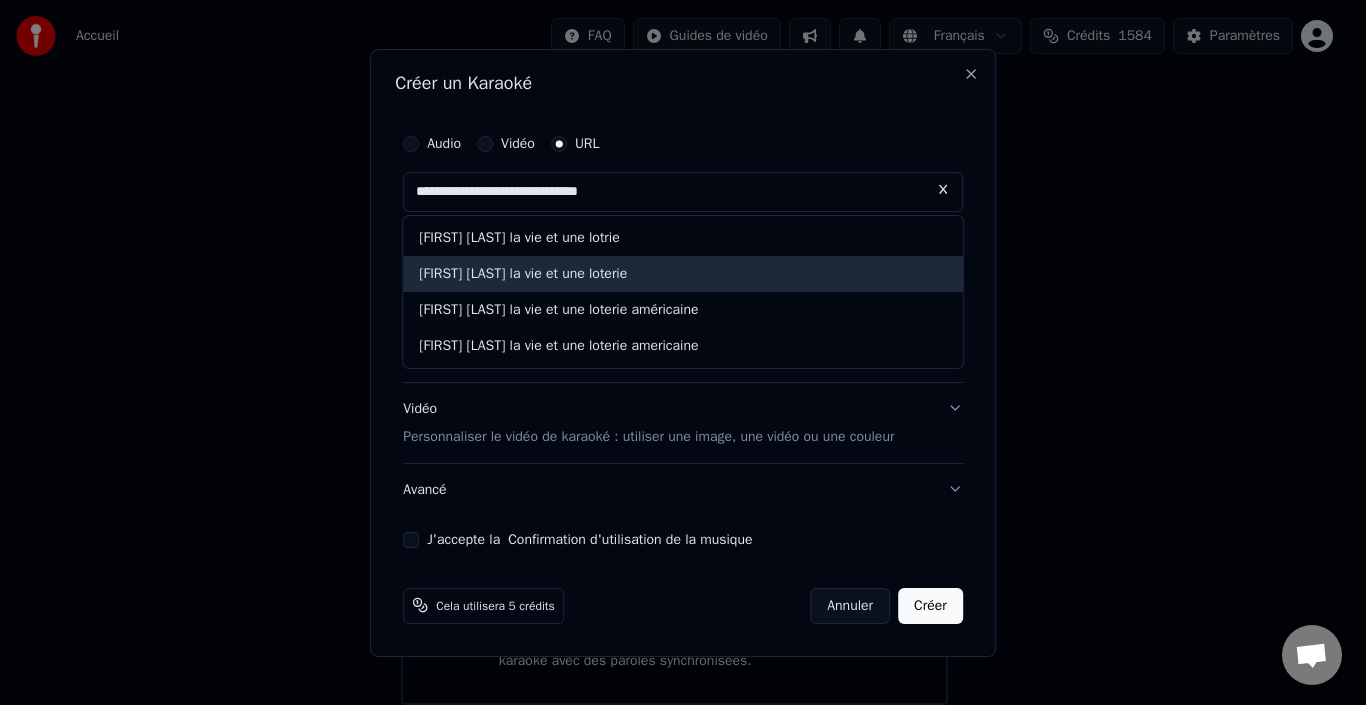 click on "[FIRST] [LAST] la vie et une loterie" at bounding box center [683, 274] 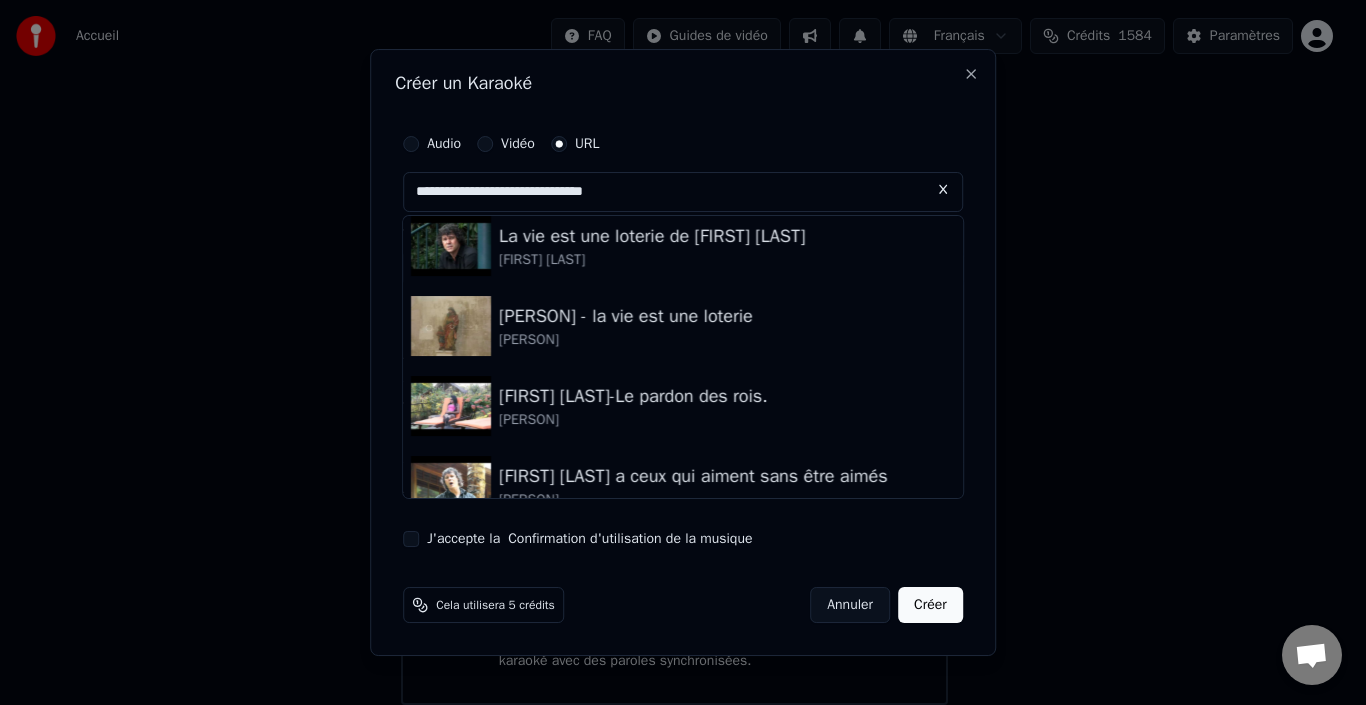 scroll, scrollTop: 0, scrollLeft: 0, axis: both 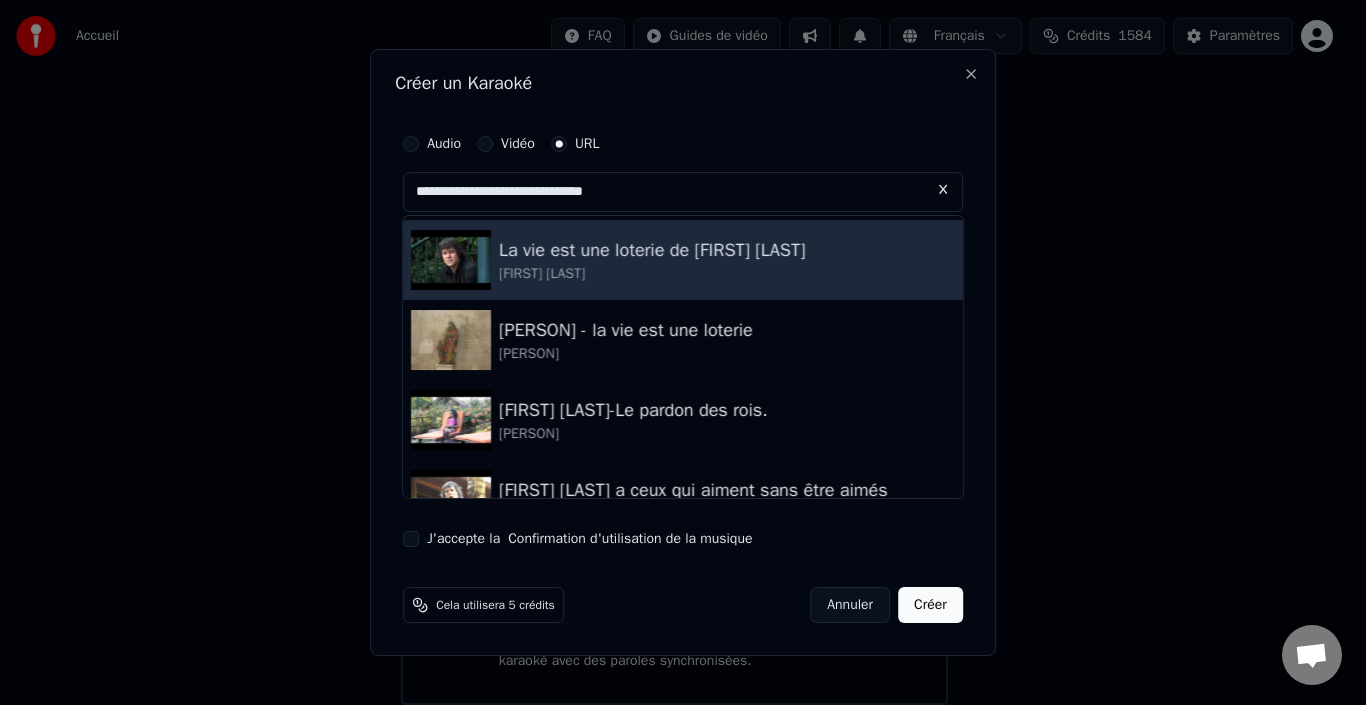 click on "La vie est une loterie de [FIRST] [LAST]" at bounding box center (652, 250) 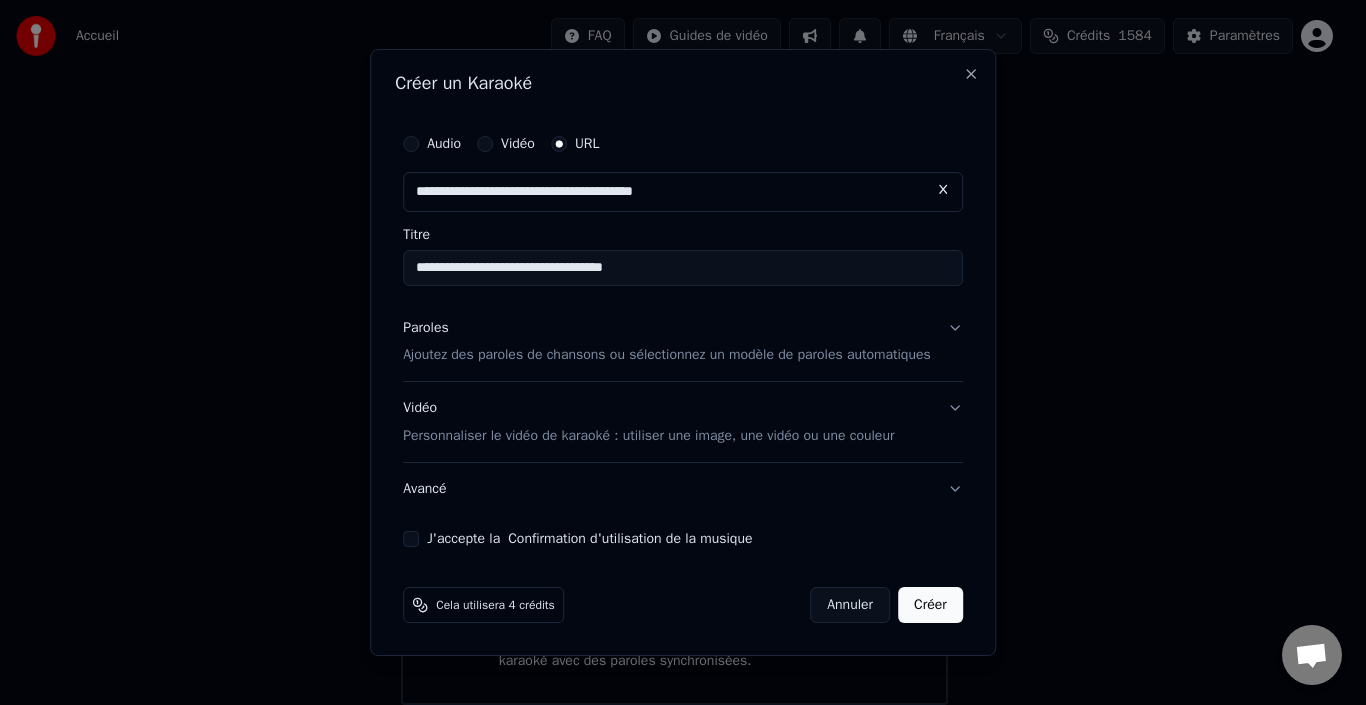 click on "J'accepte la   Confirmation d'utilisation de la musique" at bounding box center (411, 539) 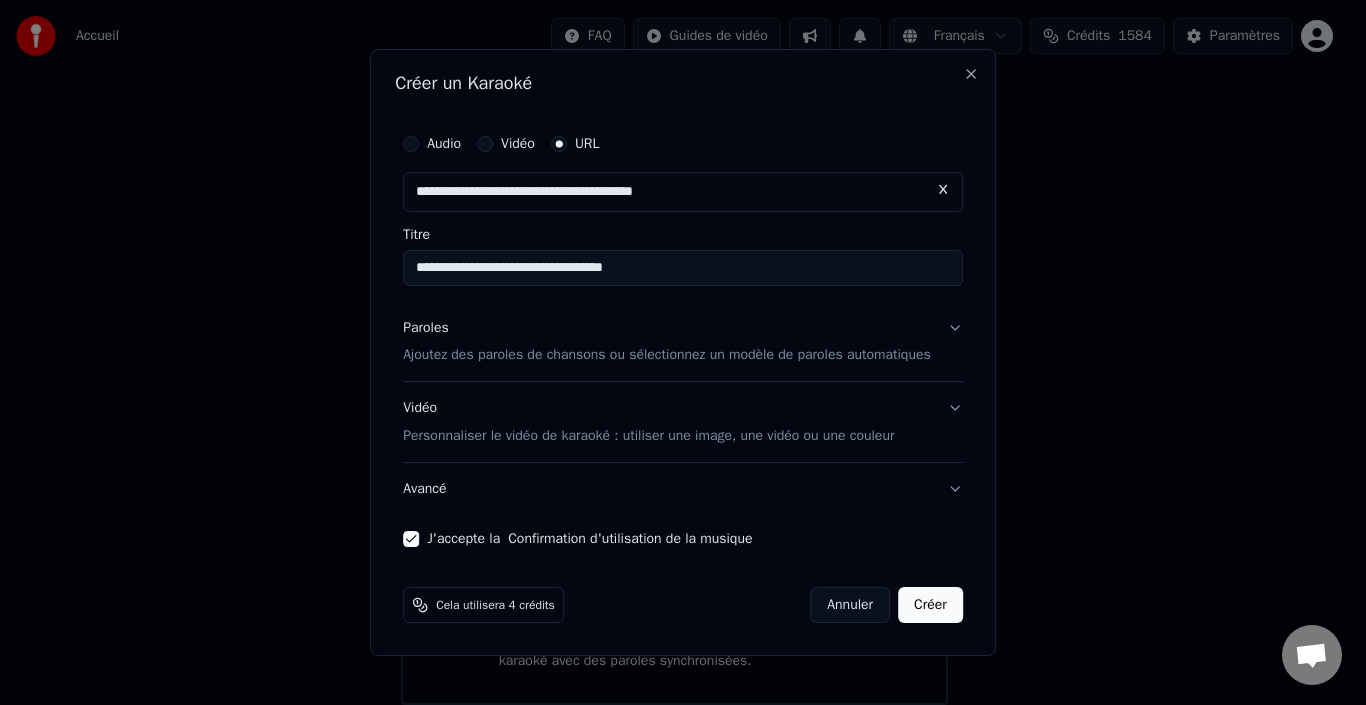 click on "Créer" at bounding box center [930, 605] 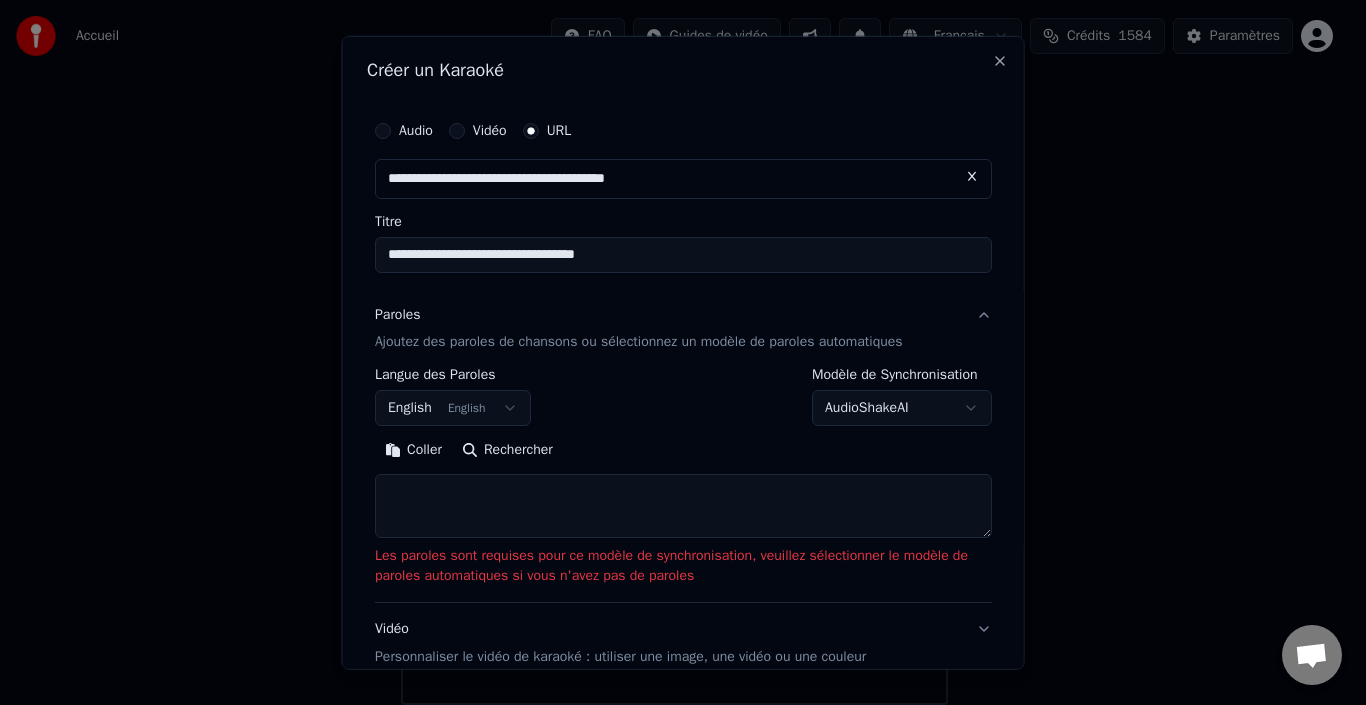 click on "English English" at bounding box center [453, 408] 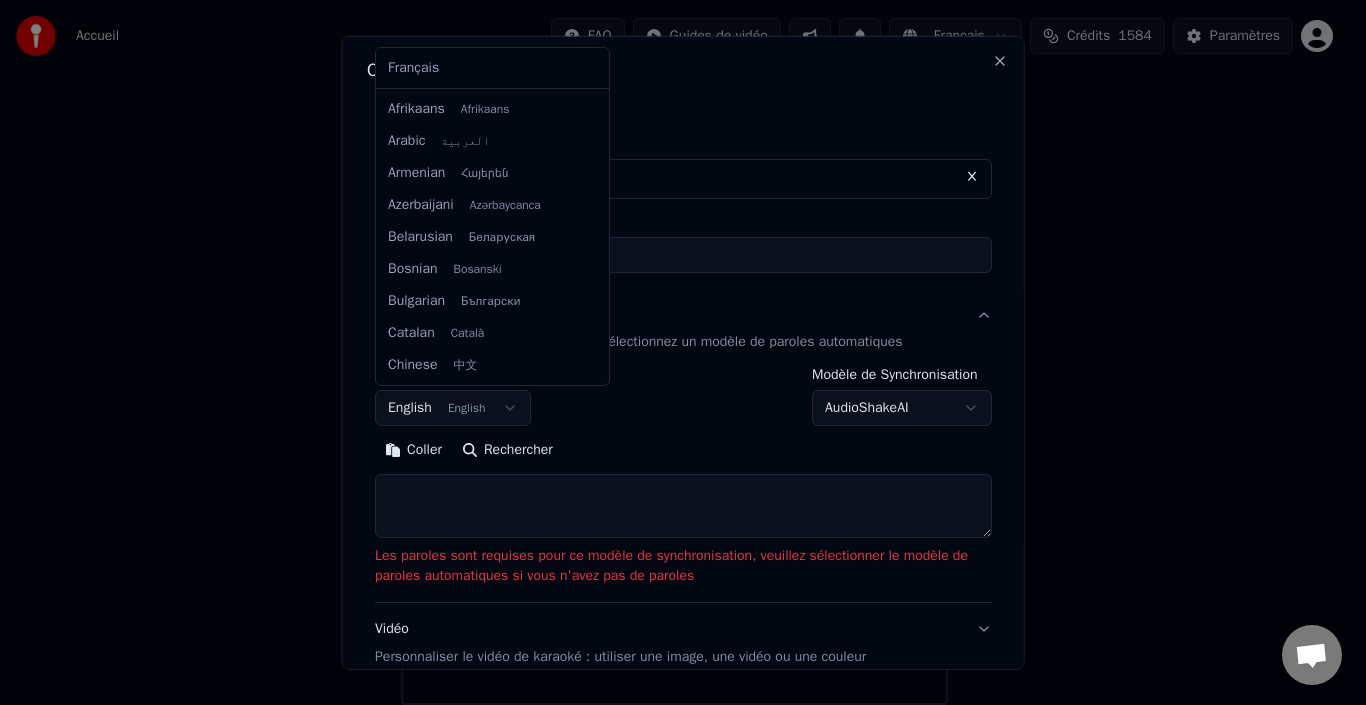 scroll, scrollTop: 160, scrollLeft: 0, axis: vertical 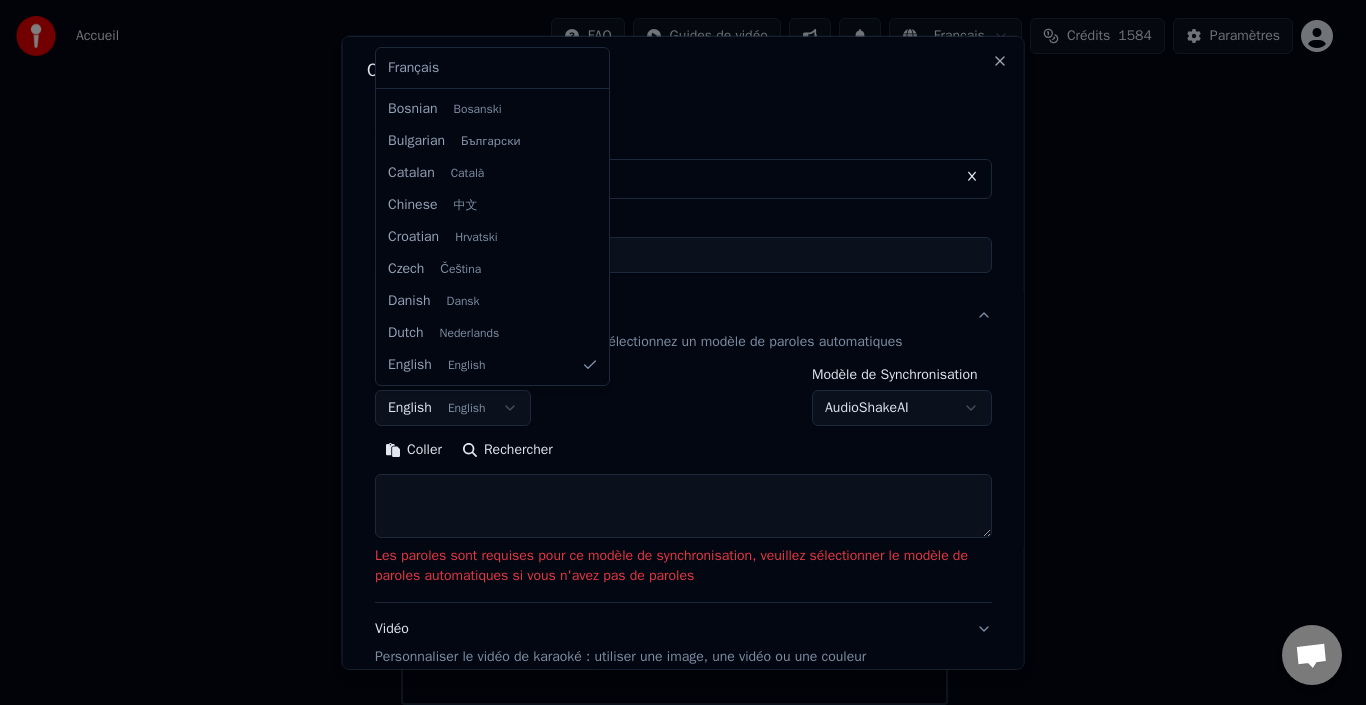 select on "**" 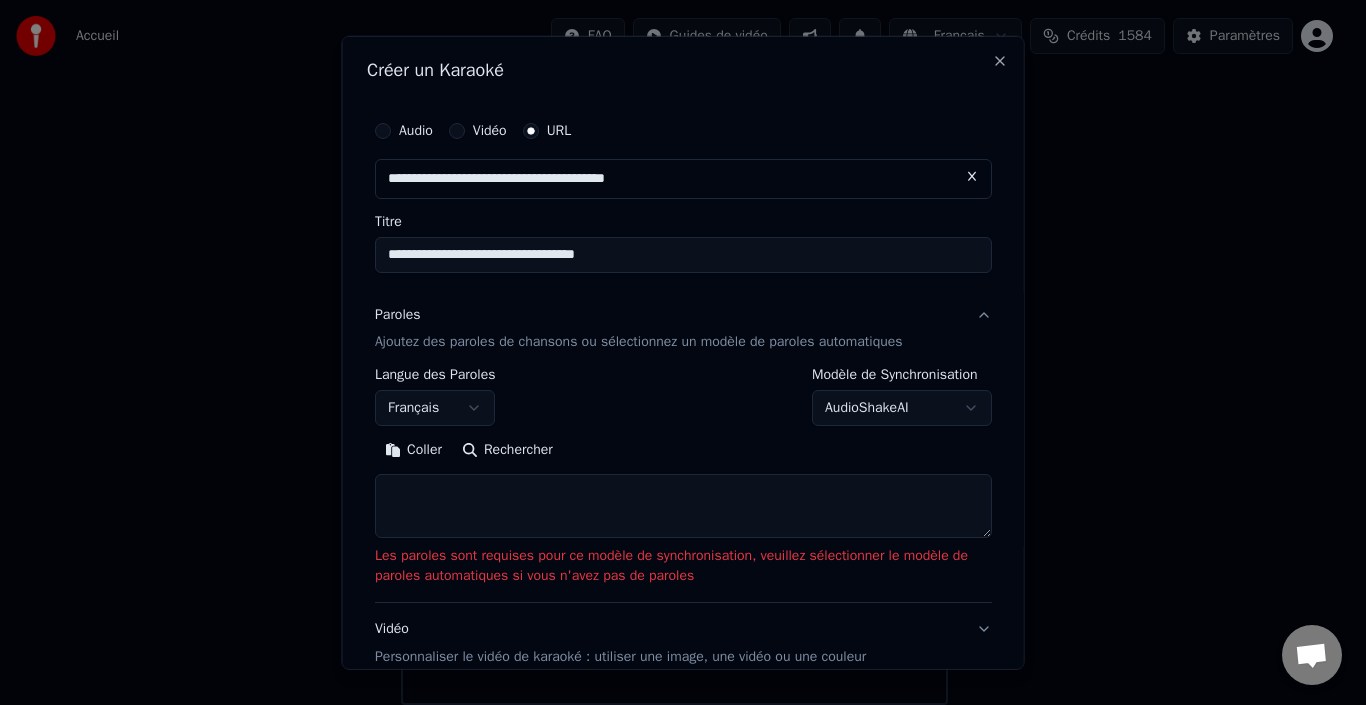 click on "AudioShakeAI" at bounding box center [902, 408] 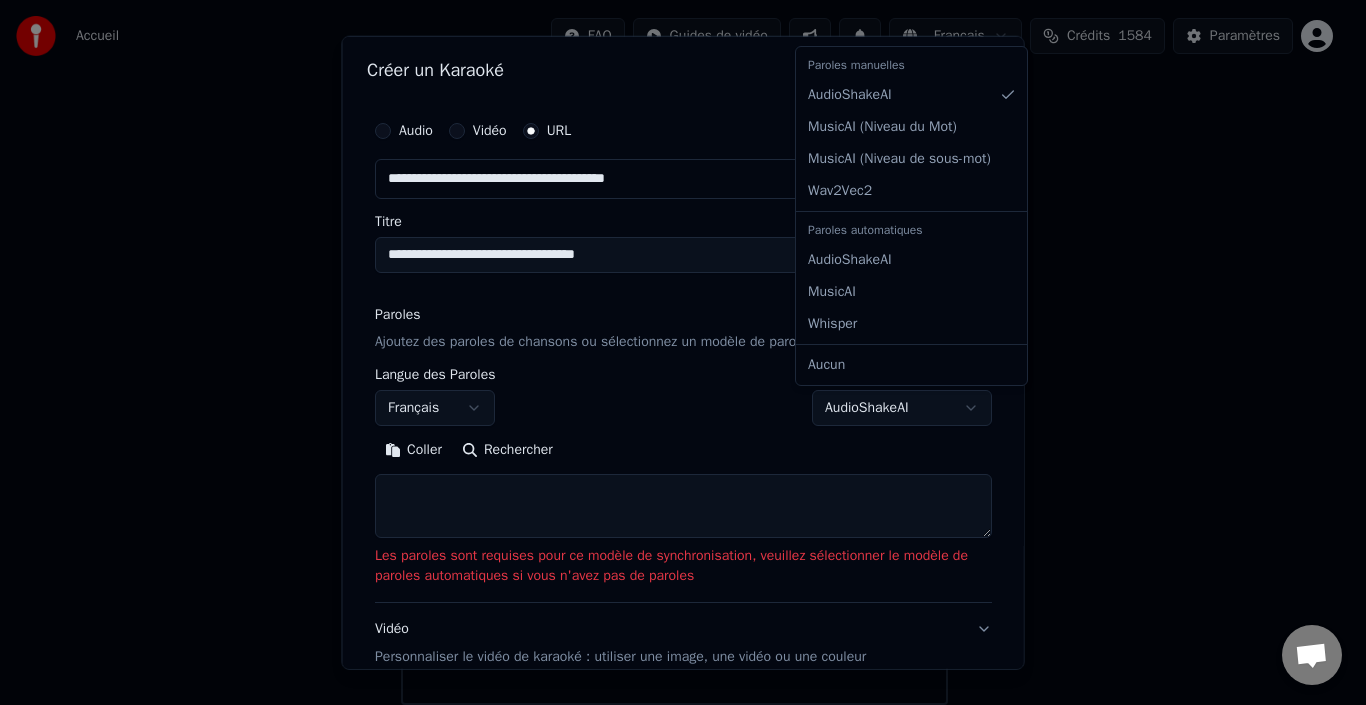 select on "********" 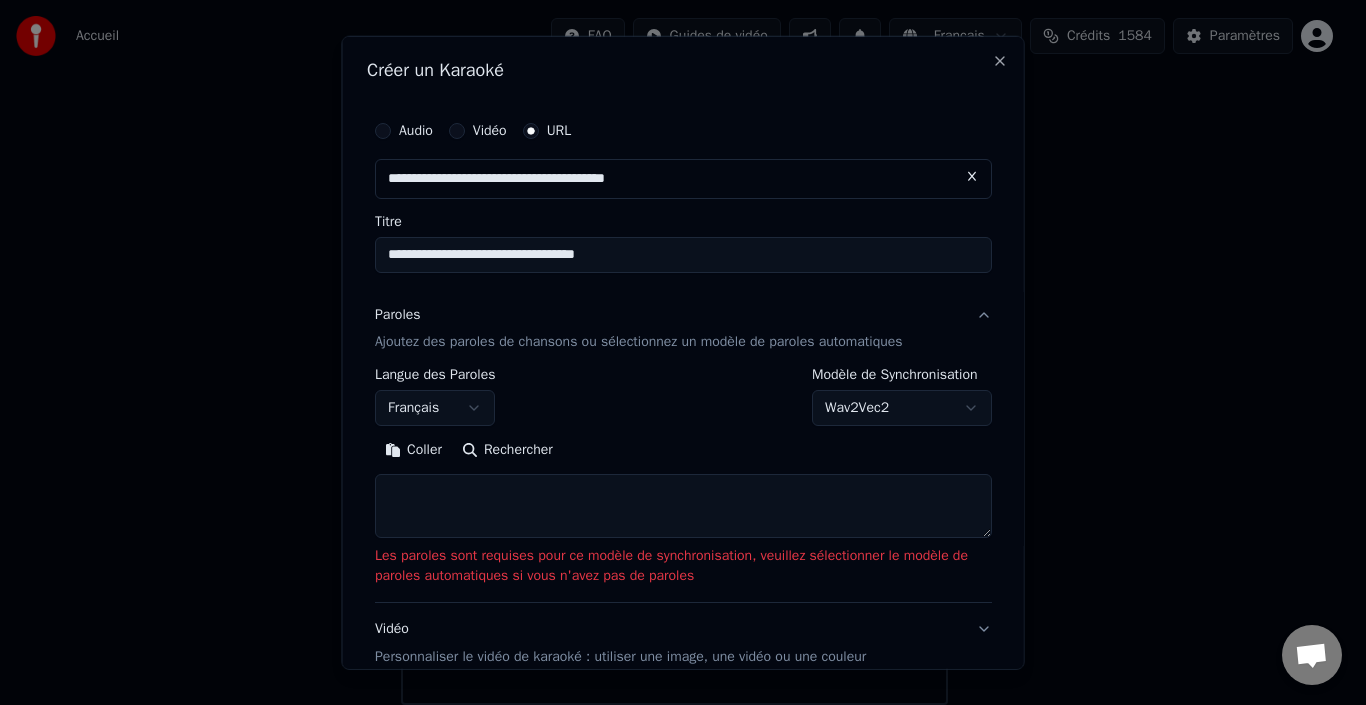 scroll, scrollTop: 207, scrollLeft: 0, axis: vertical 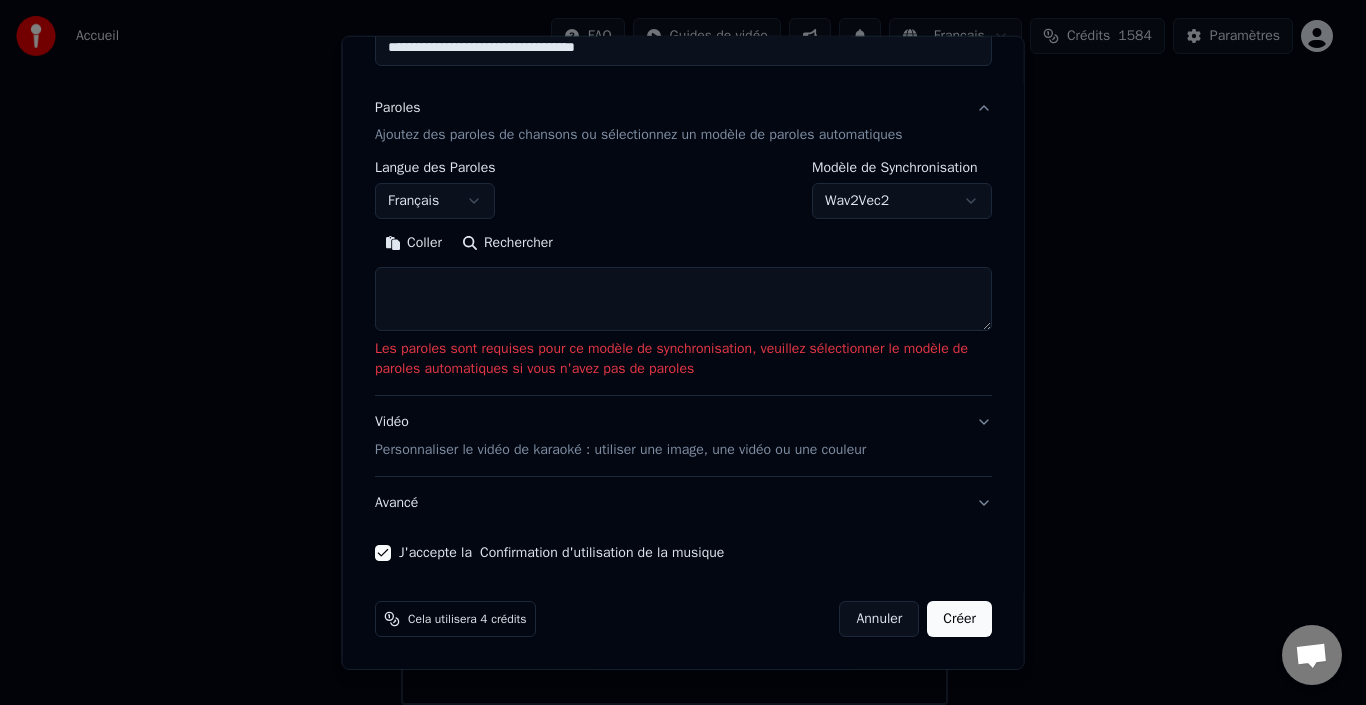 click on "Créer" at bounding box center (959, 619) 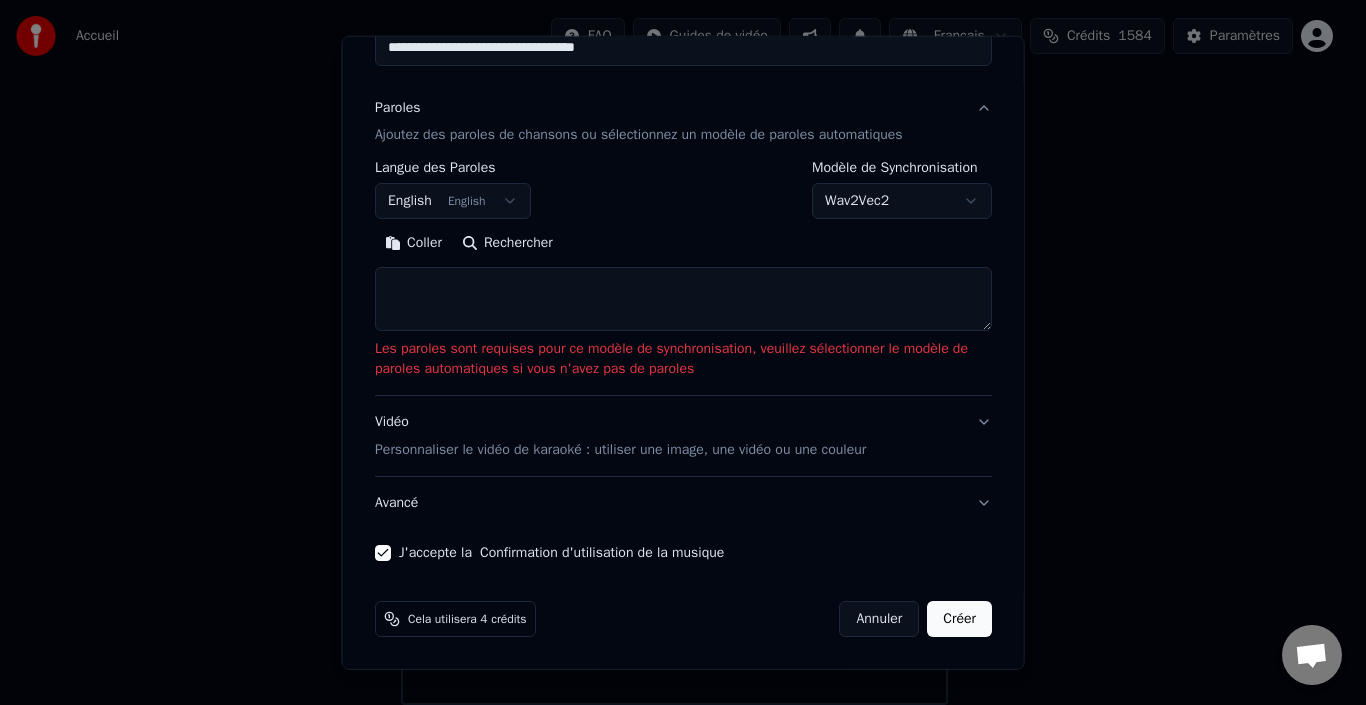 click on "English English" at bounding box center (453, 201) 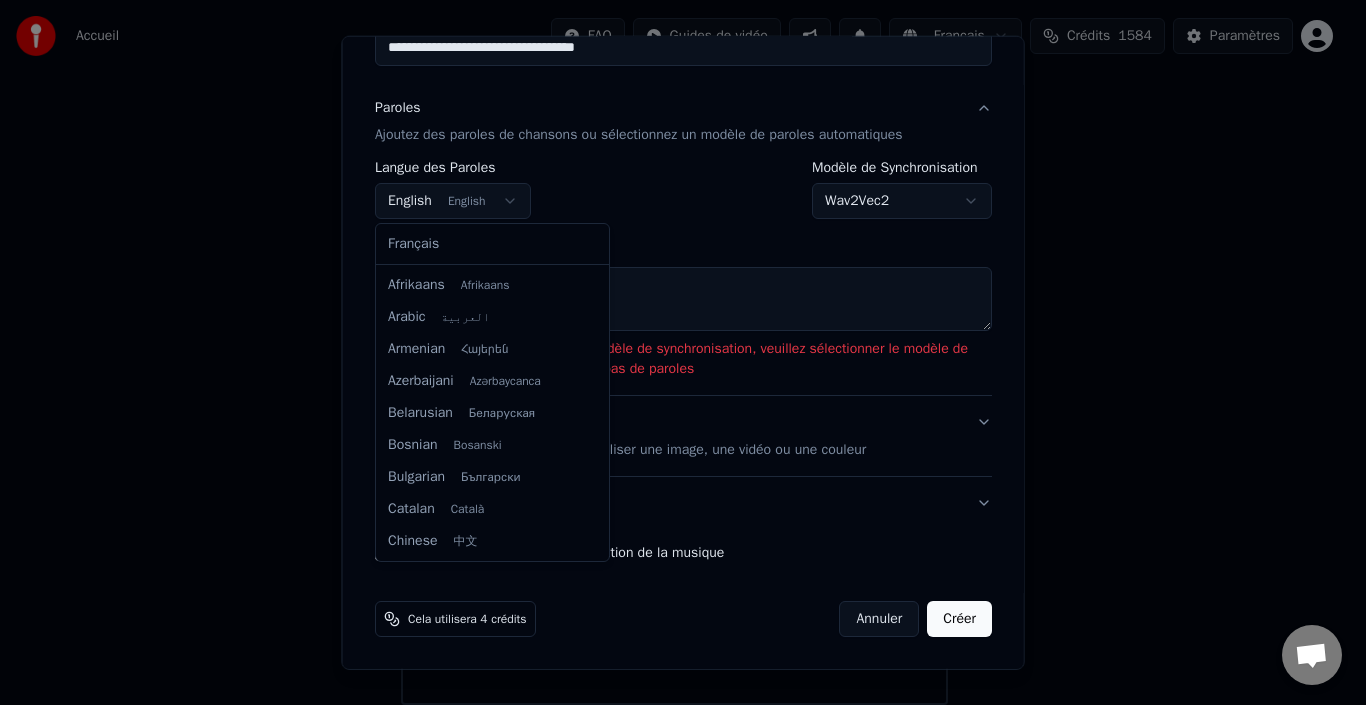 scroll, scrollTop: 160, scrollLeft: 0, axis: vertical 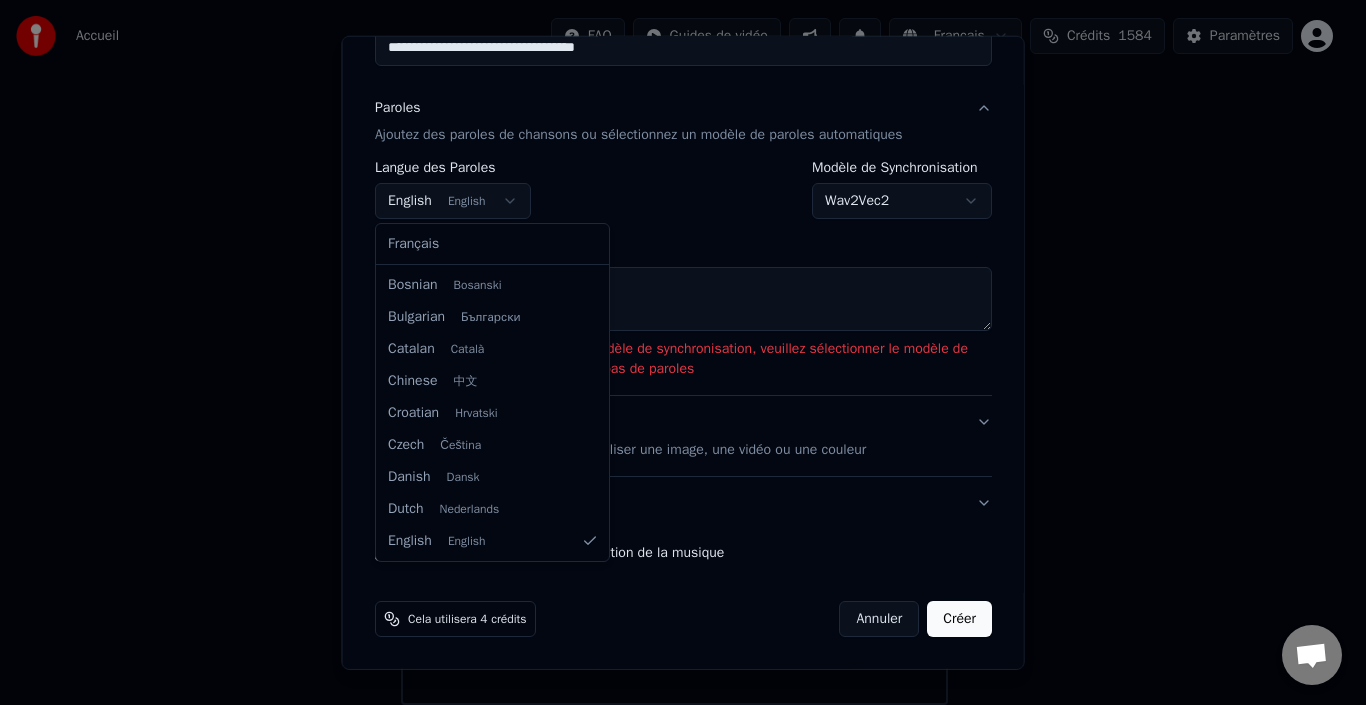 select on "**" 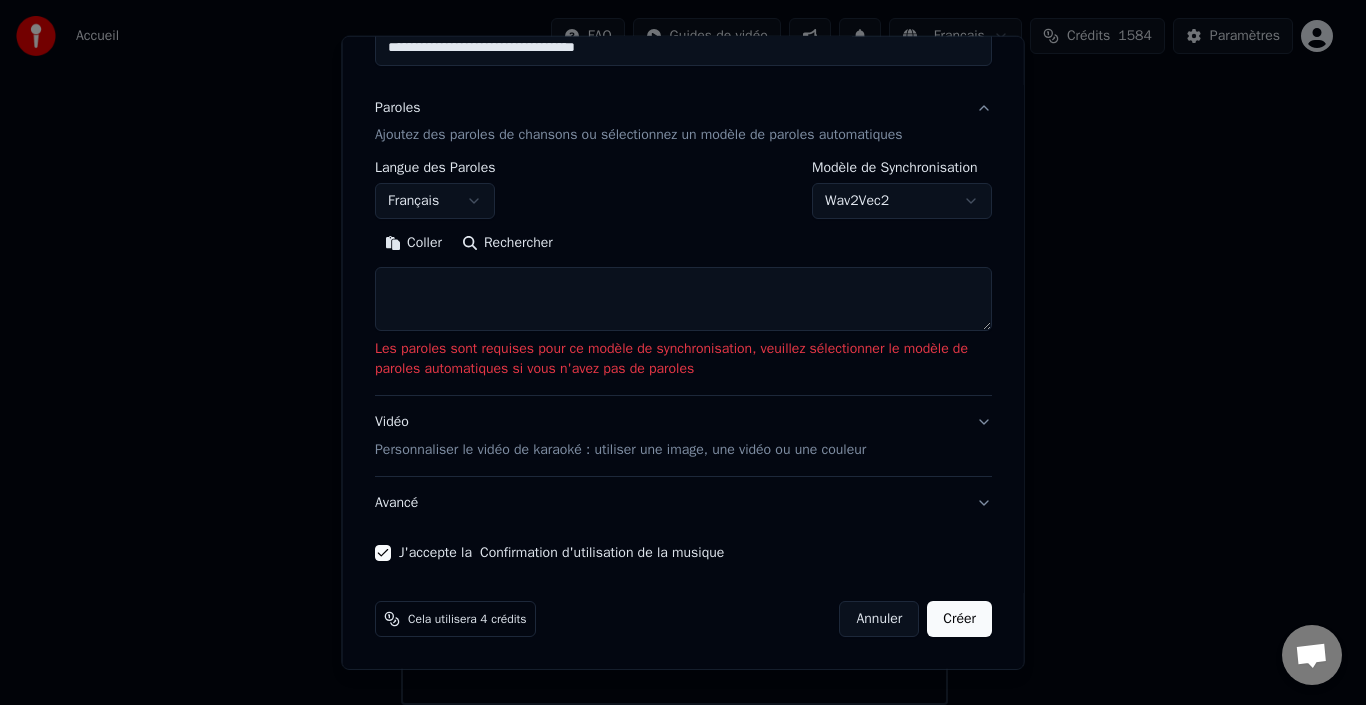 click on "Rechercher" at bounding box center (506, 243) 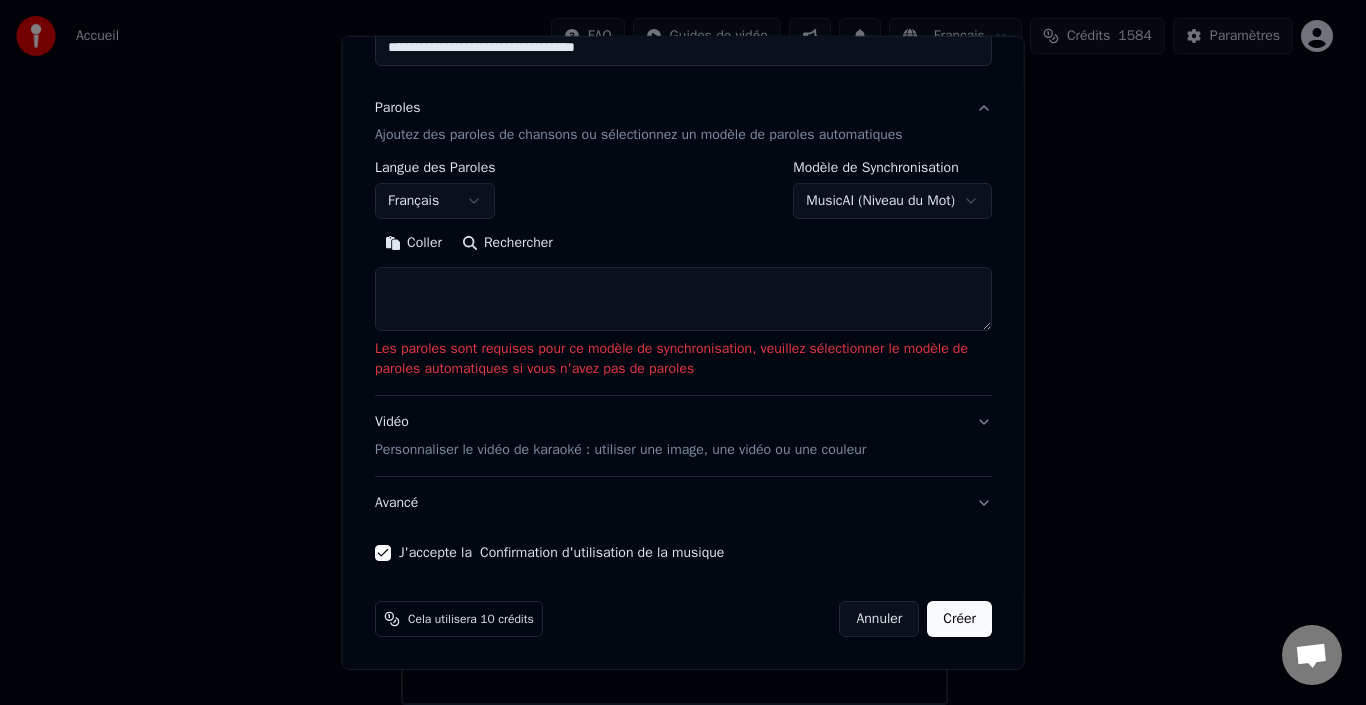 click on "MusicAI ( Niveau du Mot )" at bounding box center (892, 201) 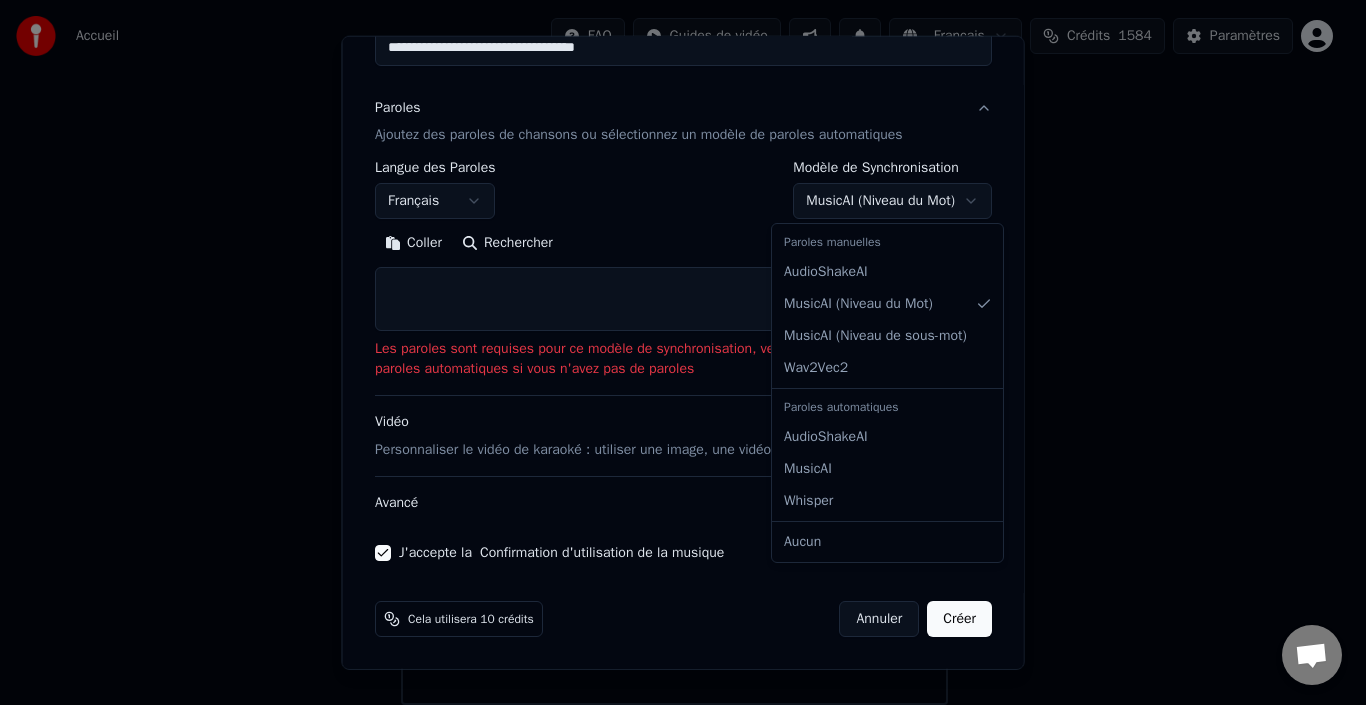 click on "Paroles manuelles" at bounding box center (887, 242) 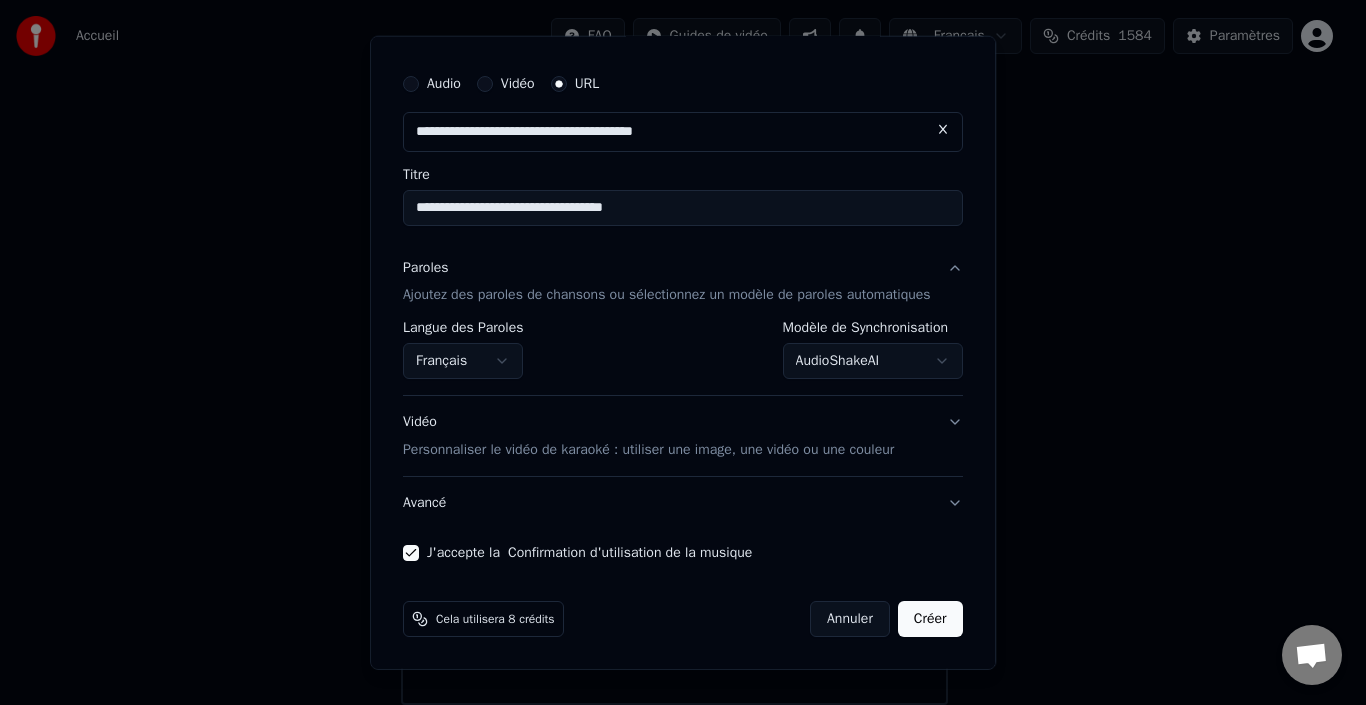 scroll, scrollTop: 47, scrollLeft: 0, axis: vertical 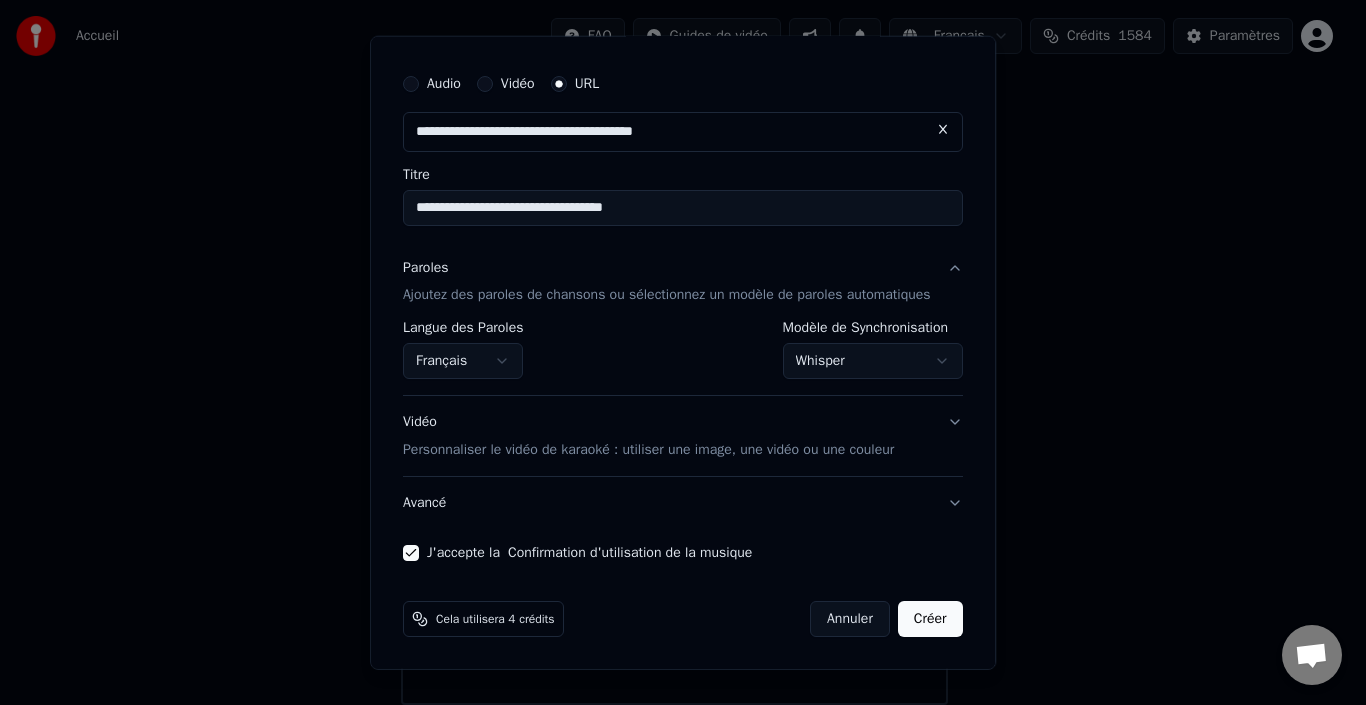 click on "Whisper" at bounding box center (873, 361) 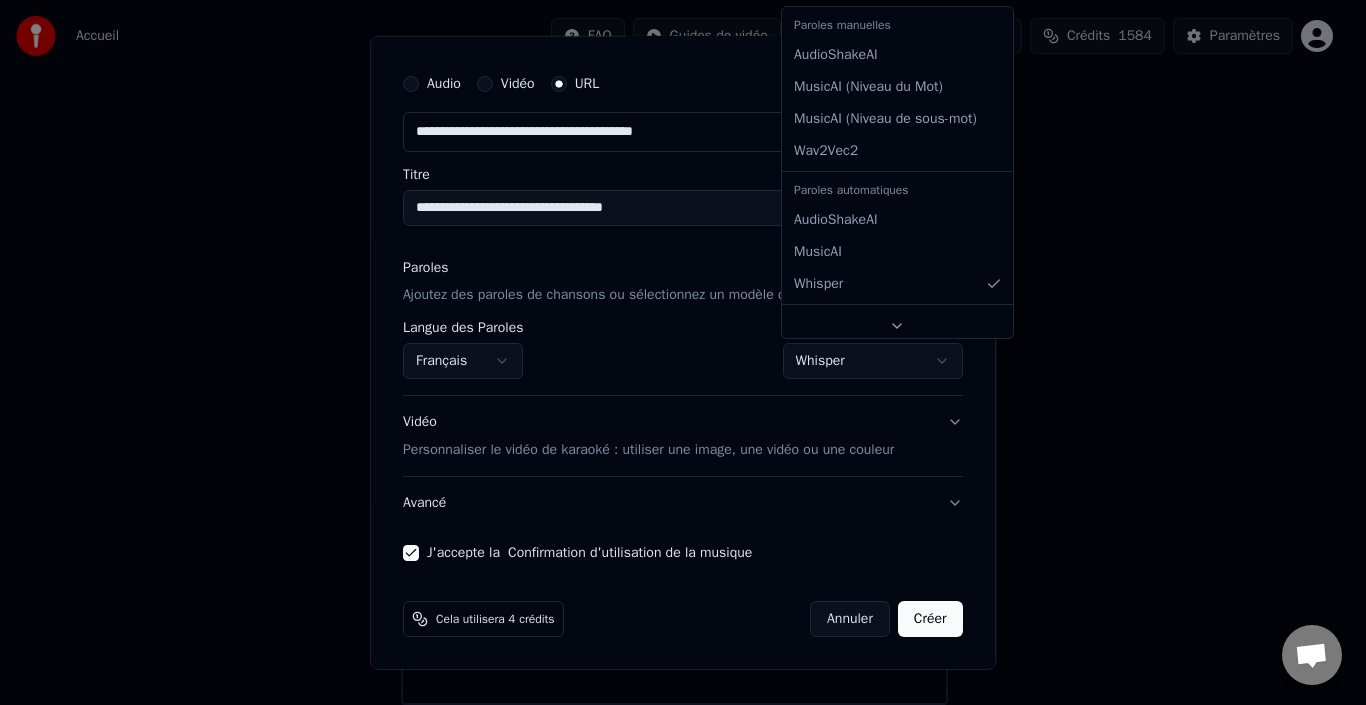 select on "**********" 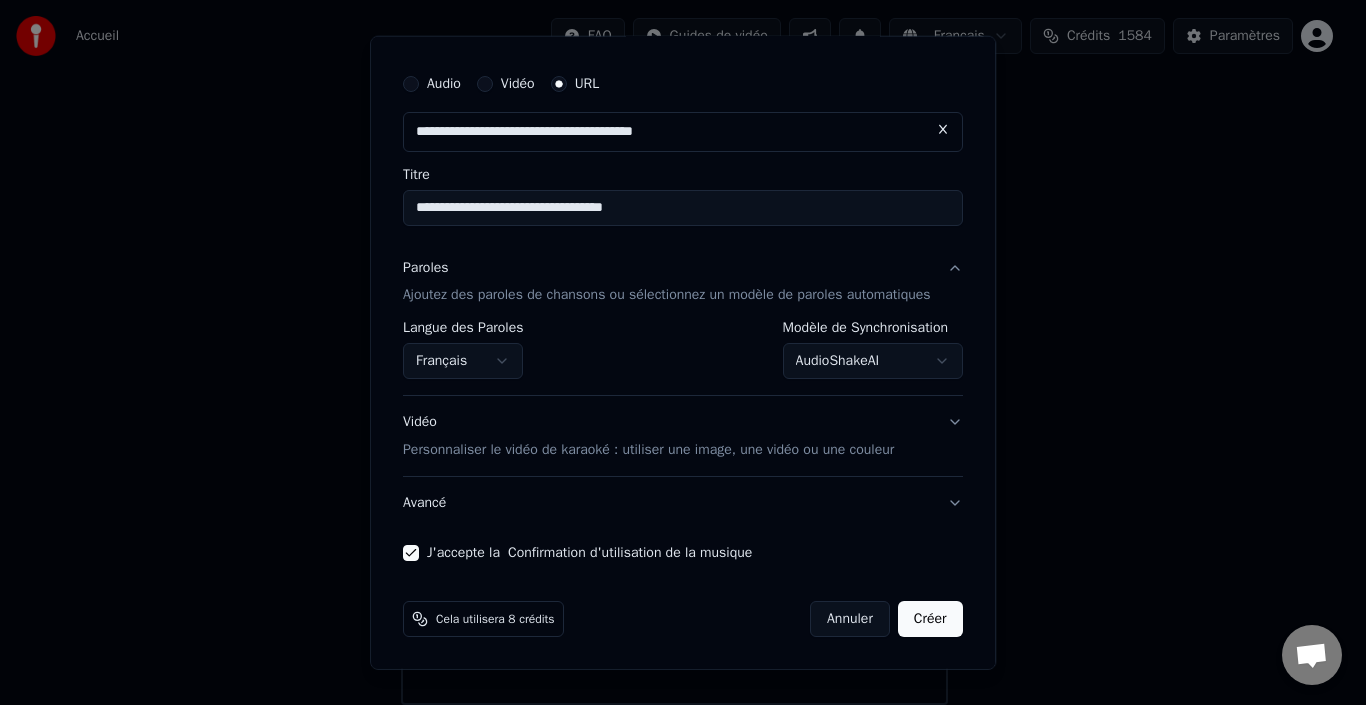 click on "Créer" at bounding box center (930, 619) 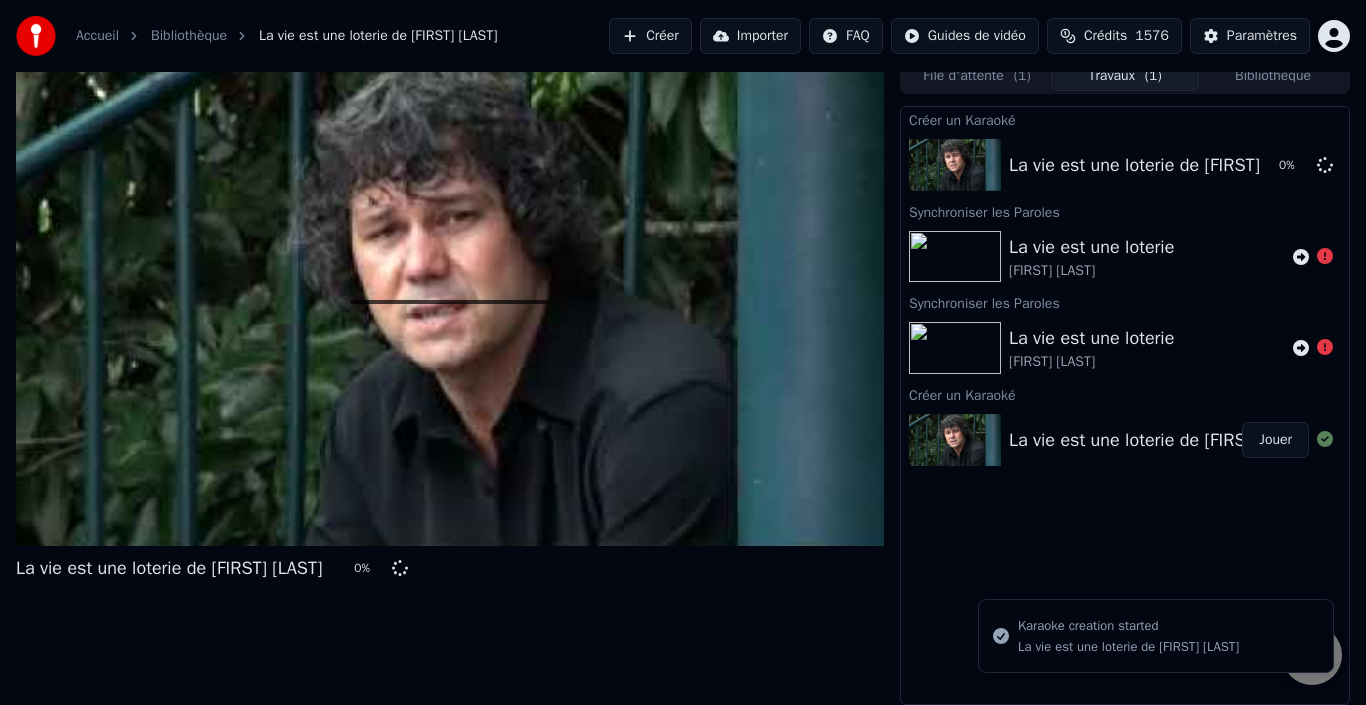 scroll, scrollTop: 14, scrollLeft: 0, axis: vertical 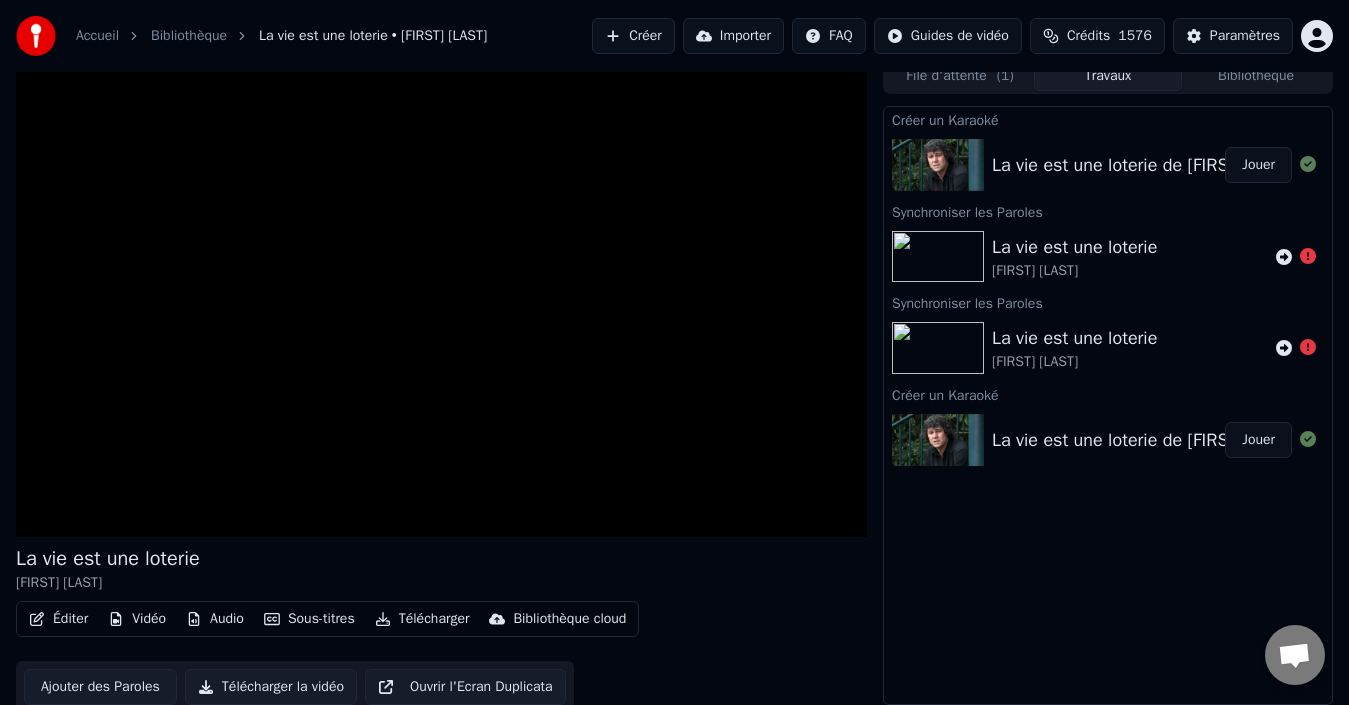 click on "Jouer" at bounding box center [1258, 165] 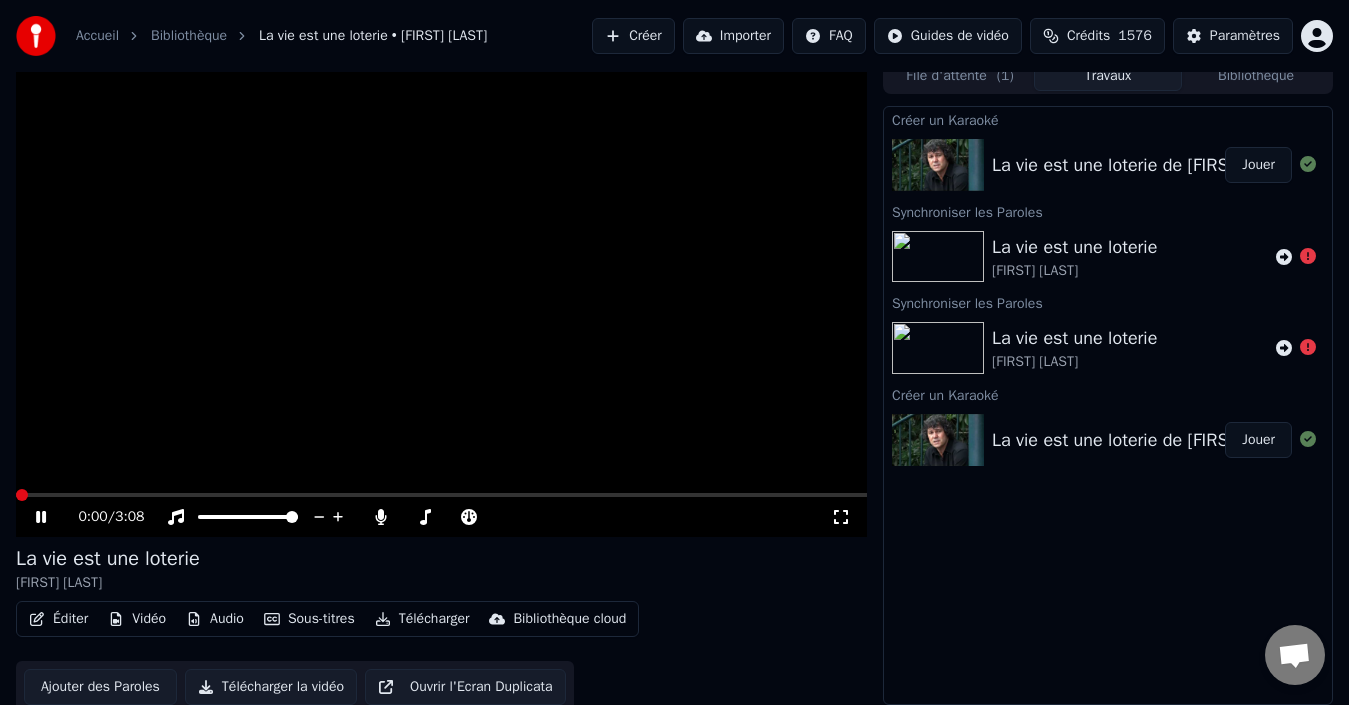 click on "Éditer" at bounding box center (58, 619) 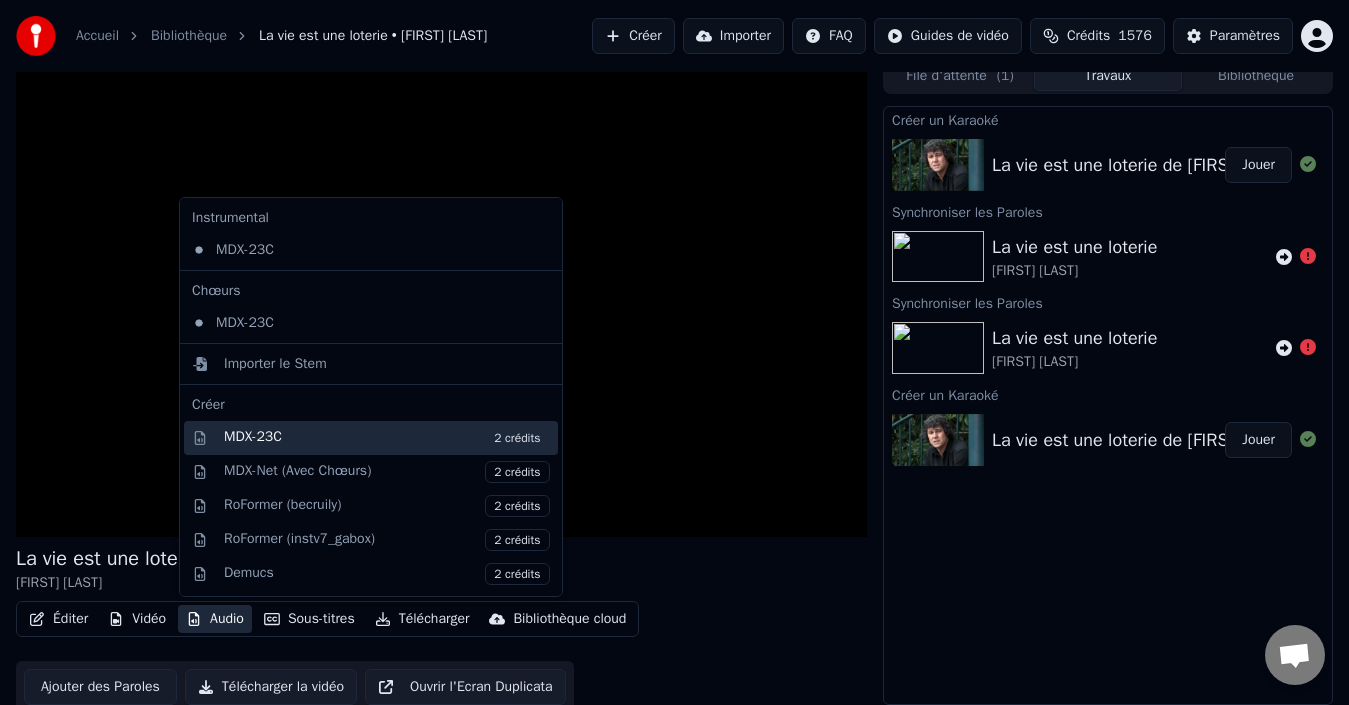 click on "MDX-23C 2 crédits" at bounding box center [387, 438] 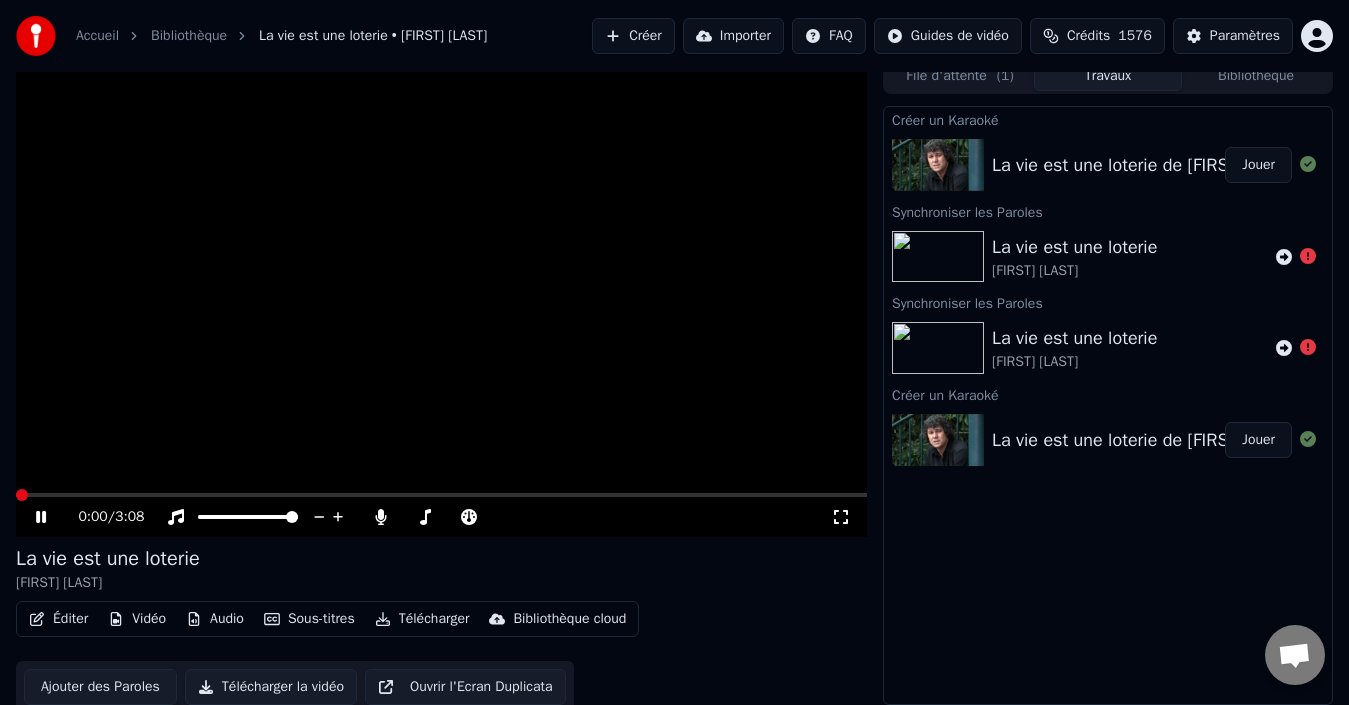 click on "Audio" at bounding box center [215, 619] 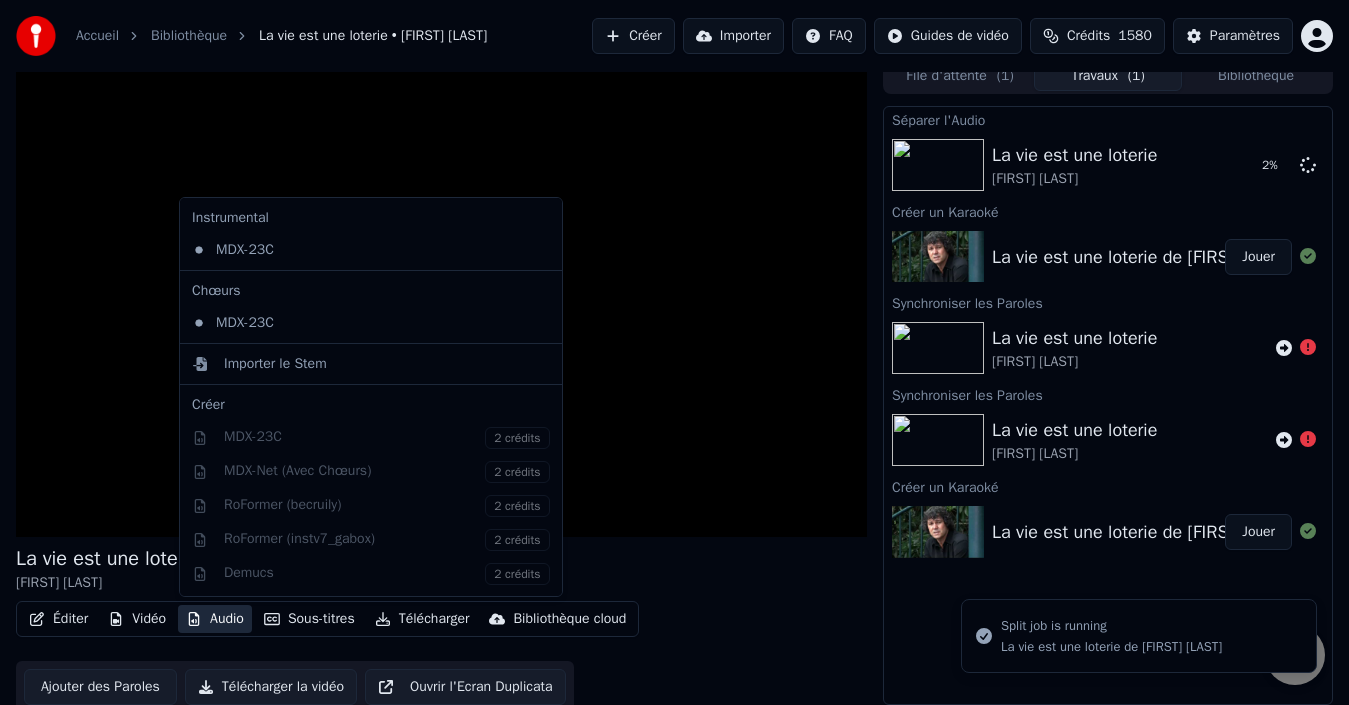 click on "La vie est une loterie [FIRST] [LAST]" at bounding box center [441, 569] 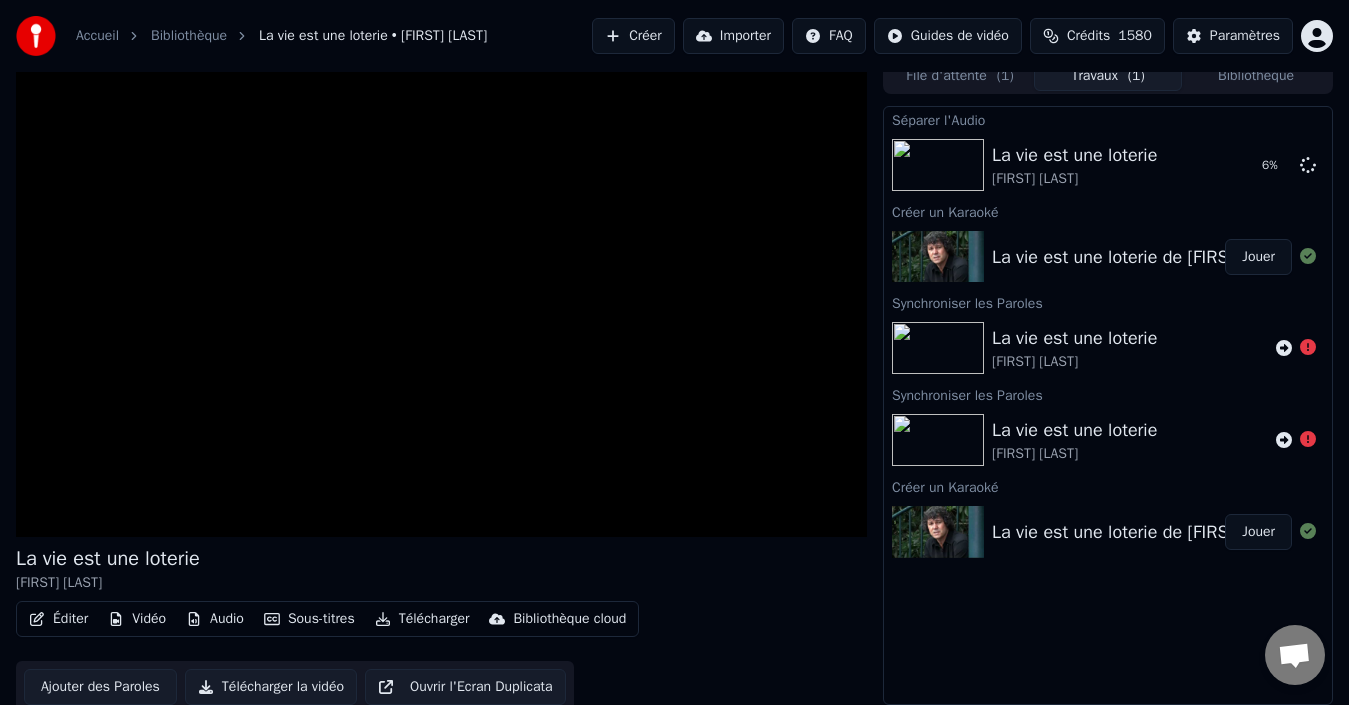 click on "Sous-titres" at bounding box center (309, 619) 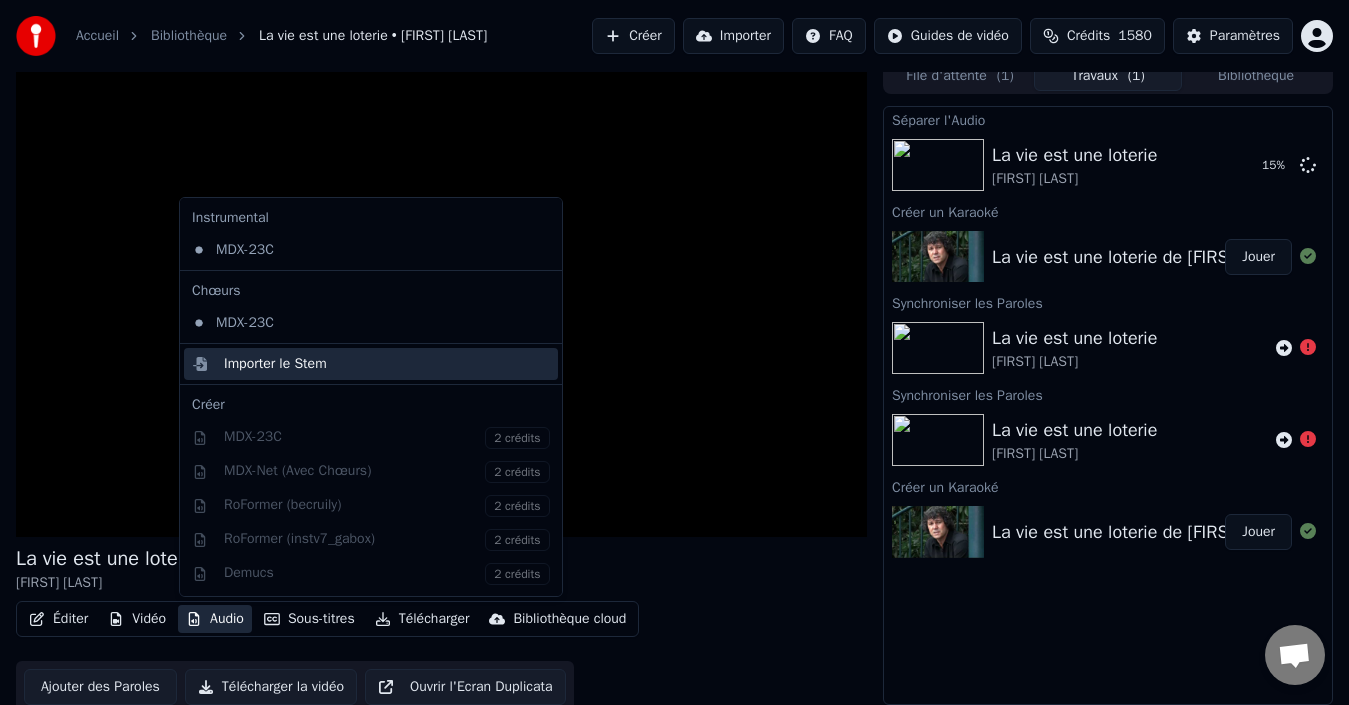 click on "Importer le Stem" at bounding box center (275, 364) 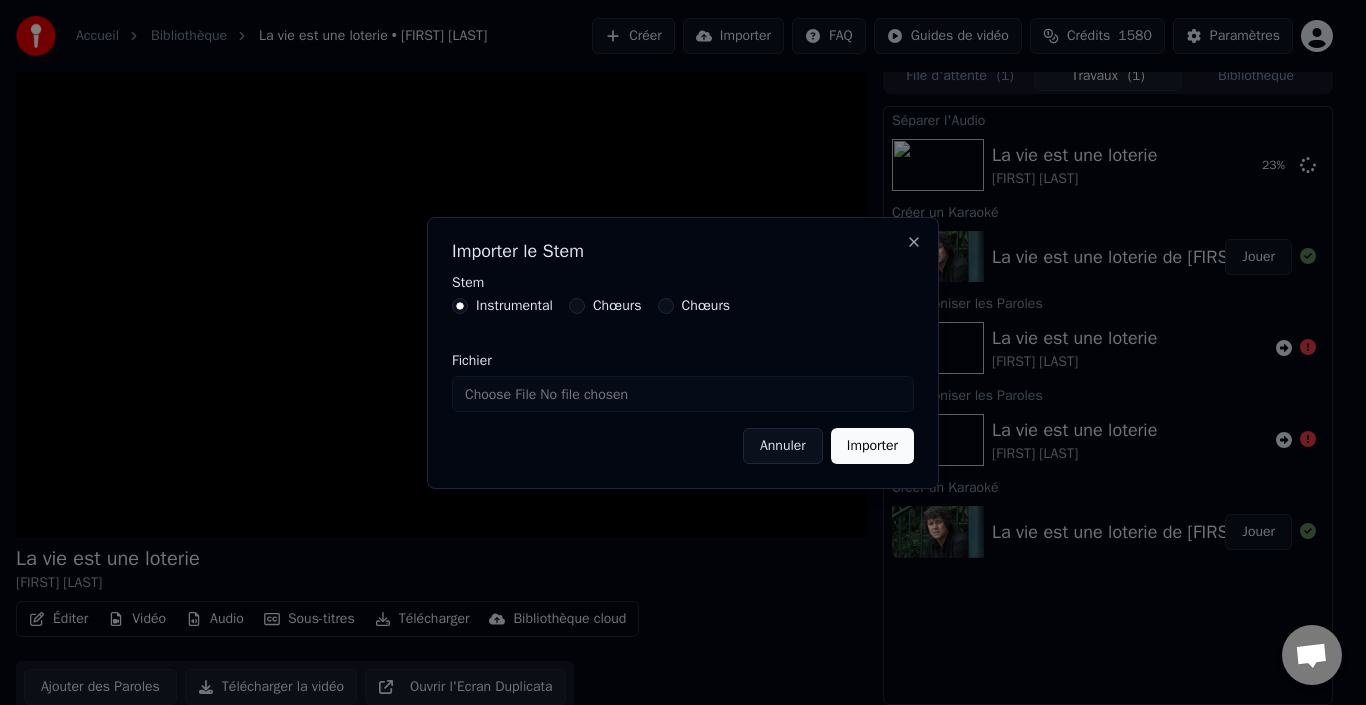 click on "Annuler" at bounding box center [783, 446] 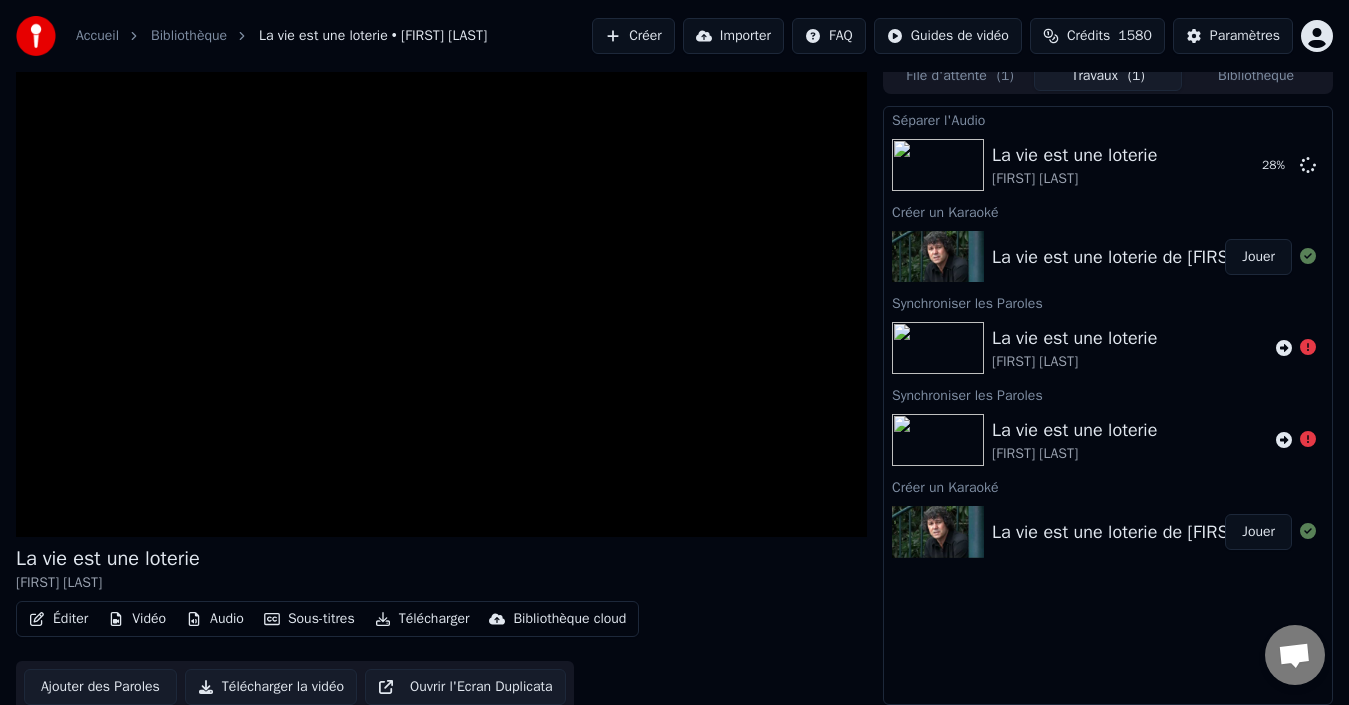 click on "Éditer" at bounding box center [58, 619] 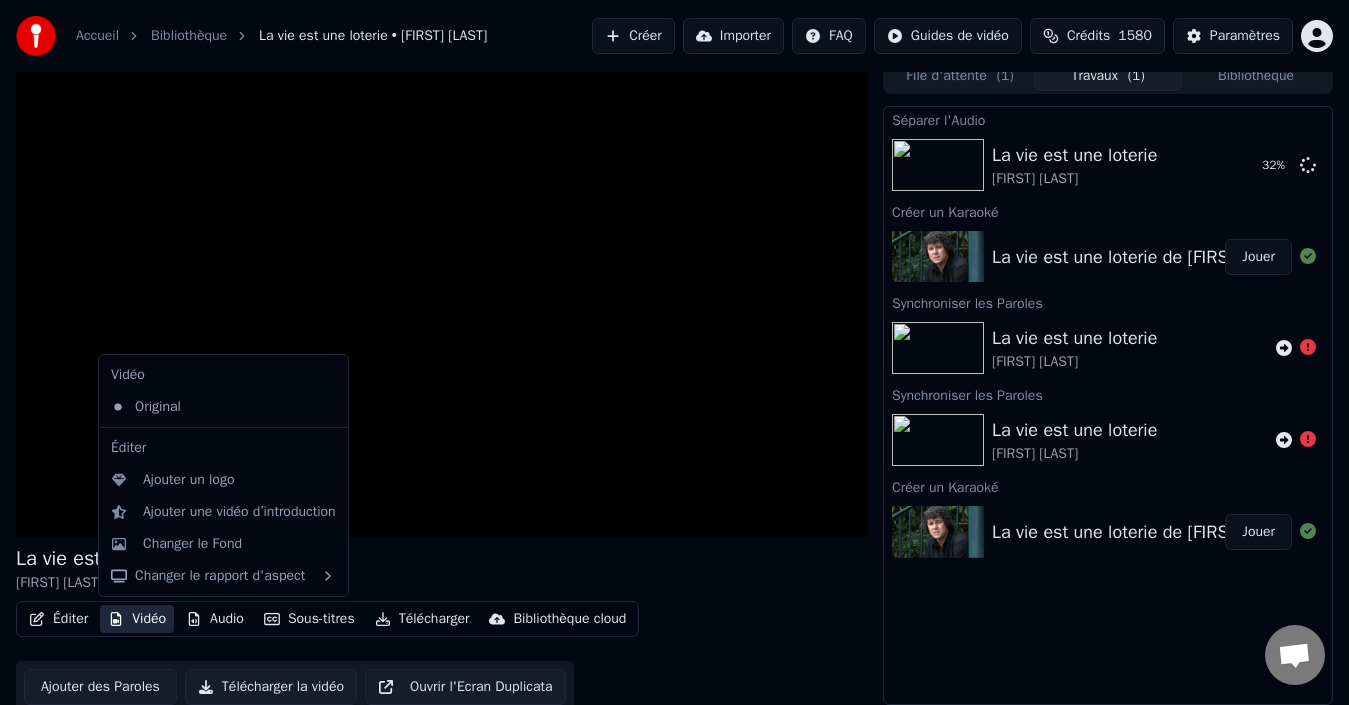 click on "La vie est une loterie [FIRST] [LAST]" at bounding box center (441, 569) 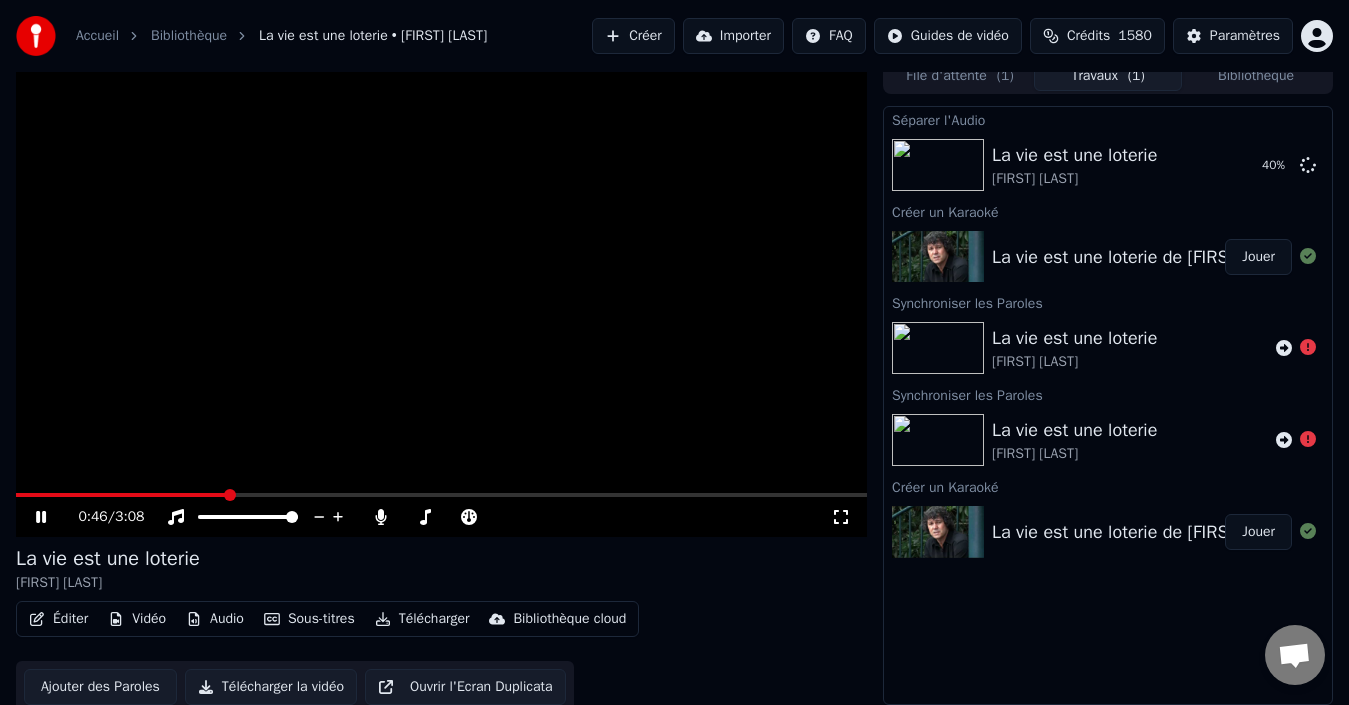 click on "Importer" at bounding box center [733, 36] 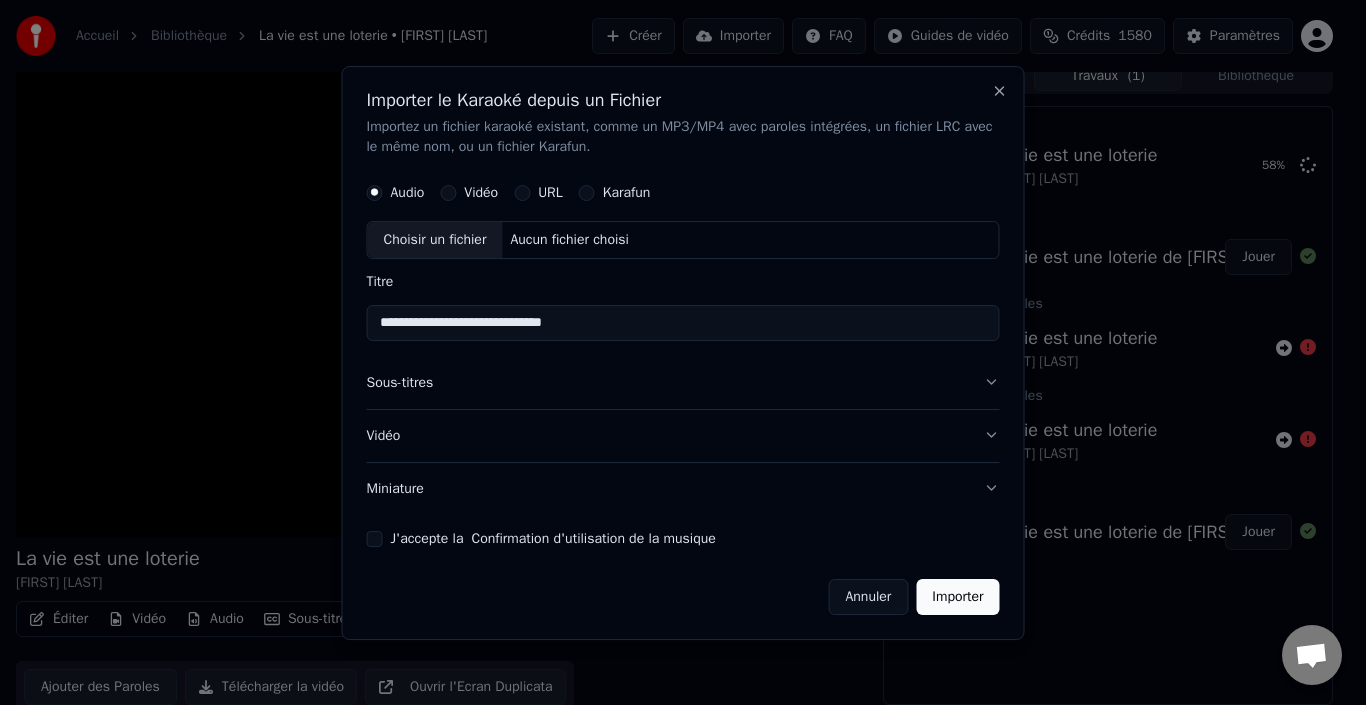 type on "**********" 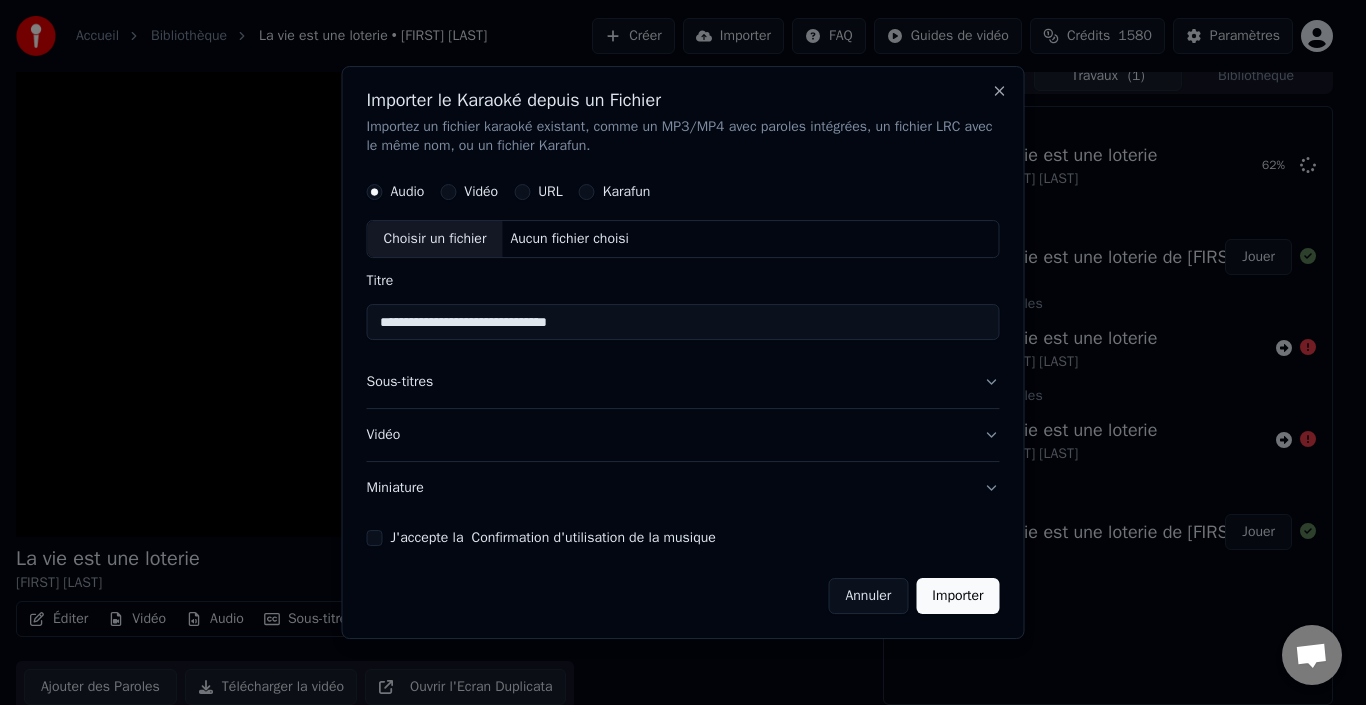 drag, startPoint x: 863, startPoint y: 596, endPoint x: 859, endPoint y: 586, distance: 10.770329 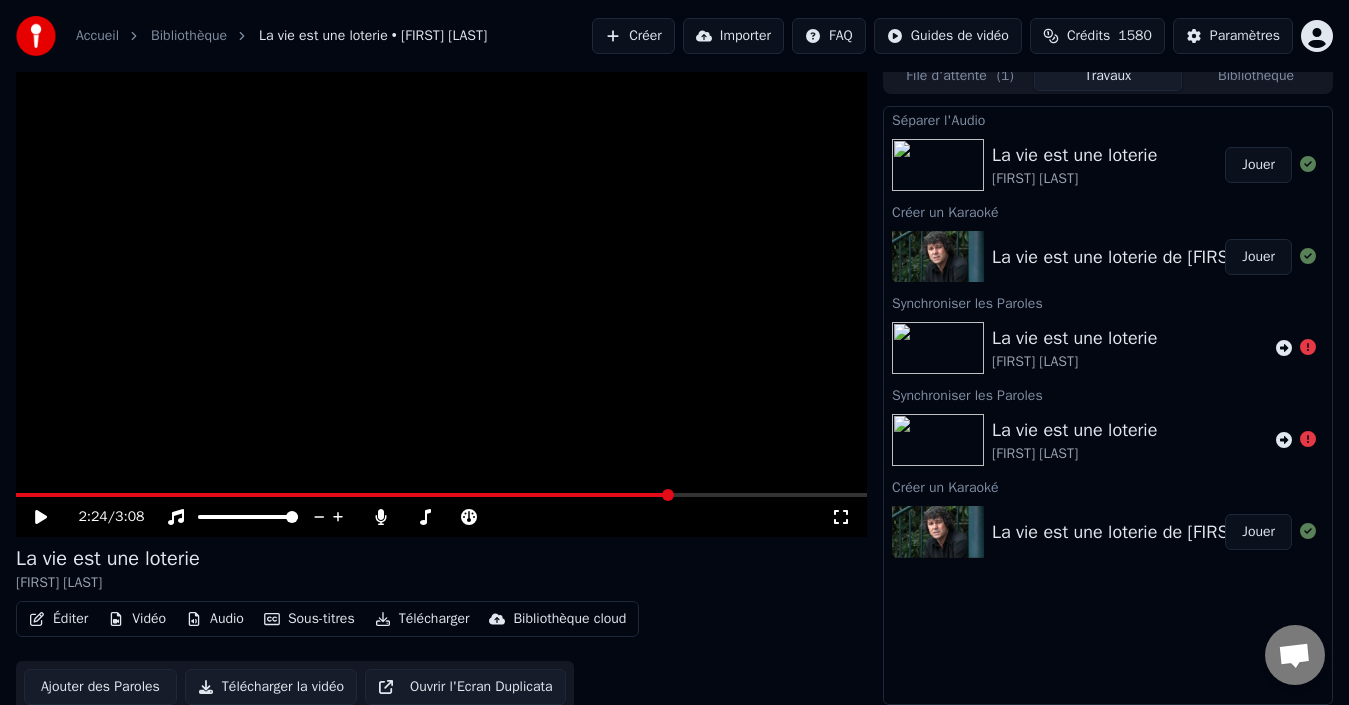 click on "Jouer" at bounding box center (1258, 165) 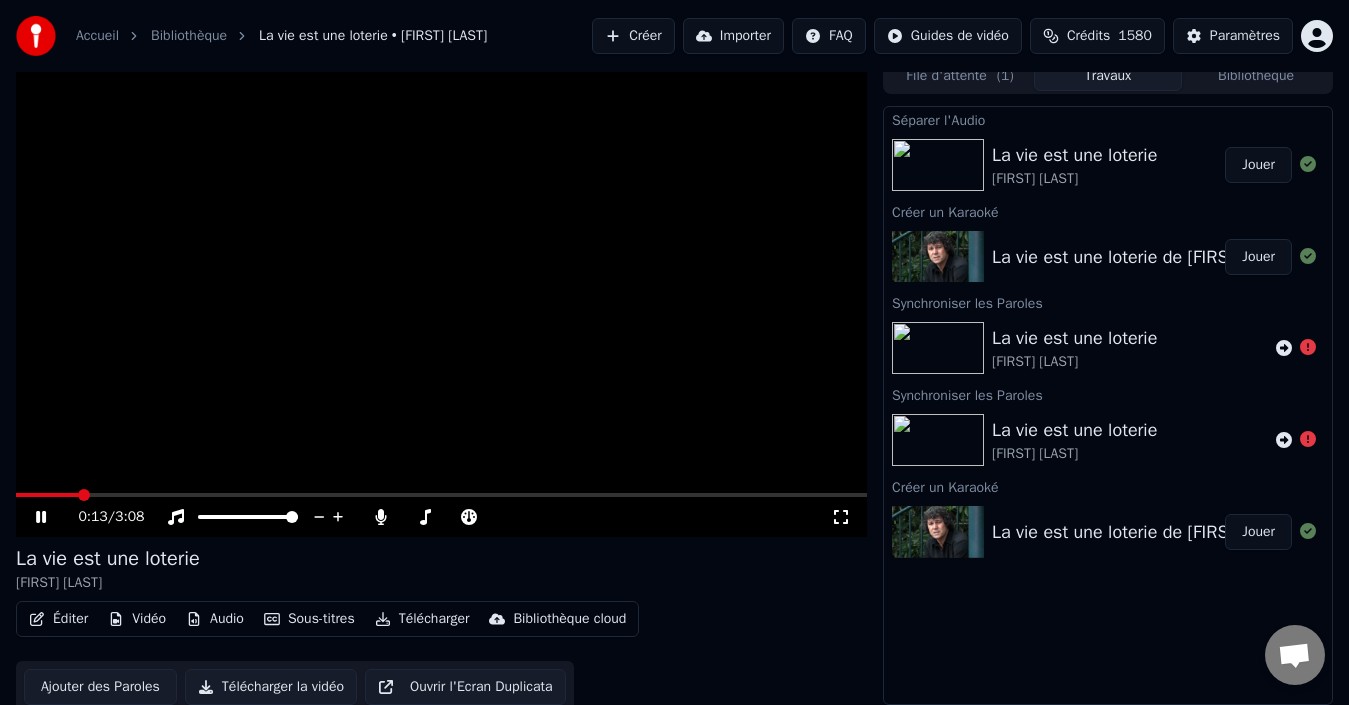 click on "Audio" at bounding box center (215, 619) 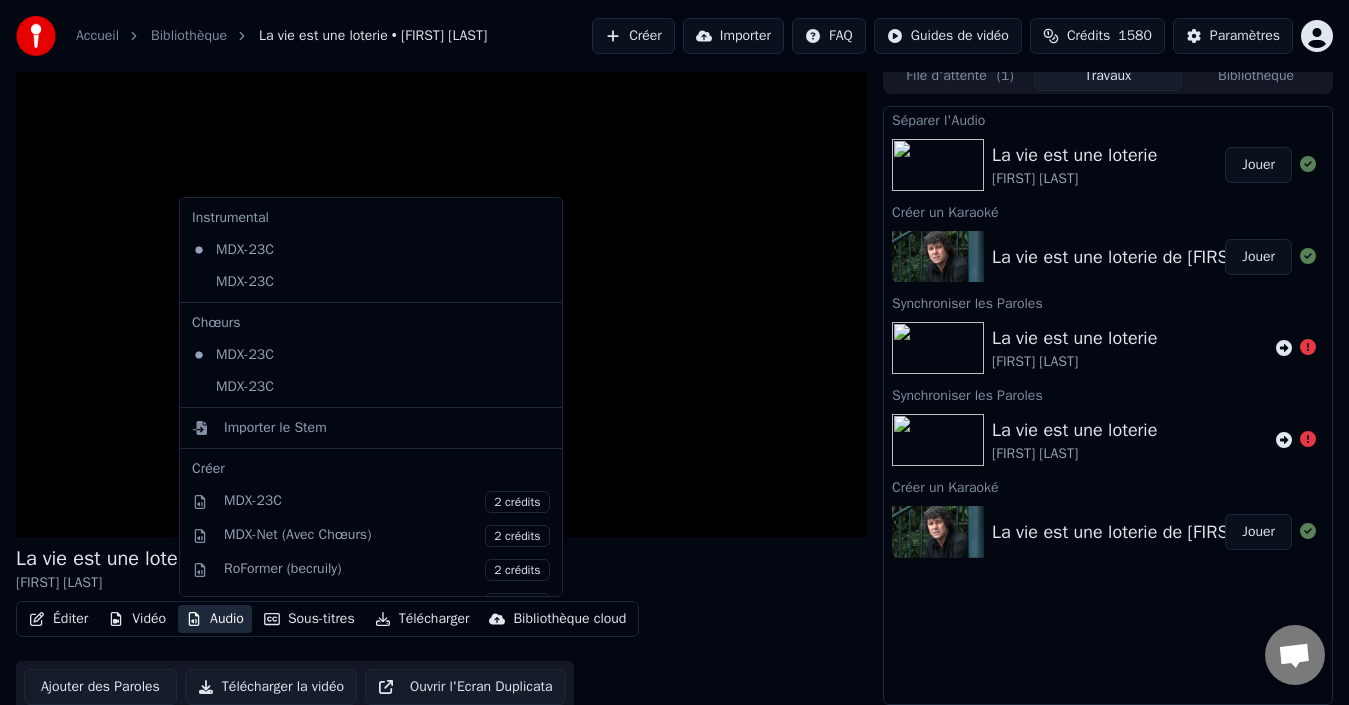 click on "La vie est une loterie [FIRST] [LAST] Éditer Vidéo Audio Sous-titres Télécharger Bibliothèque cloud Ajouter des Paroles Télécharger la vidéo Ouvrir l'Ecran Duplicata" at bounding box center [441, 385] 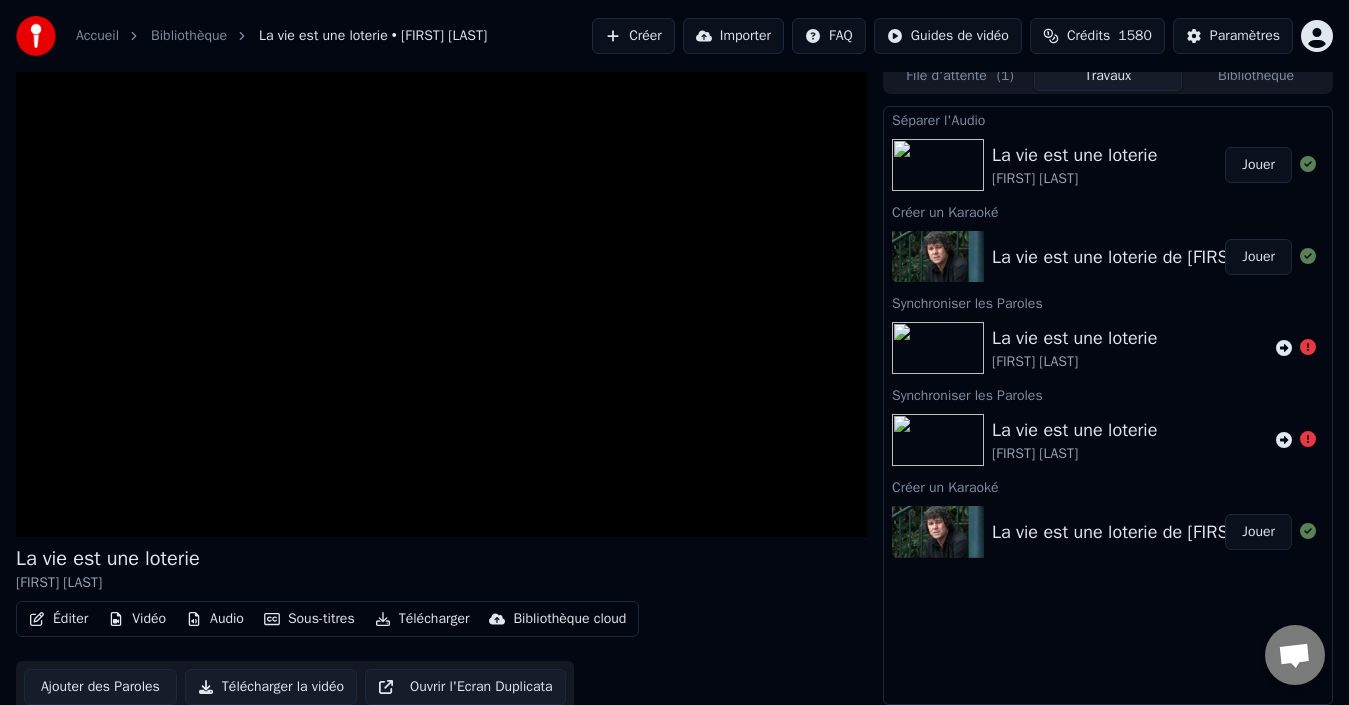 click on "Sous-titres" at bounding box center (309, 619) 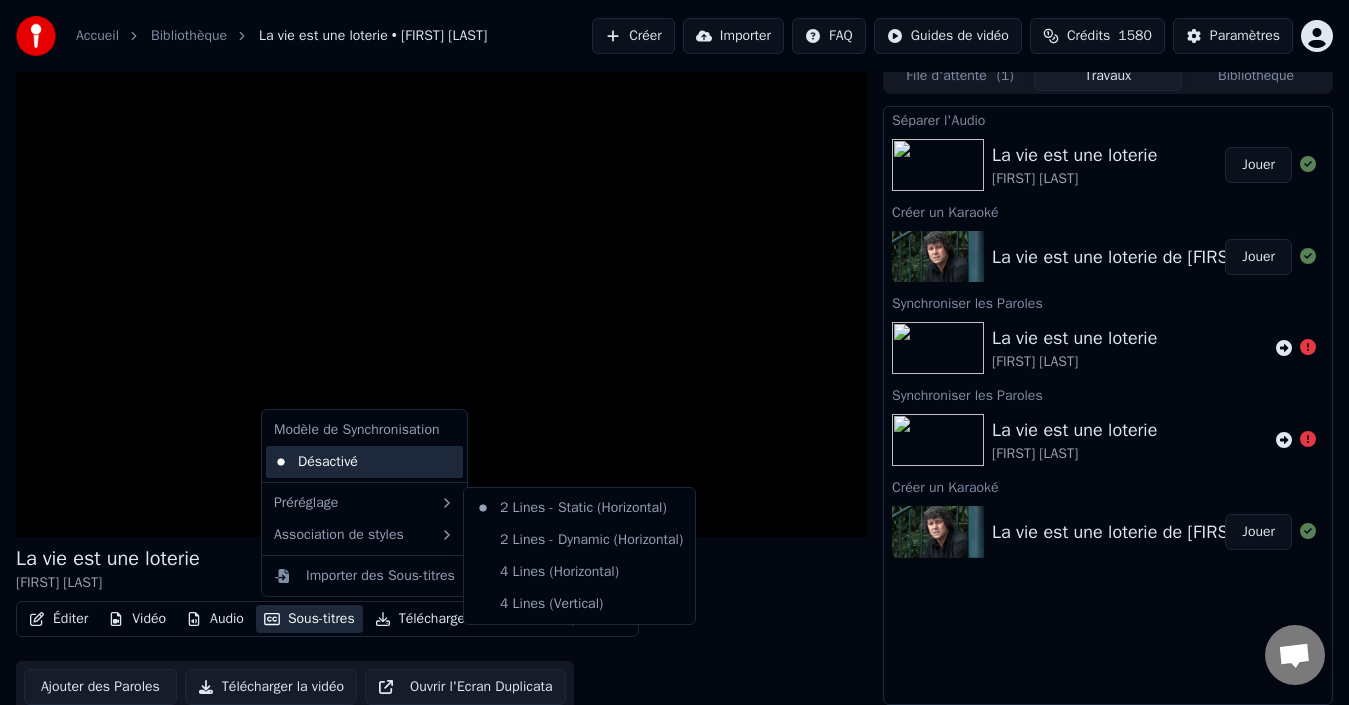click on "Désactivé" at bounding box center (364, 462) 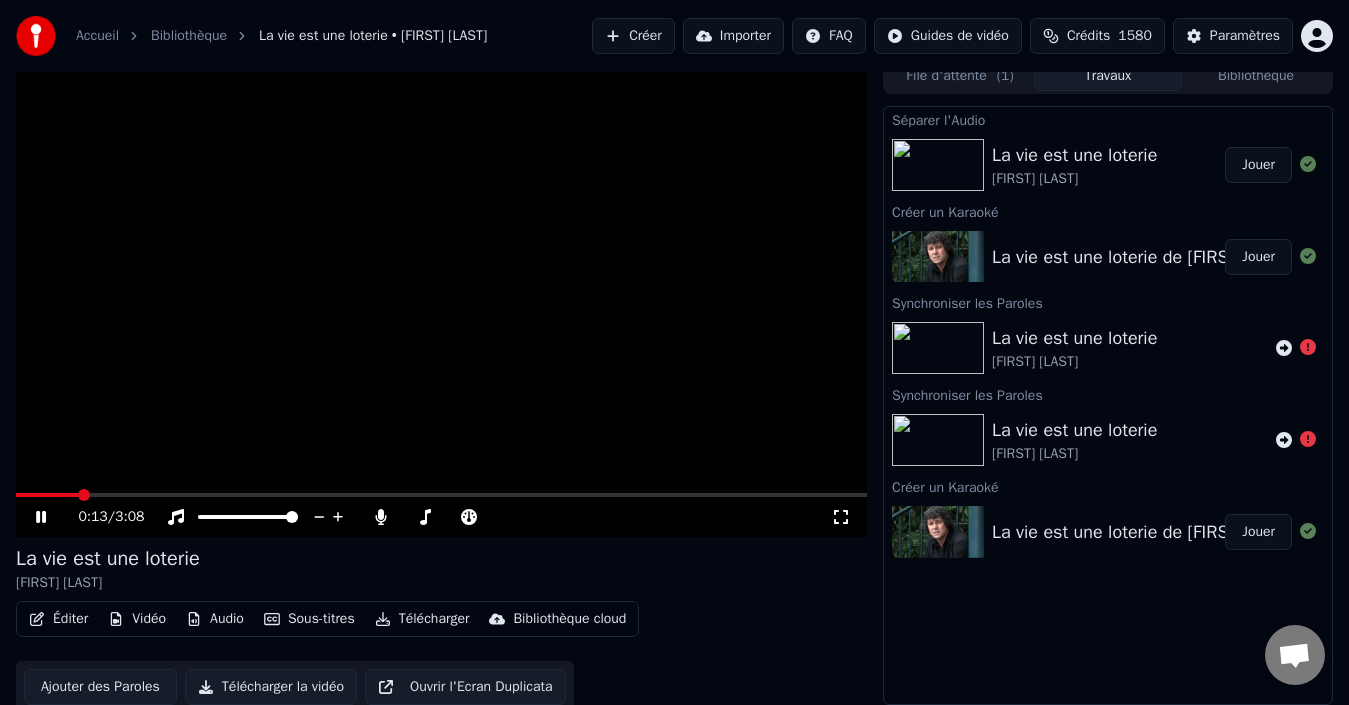 click on "Sous-titres" at bounding box center [309, 619] 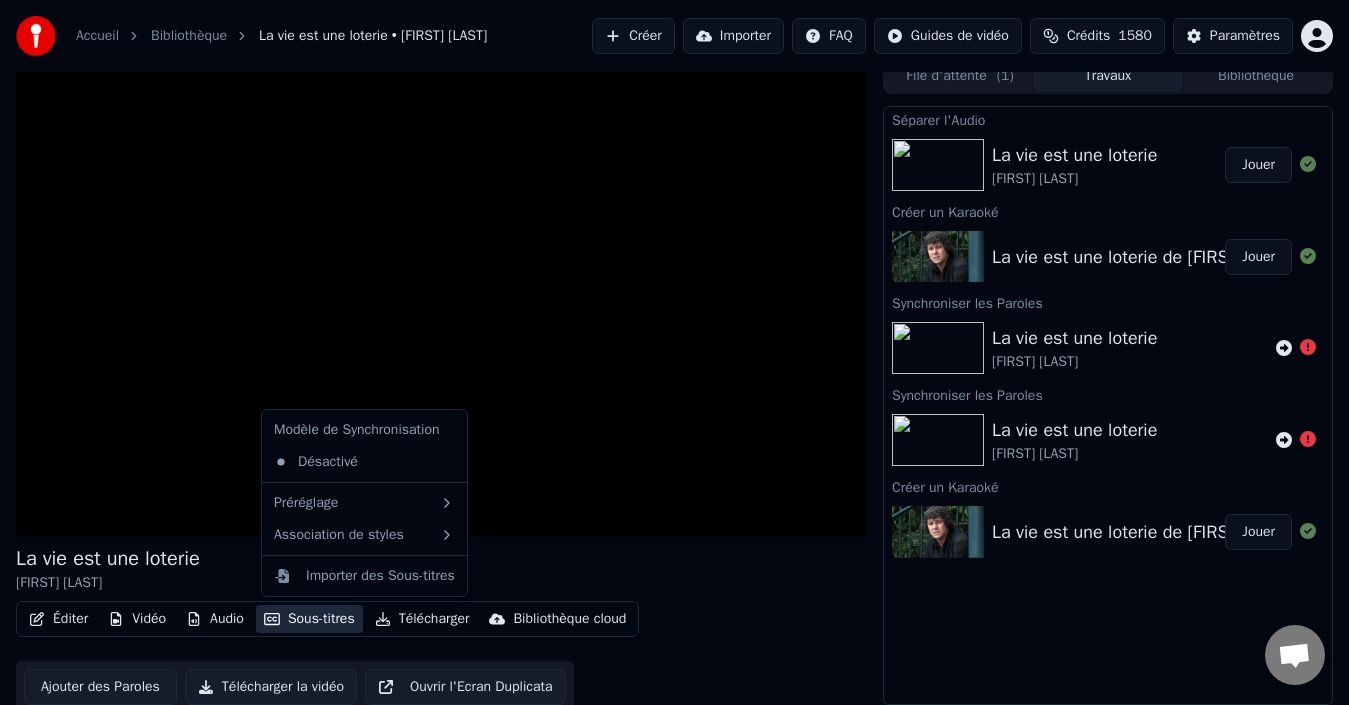 click on "Modèle de Synchronisation" at bounding box center (364, 430) 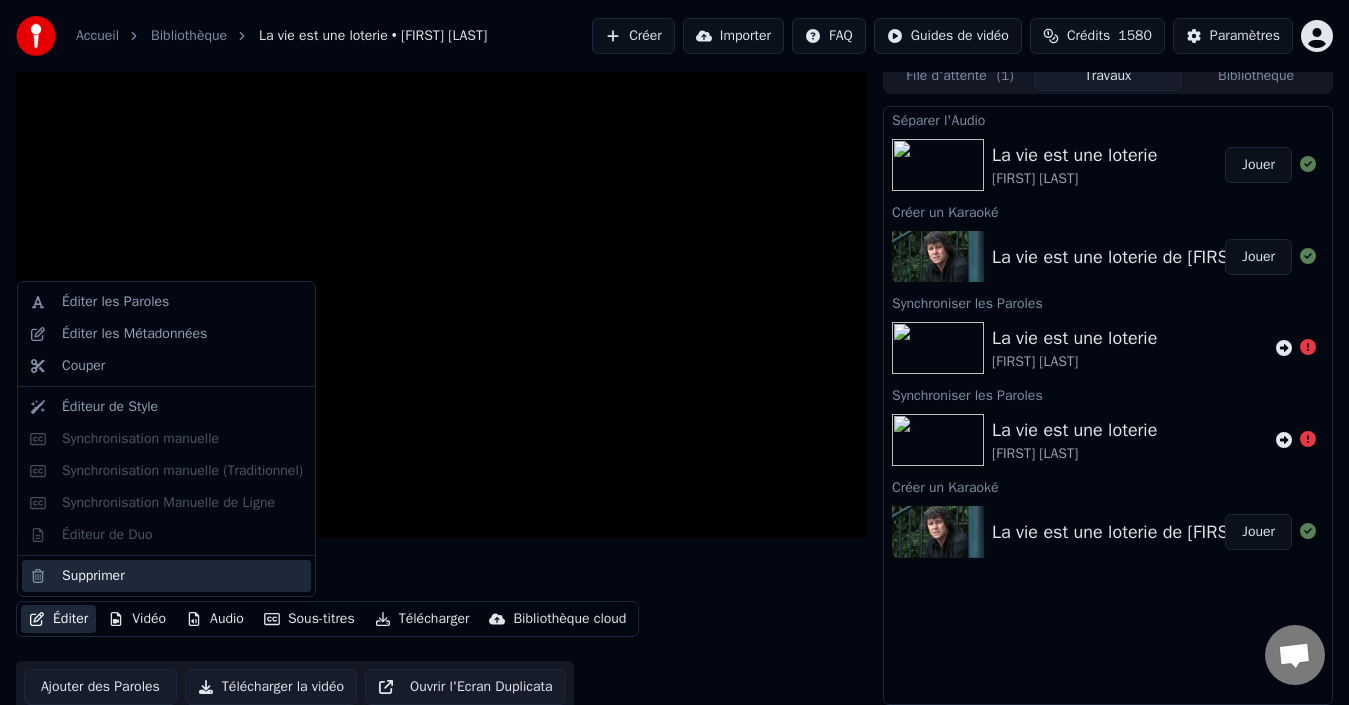 click on "Supprimer" at bounding box center (93, 576) 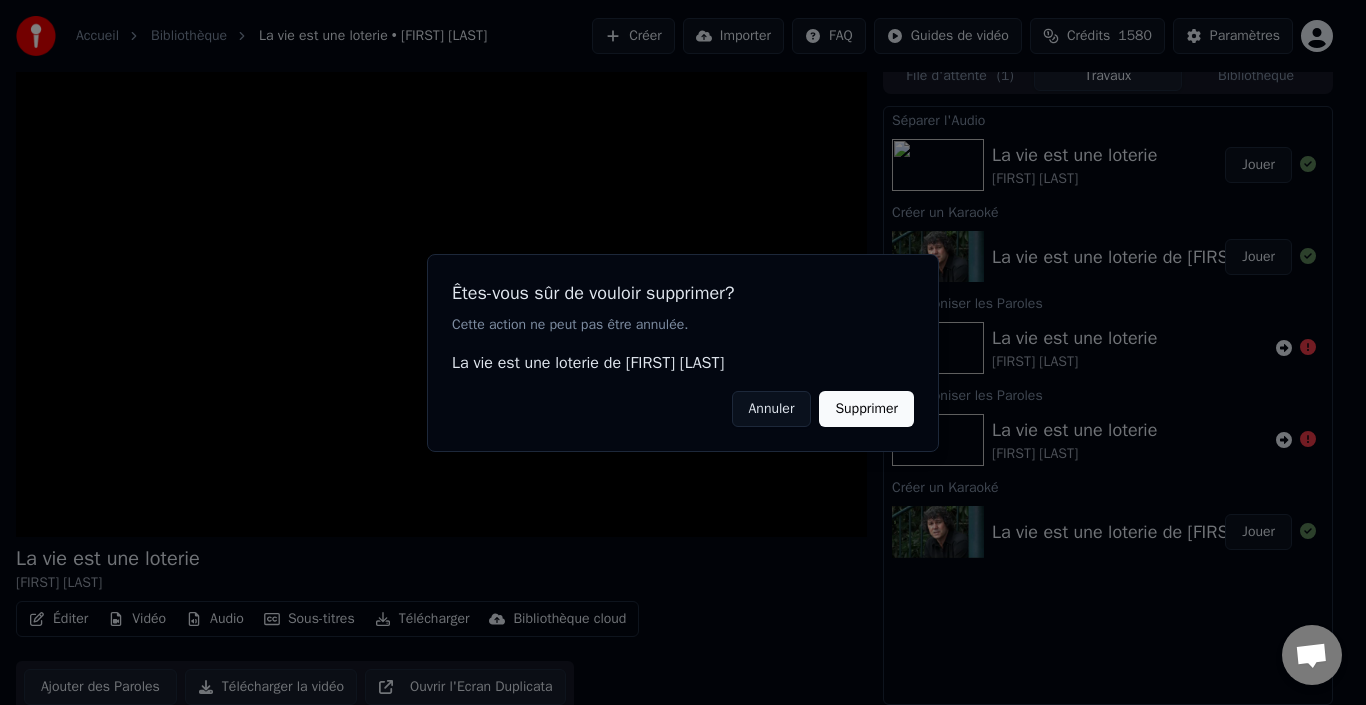 click on "Supprimer" at bounding box center [866, 408] 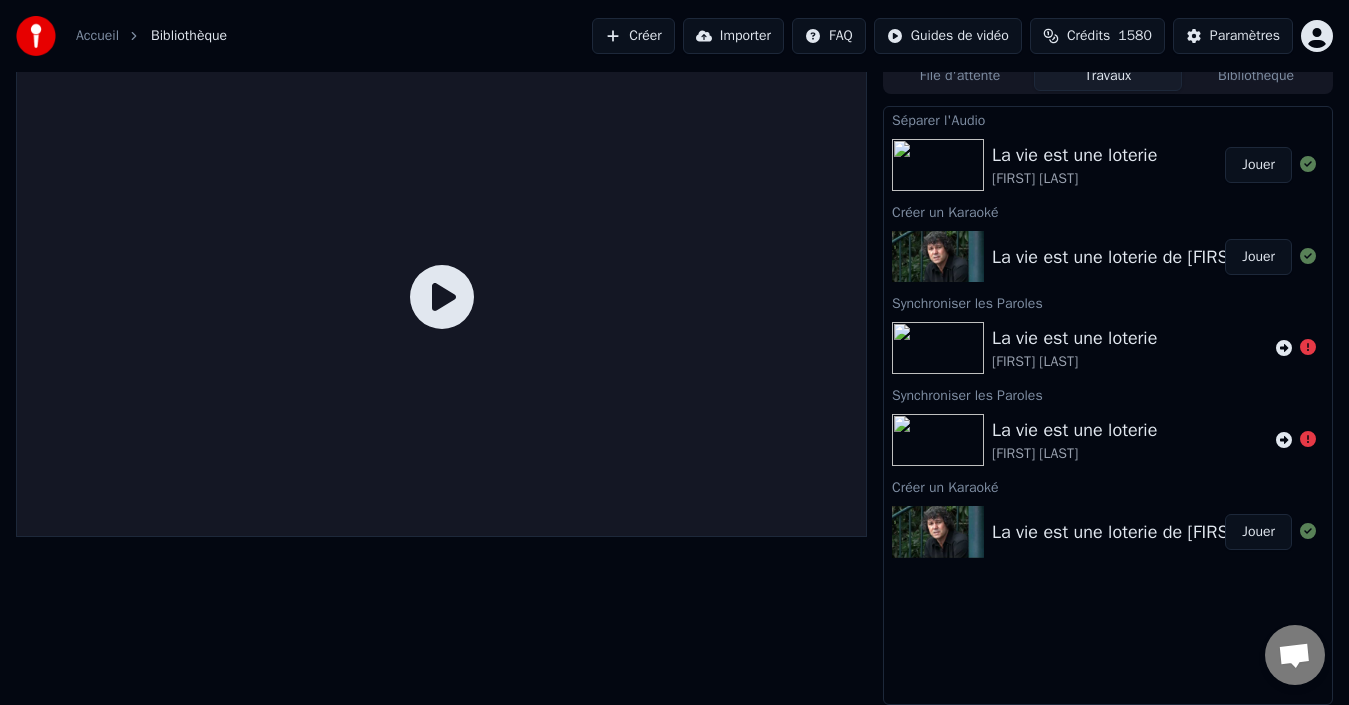 click on "Créer" at bounding box center (633, 36) 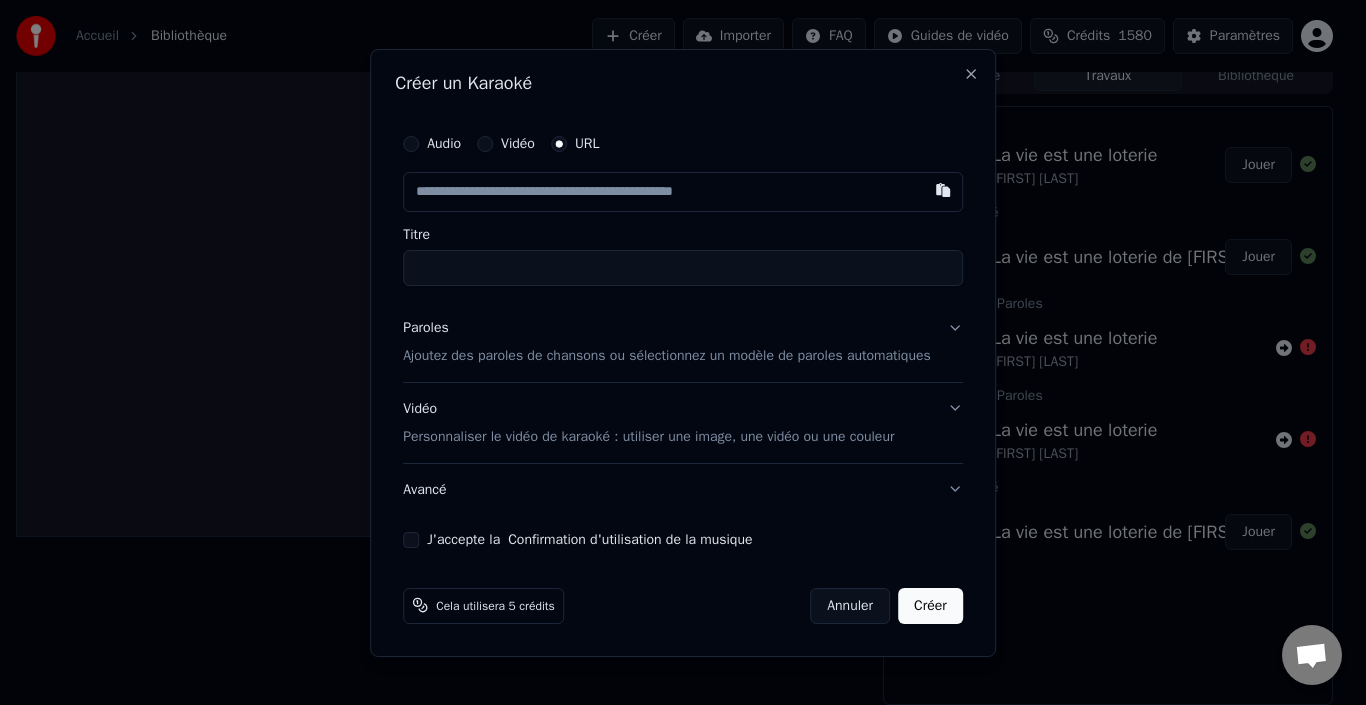 click on "Titre" at bounding box center (683, 268) 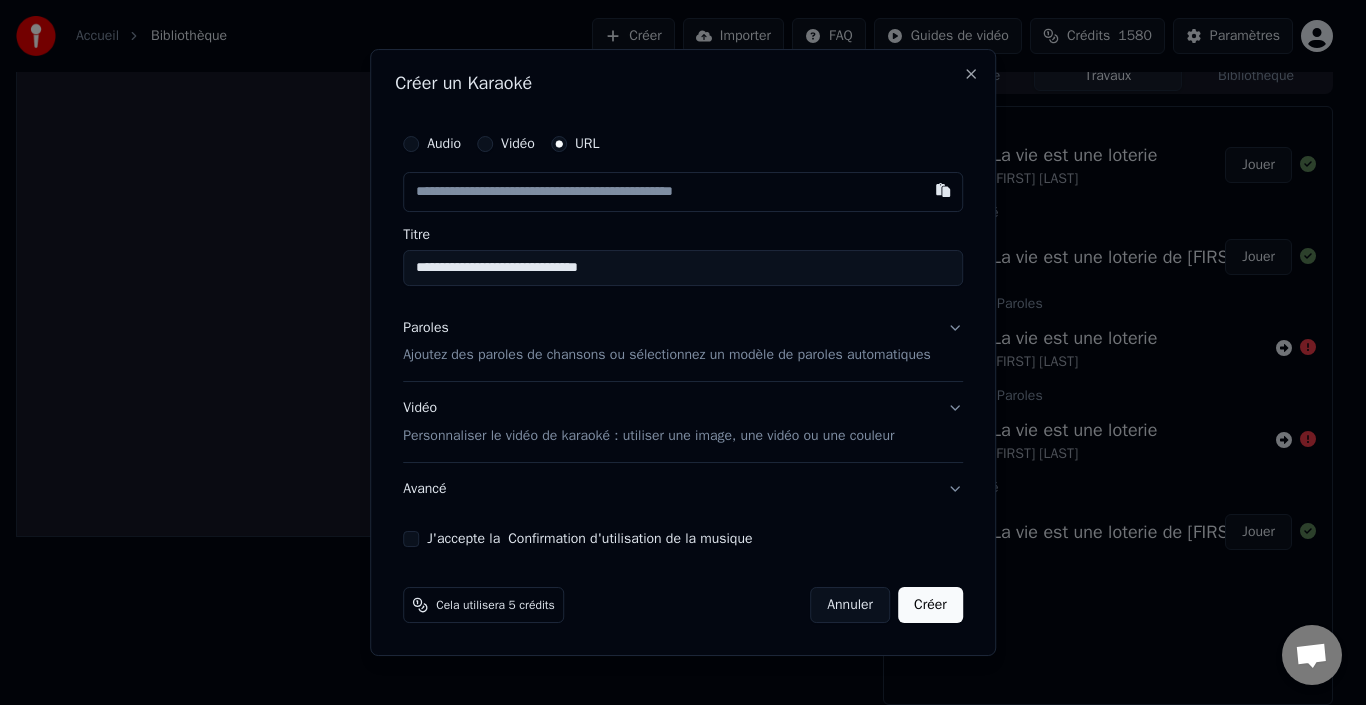 click on "**********" at bounding box center [683, 268] 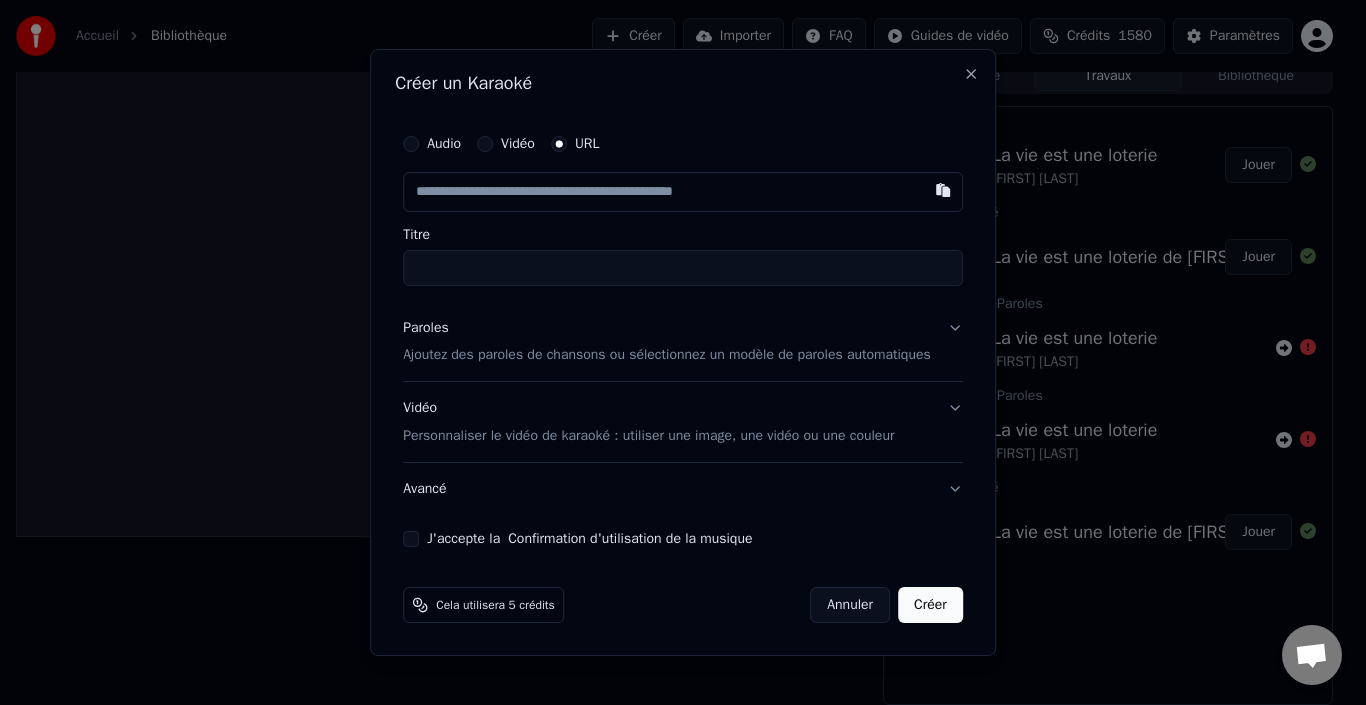 type 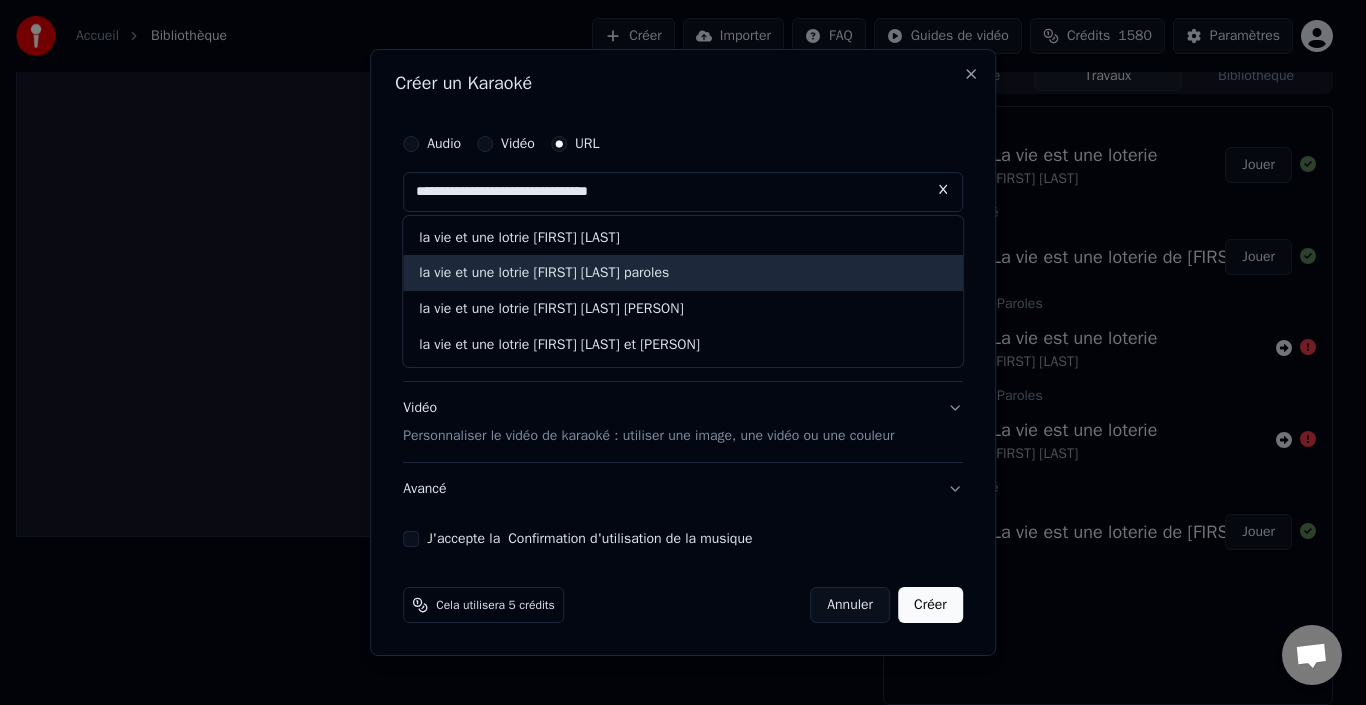 click on "la vie et une lotrie [FIRST] [LAST] paroles" at bounding box center (683, 274) 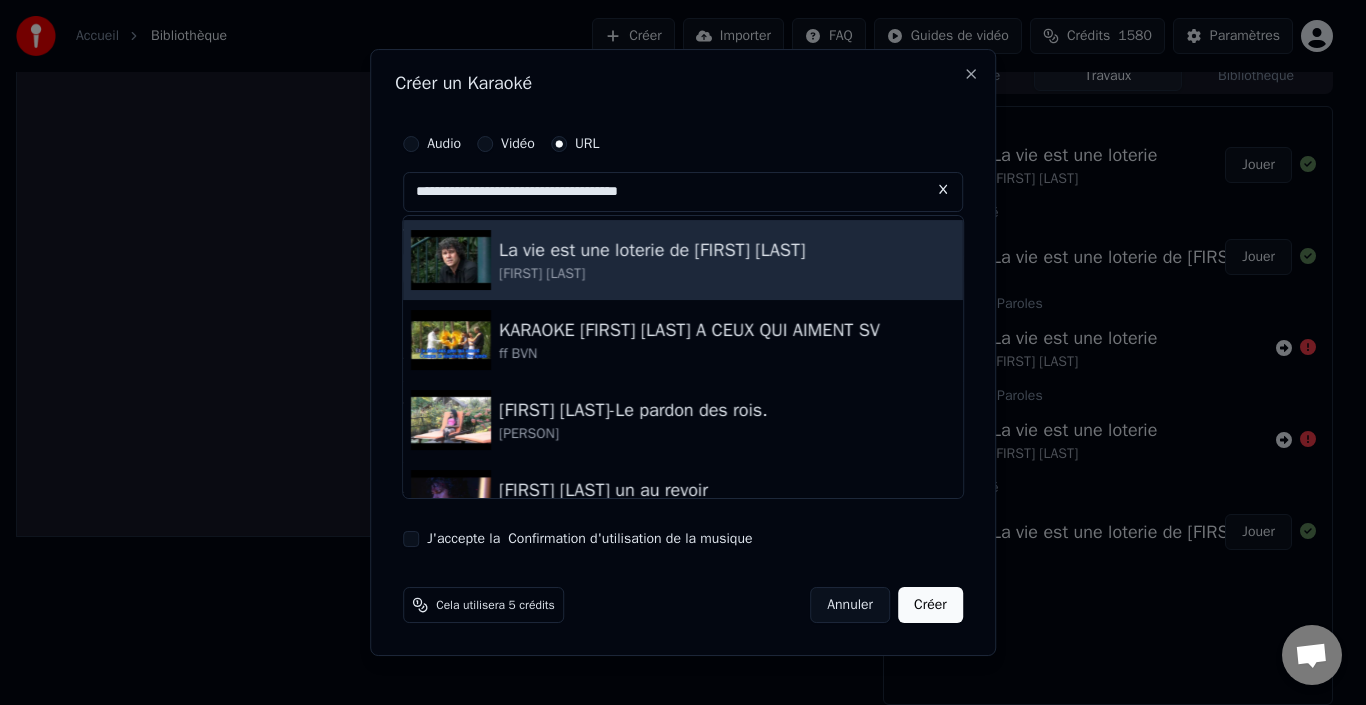 click on "[FIRST] [LAST]" at bounding box center (652, 274) 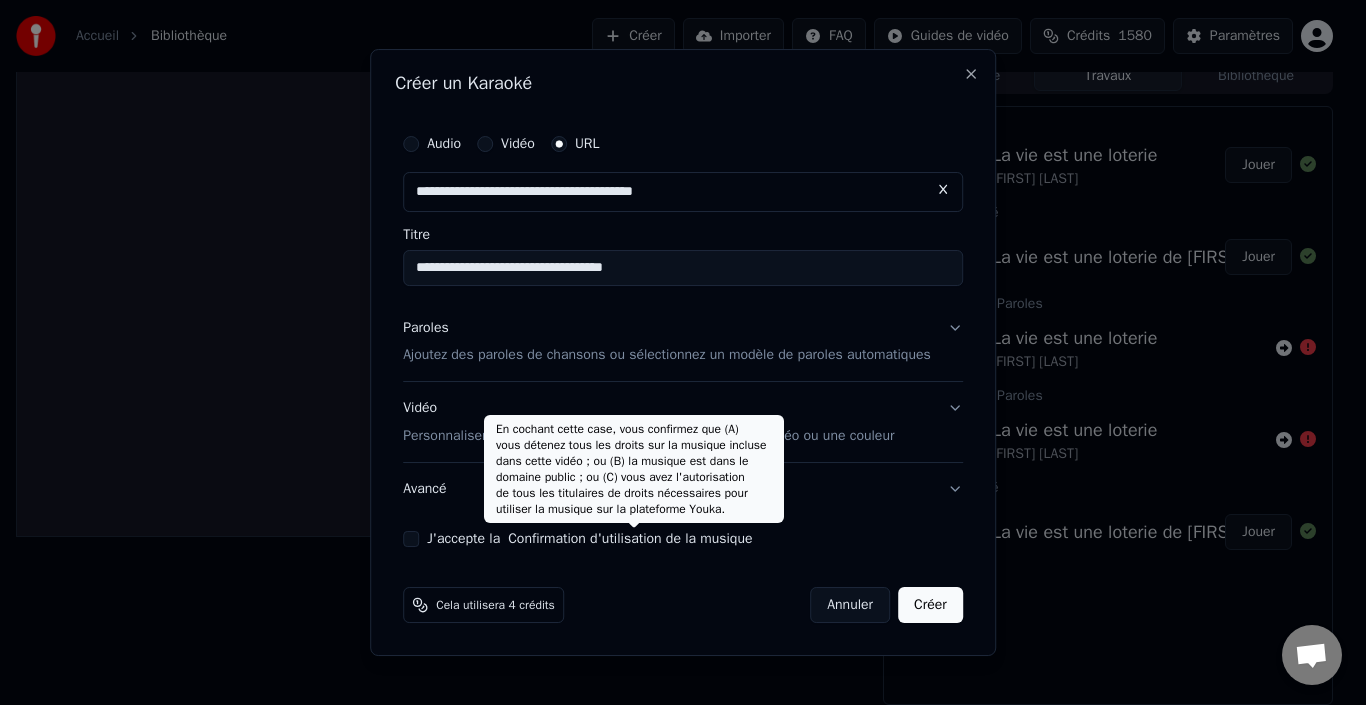 click on "J'accepte la   Confirmation d'utilisation de la musique" at bounding box center [411, 539] 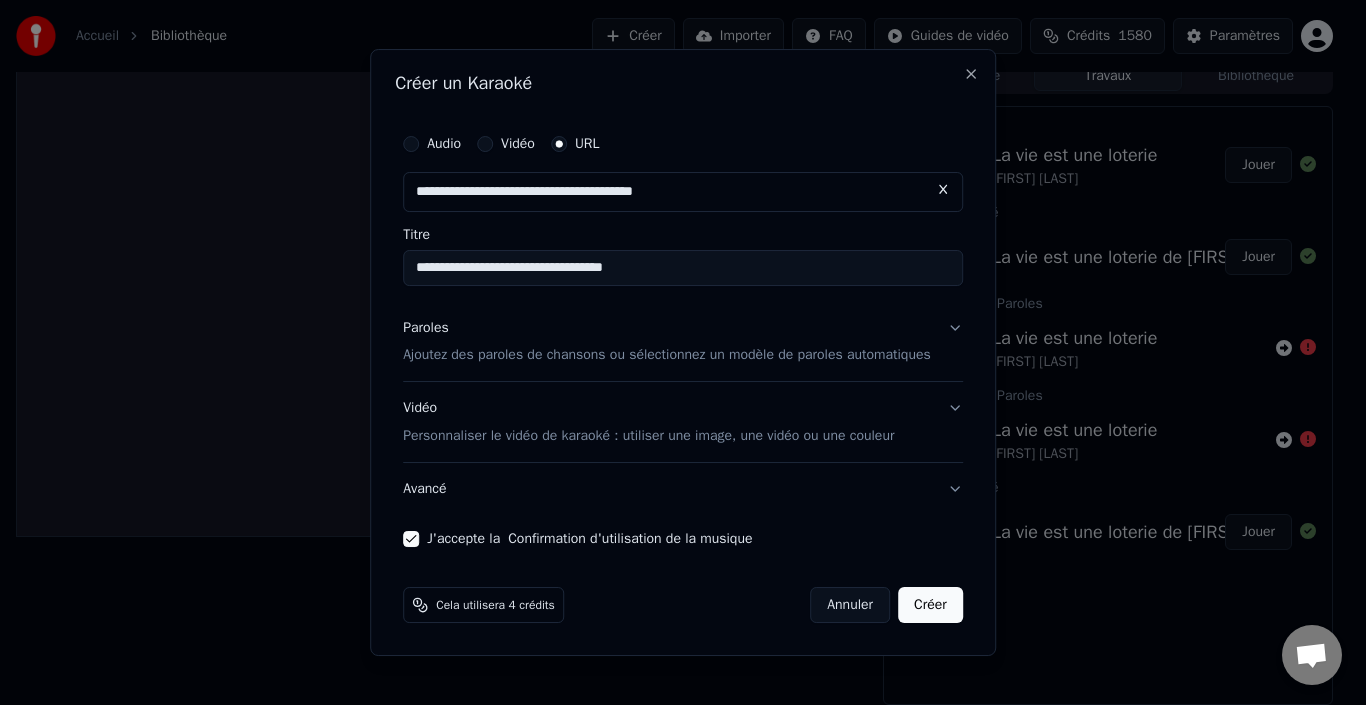 click on "Créer" at bounding box center (930, 605) 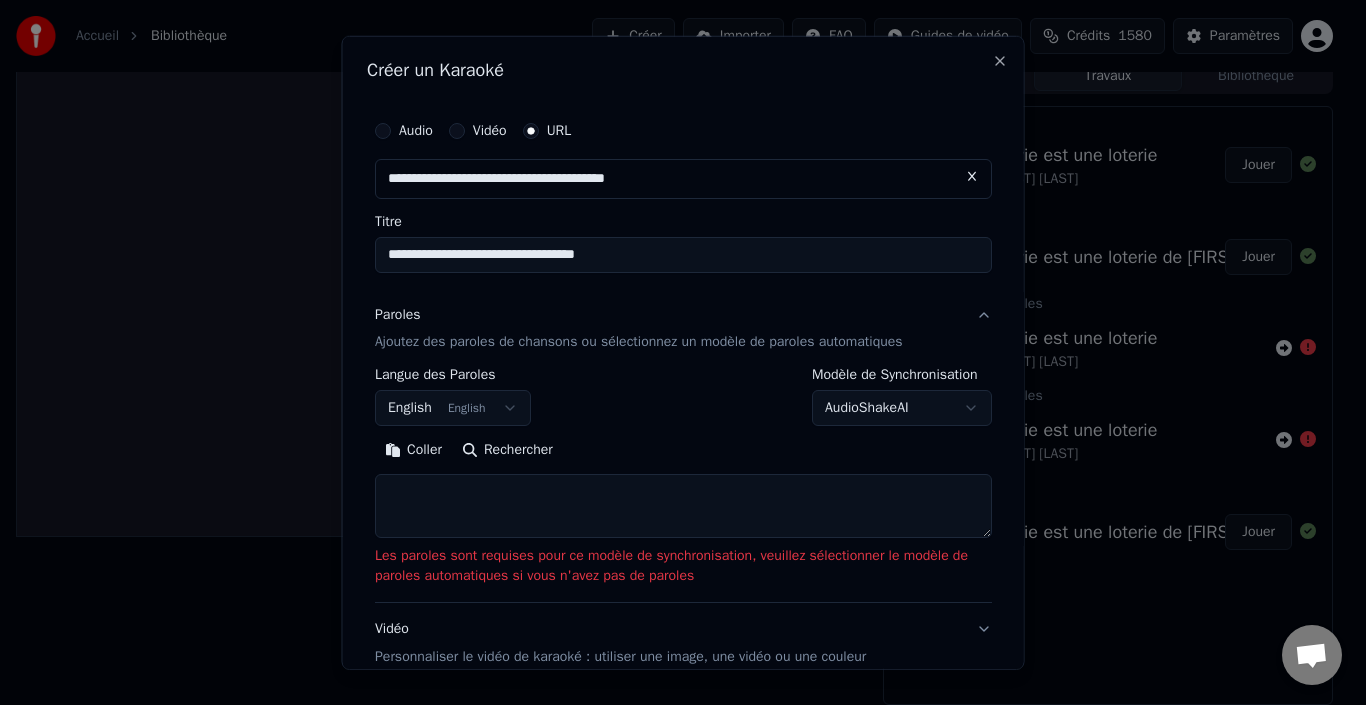 click on "English English" at bounding box center (453, 408) 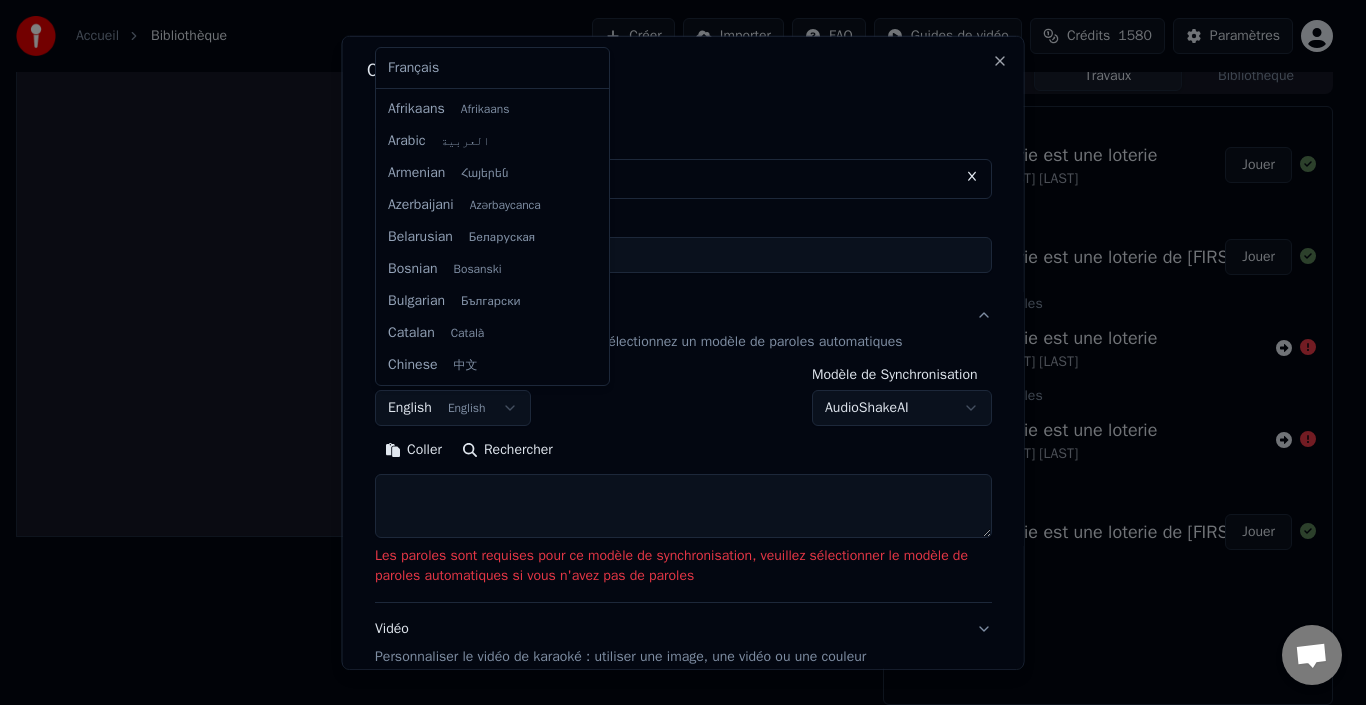 scroll, scrollTop: 160, scrollLeft: 0, axis: vertical 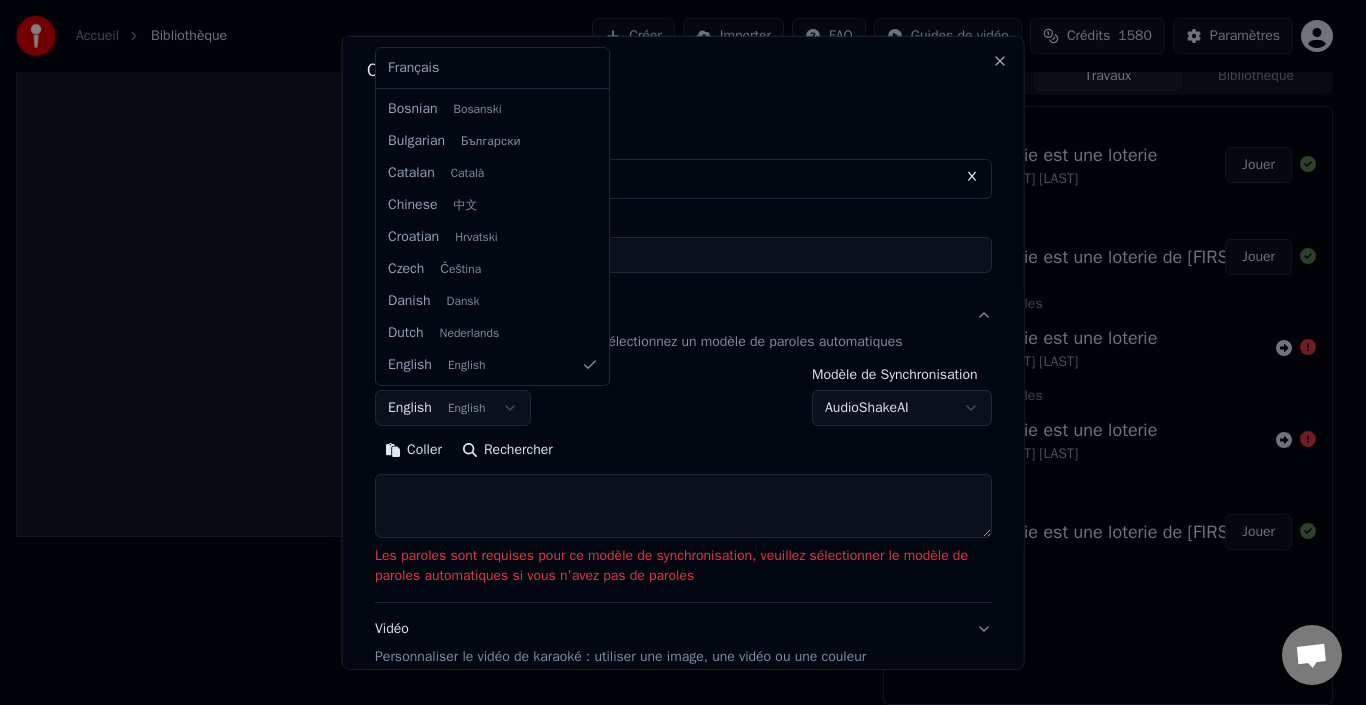 select on "**" 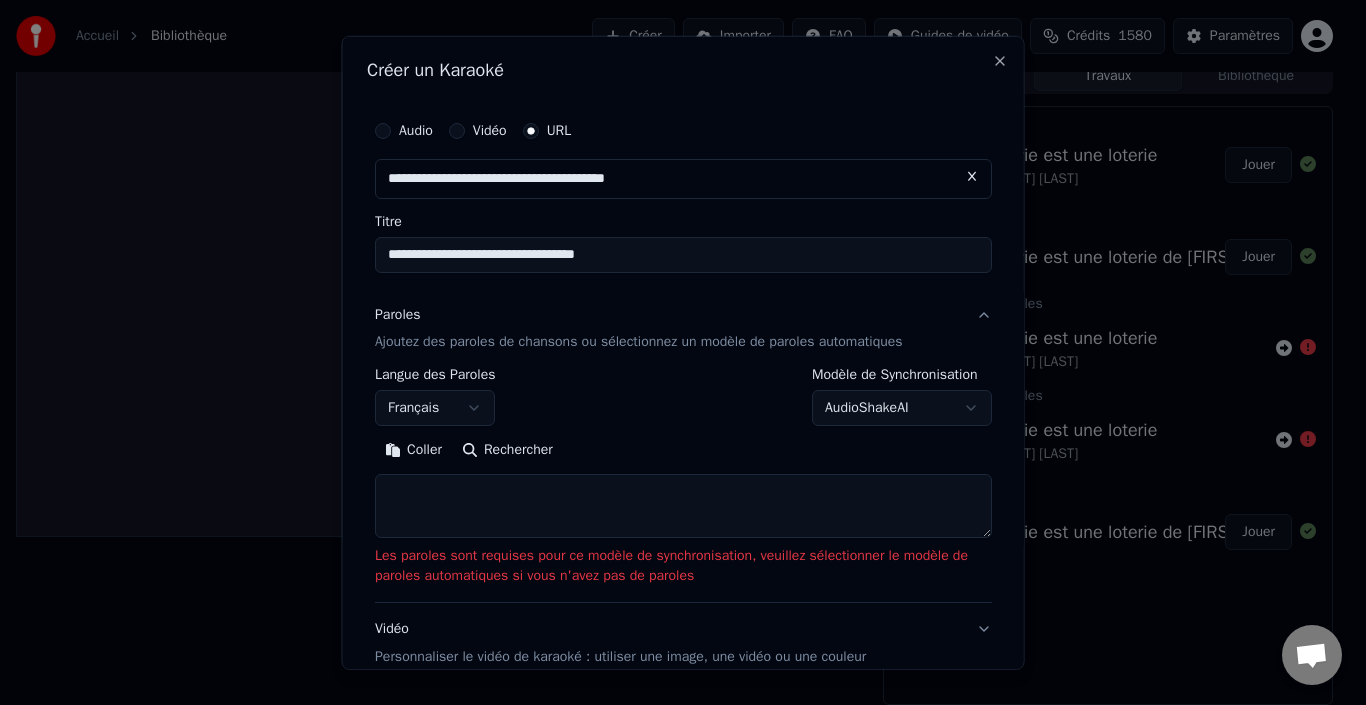 click on "AudioShakeAI" at bounding box center [902, 408] 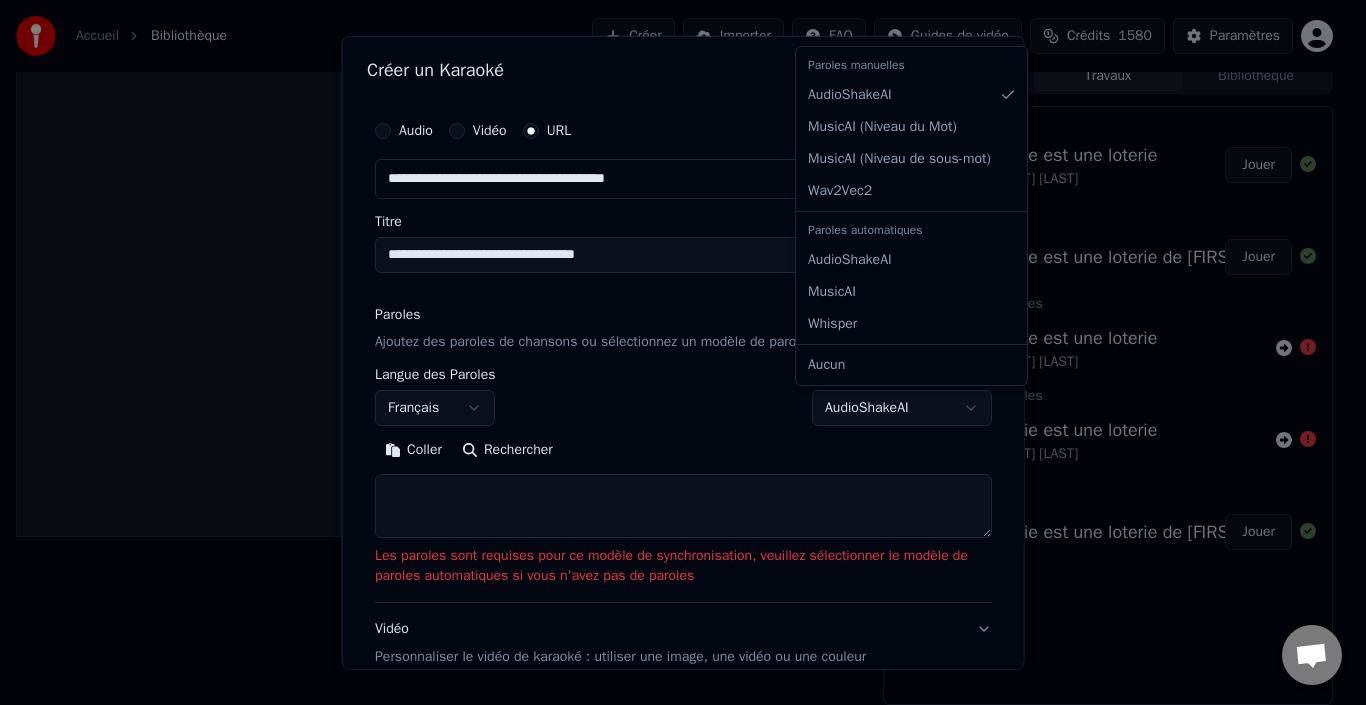 select on "*******" 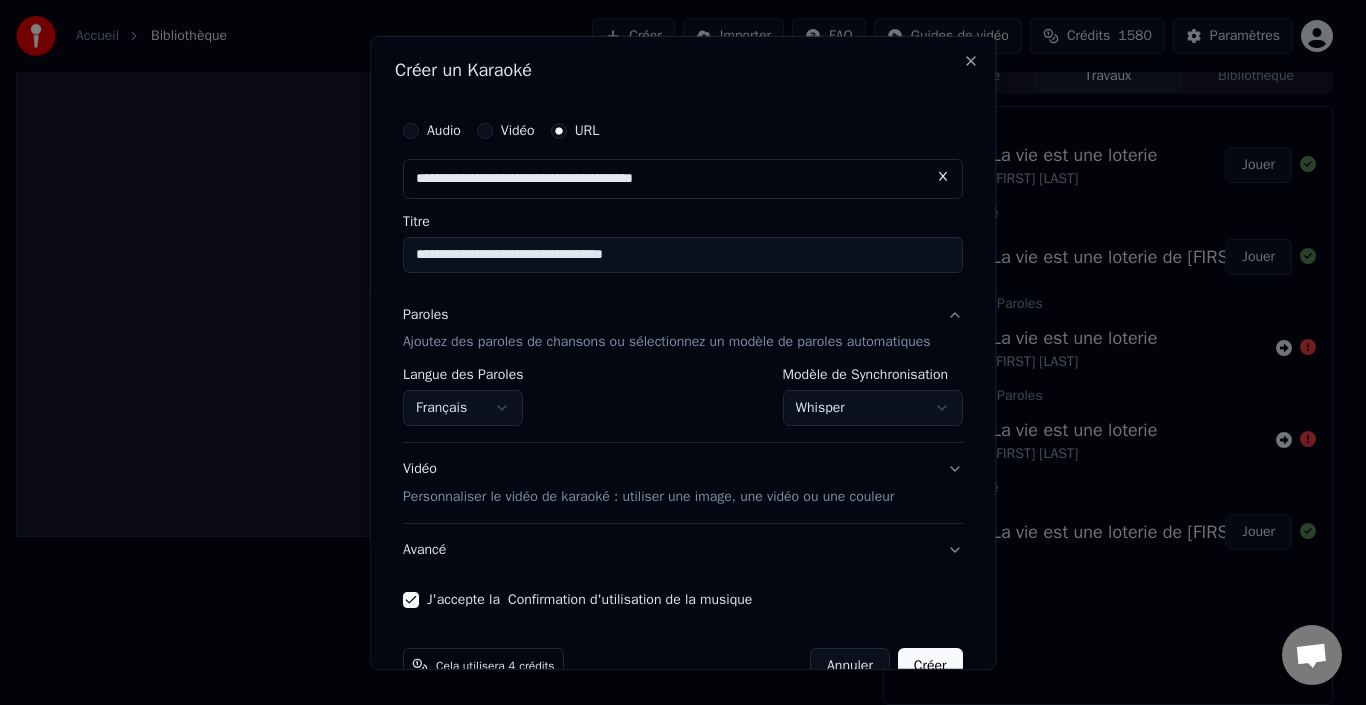click on "Créer" at bounding box center [930, 666] 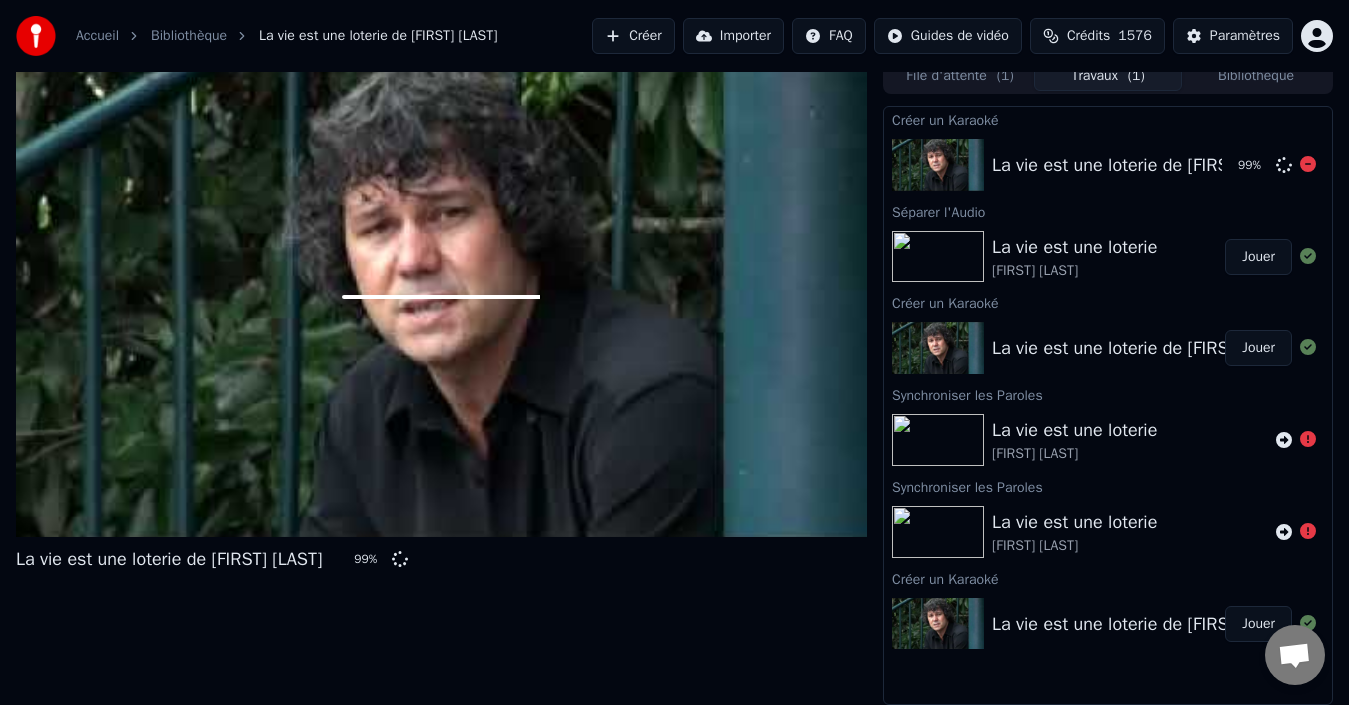 click on "La vie est une loterie de [FIRST] [LAST]" at bounding box center (1145, 165) 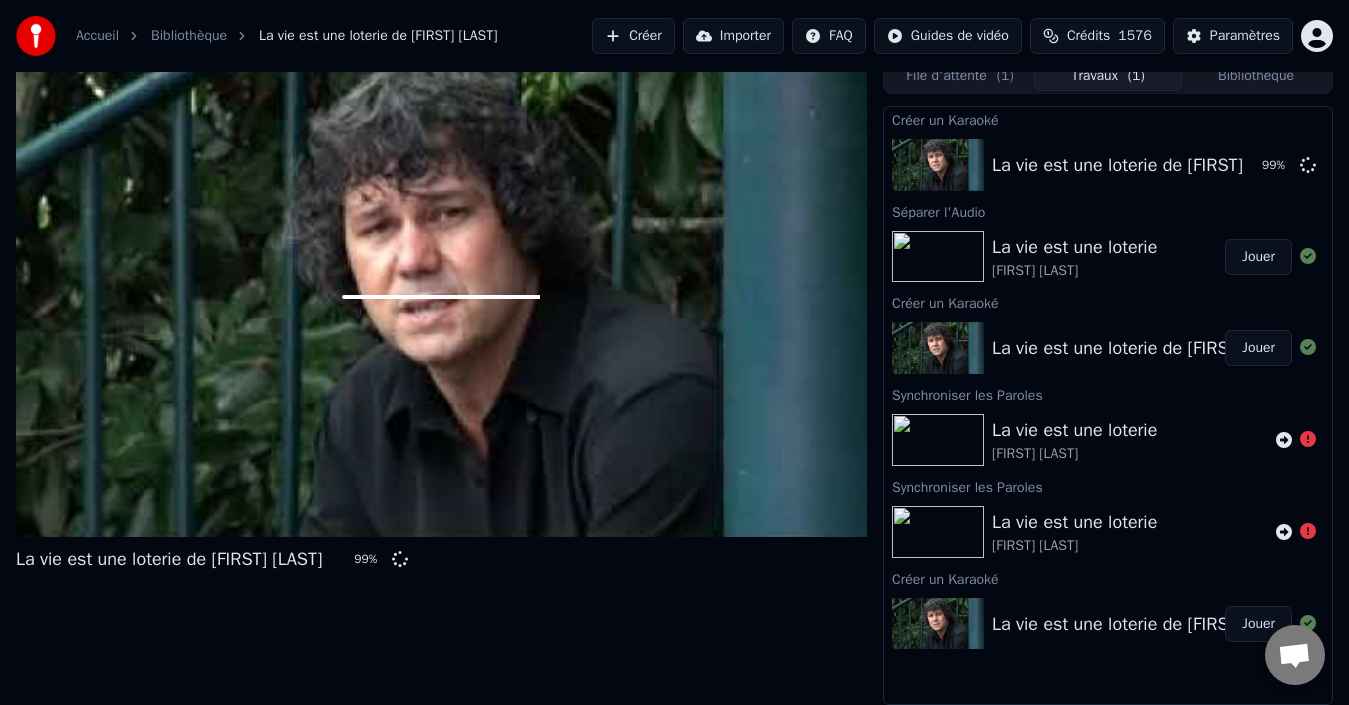 click on "La vie est une loterie de [FIRST] [LAST] 99 %" at bounding box center [441, 381] 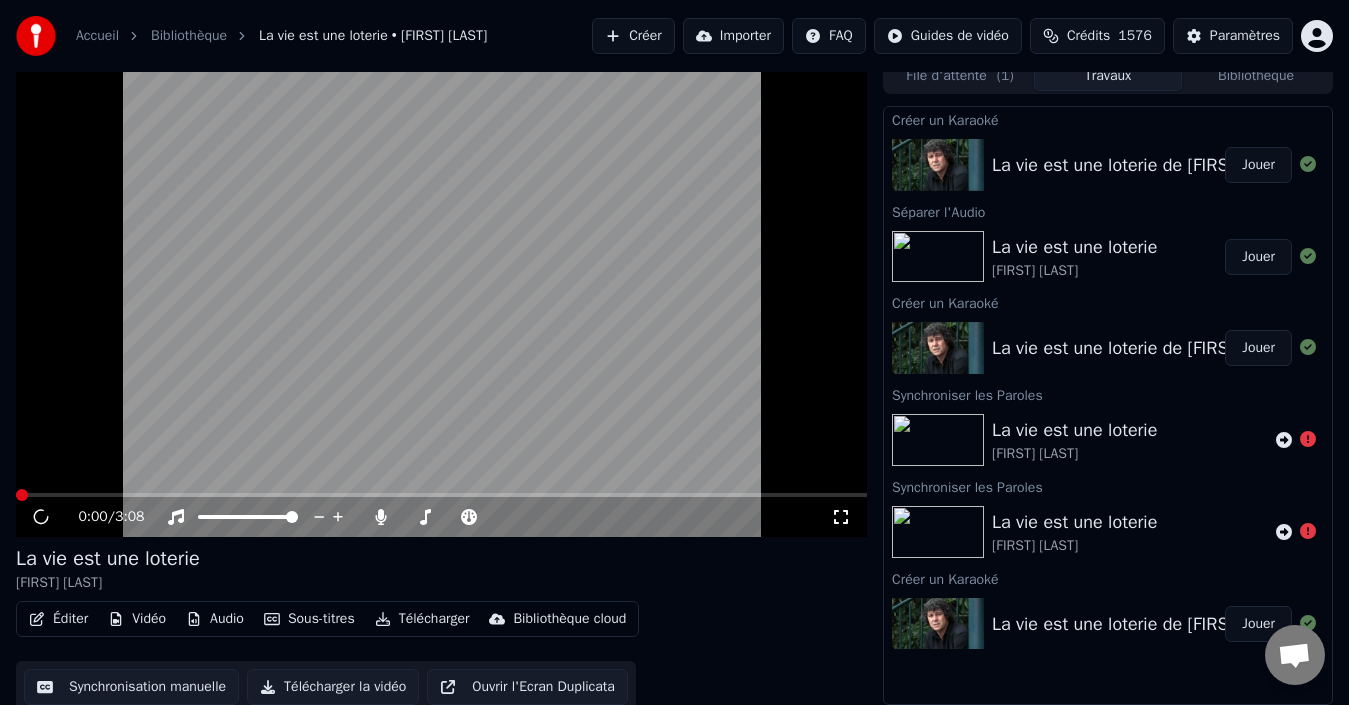 click on "Jouer" at bounding box center [1258, 165] 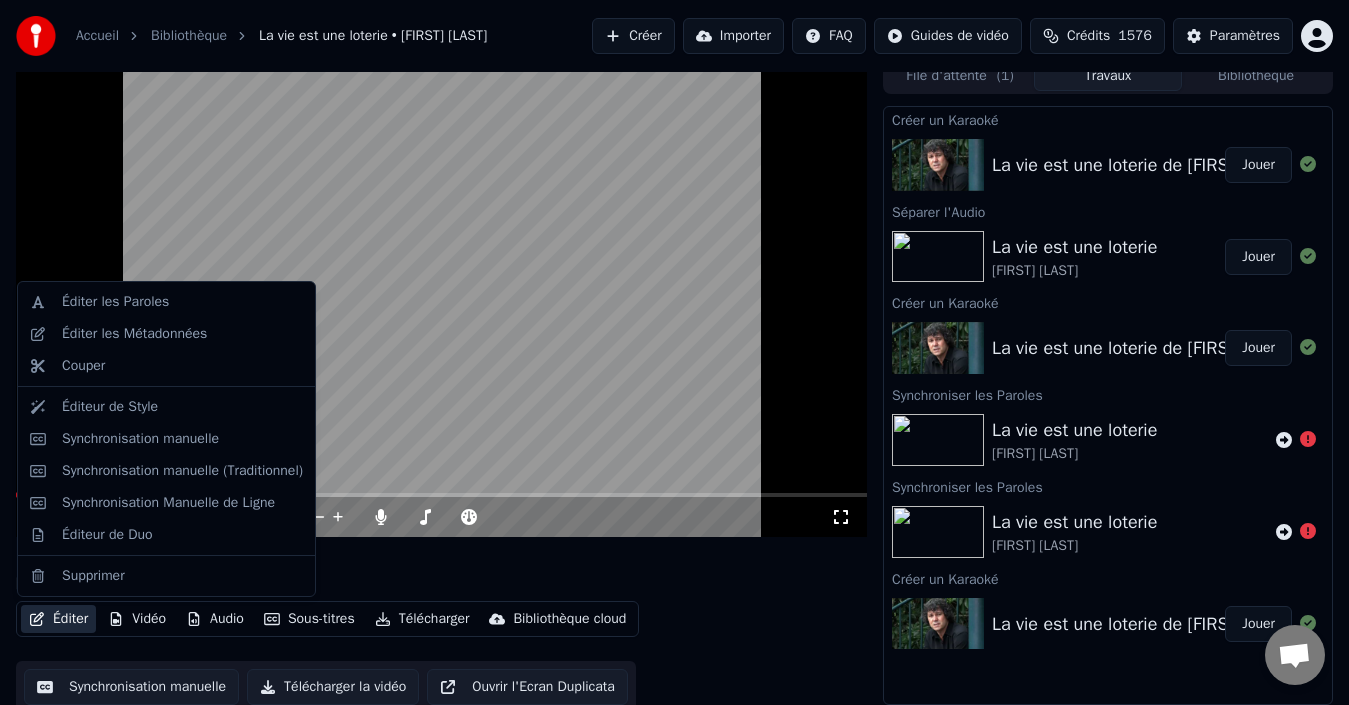 click on "La vie est une loterie [FIRST] [LAST]" at bounding box center [441, 569] 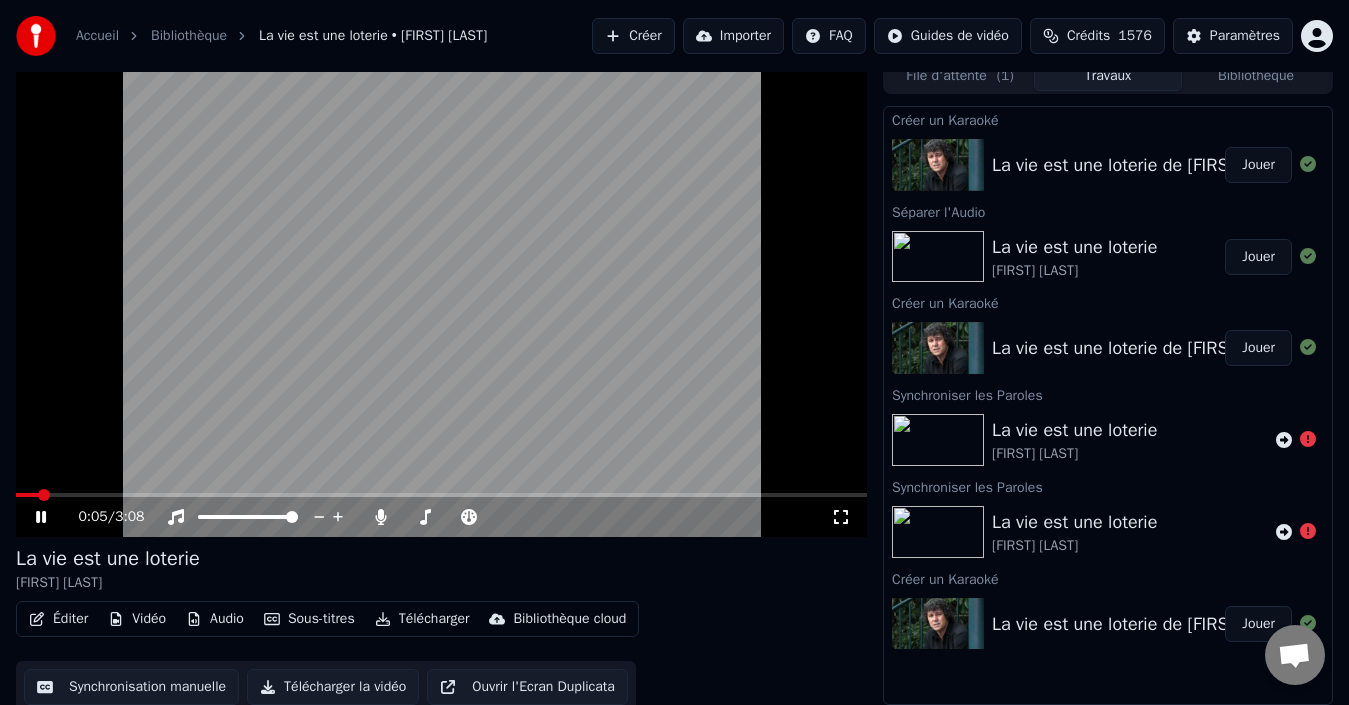 click 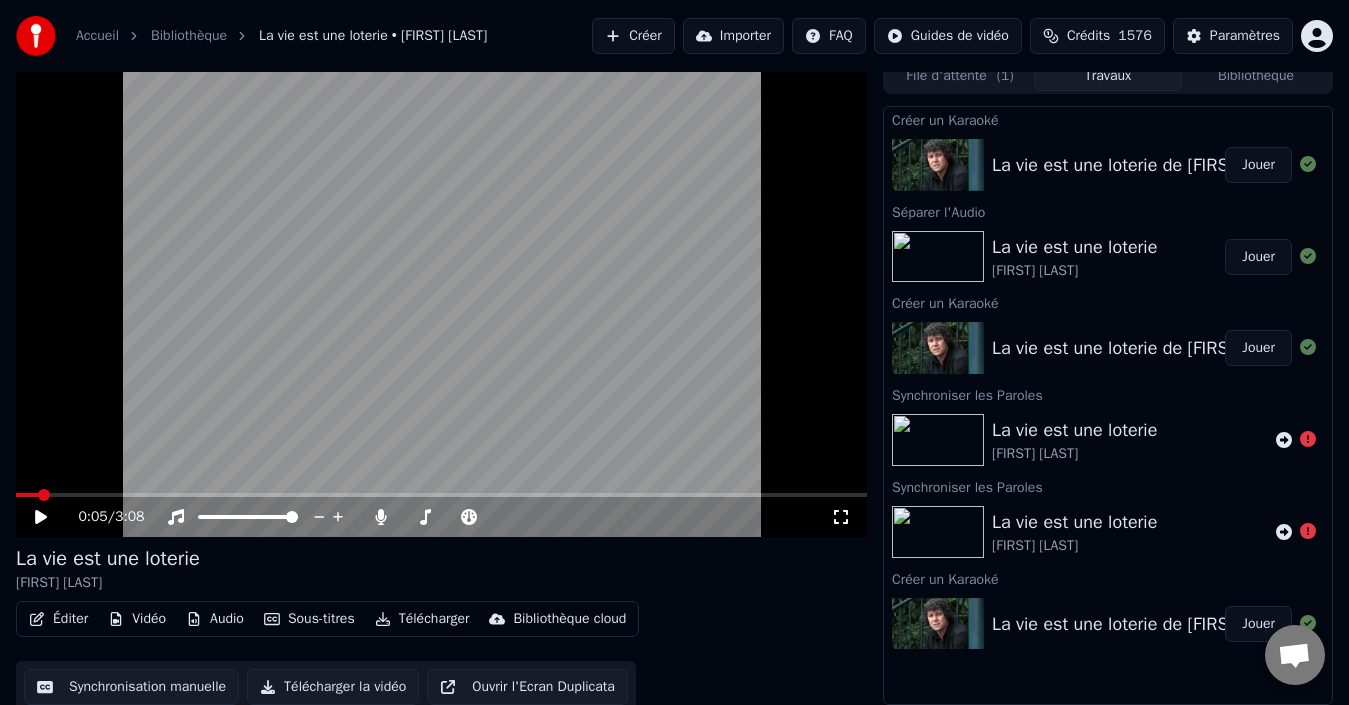 click at bounding box center [44, 495] 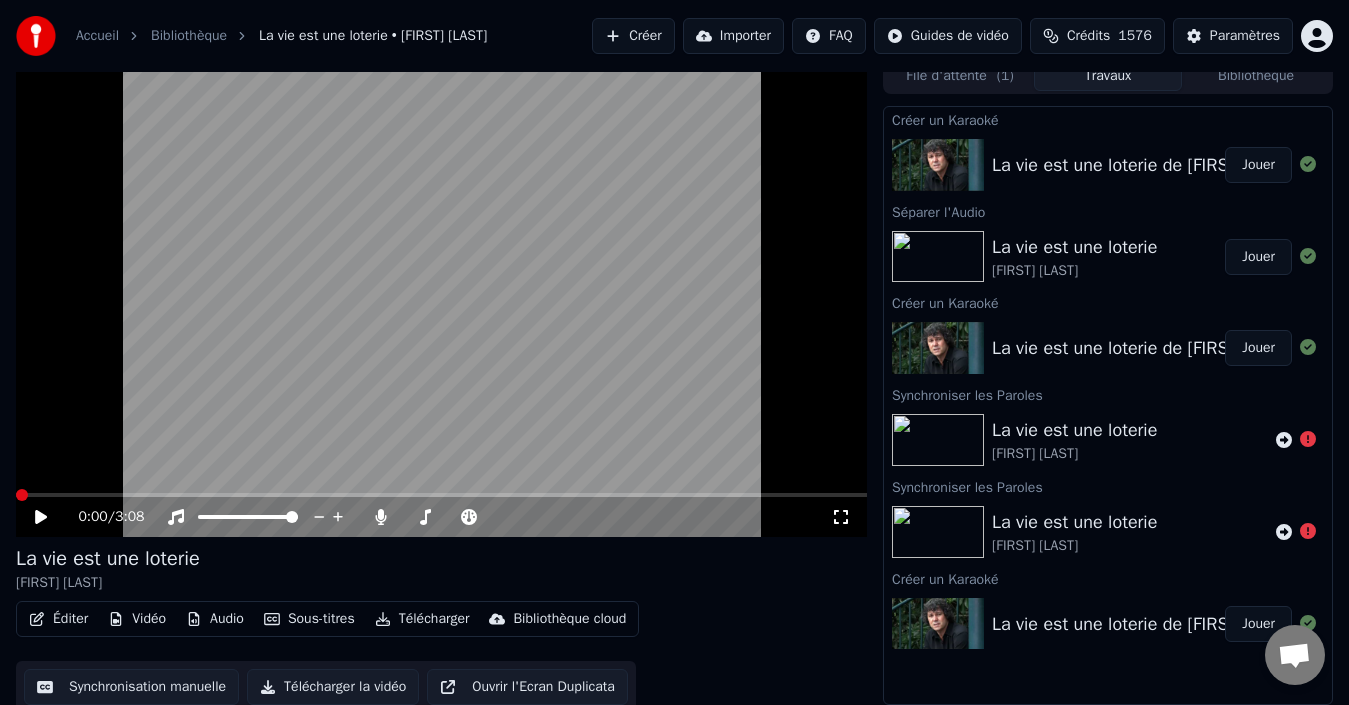 click 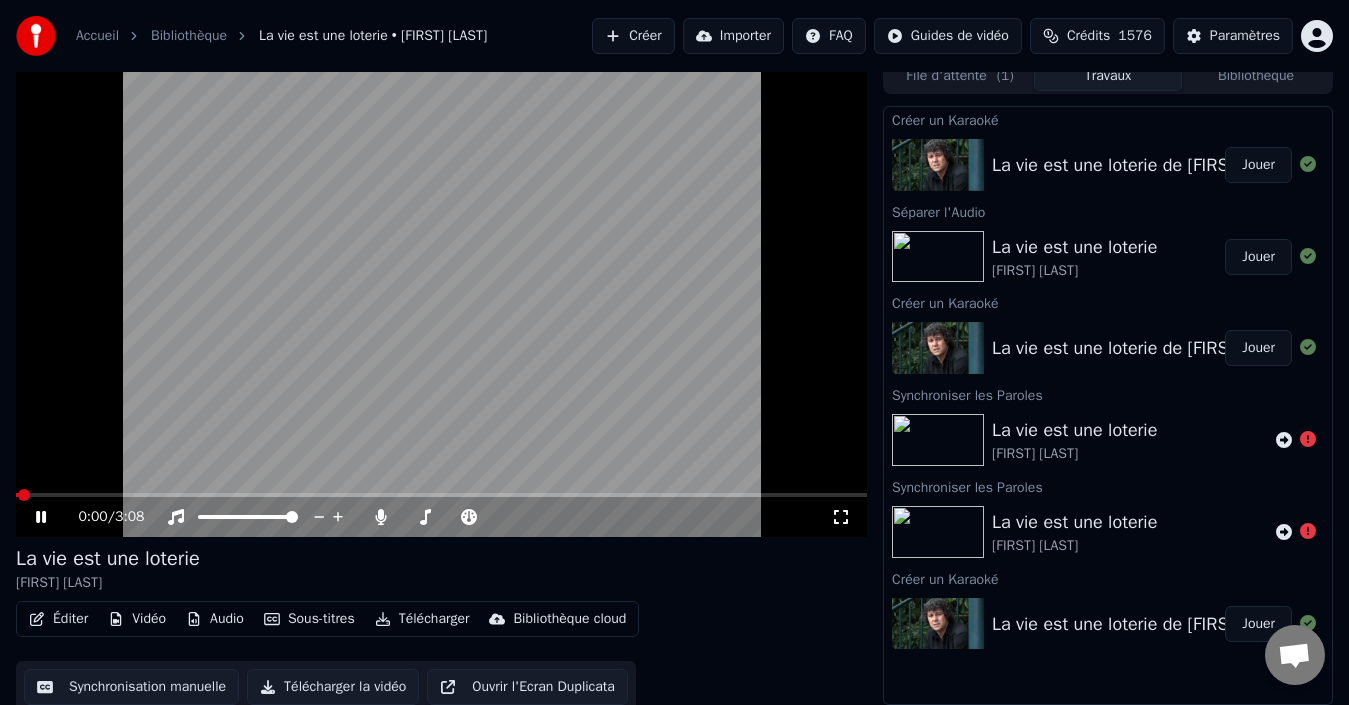 click on "Jouer" at bounding box center [1258, 165] 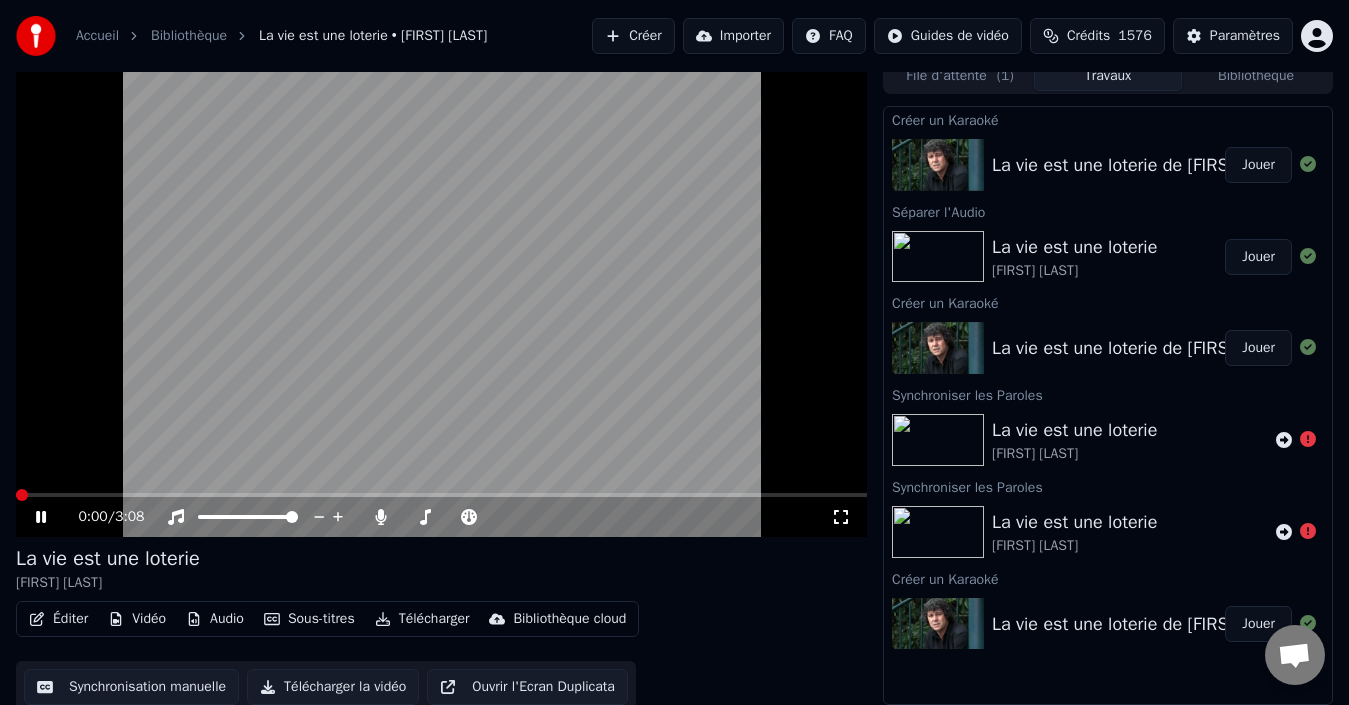 click on "Éditer" at bounding box center (58, 619) 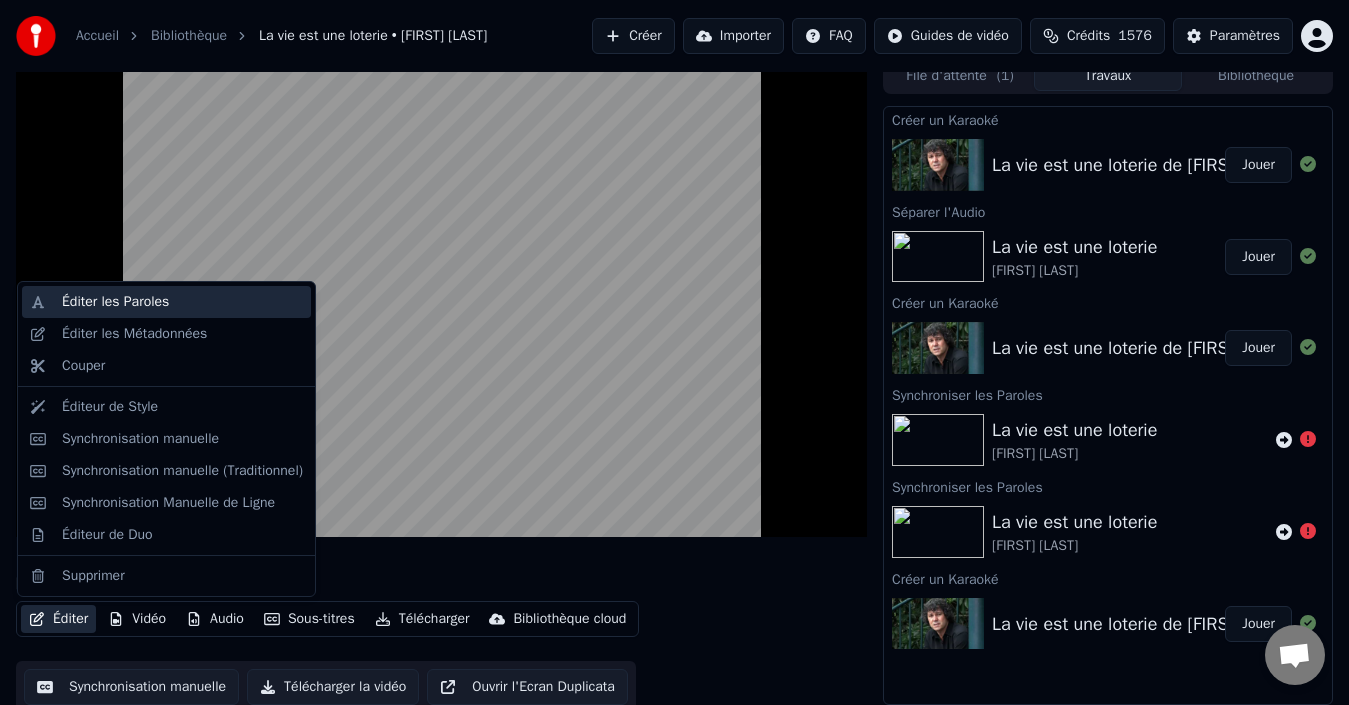 click on "Éditer les Paroles" at bounding box center (115, 302) 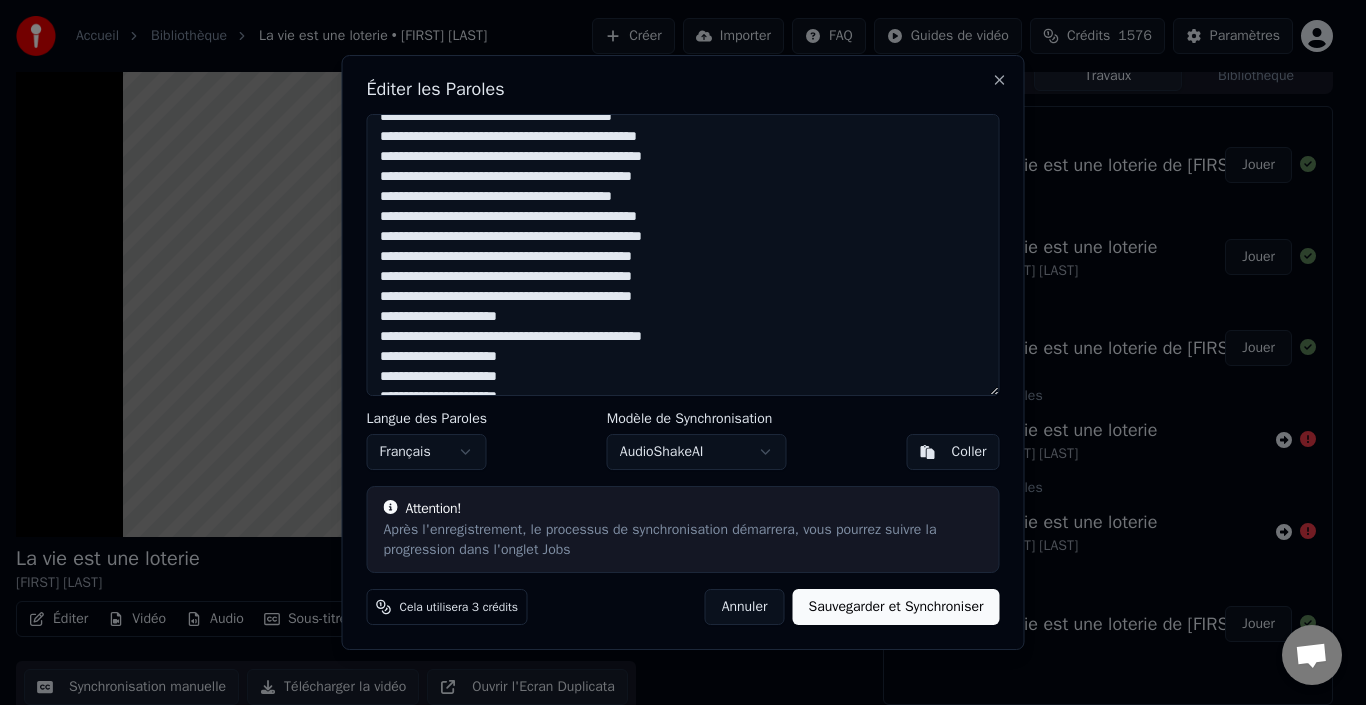 scroll, scrollTop: 635, scrollLeft: 0, axis: vertical 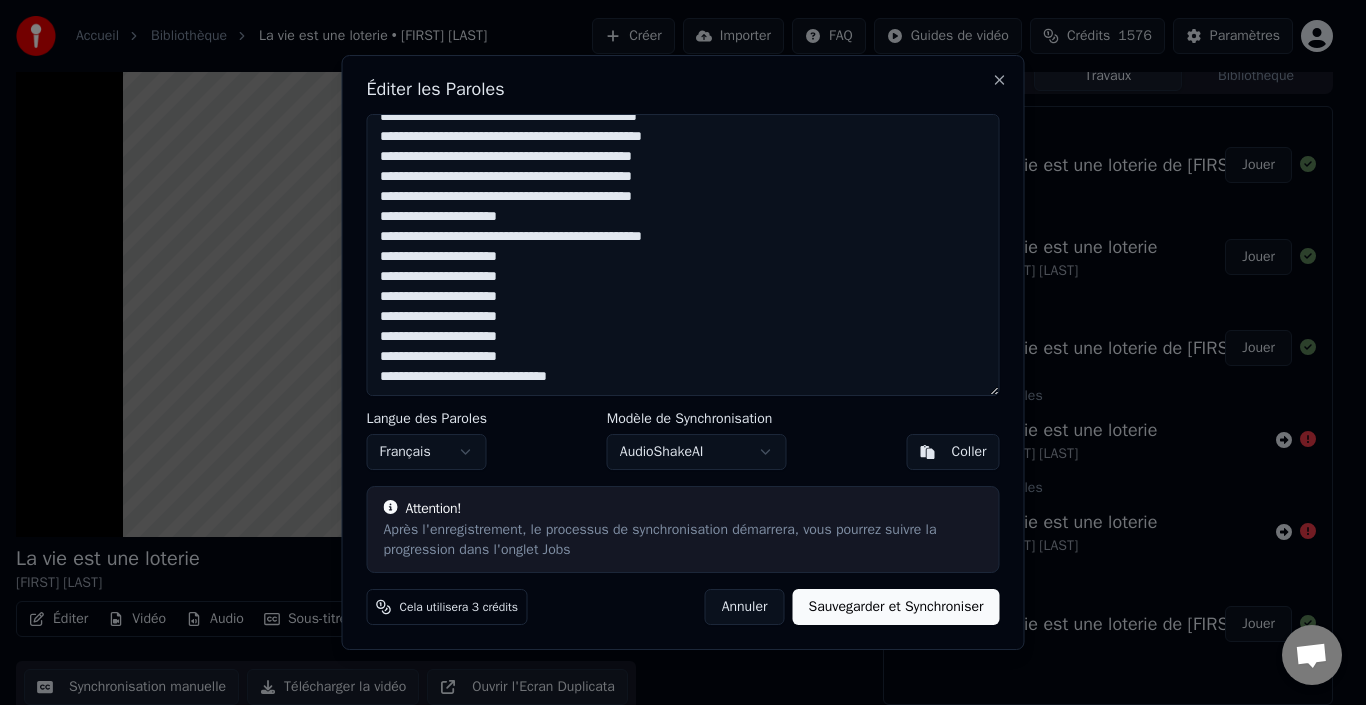 click at bounding box center (683, 255) 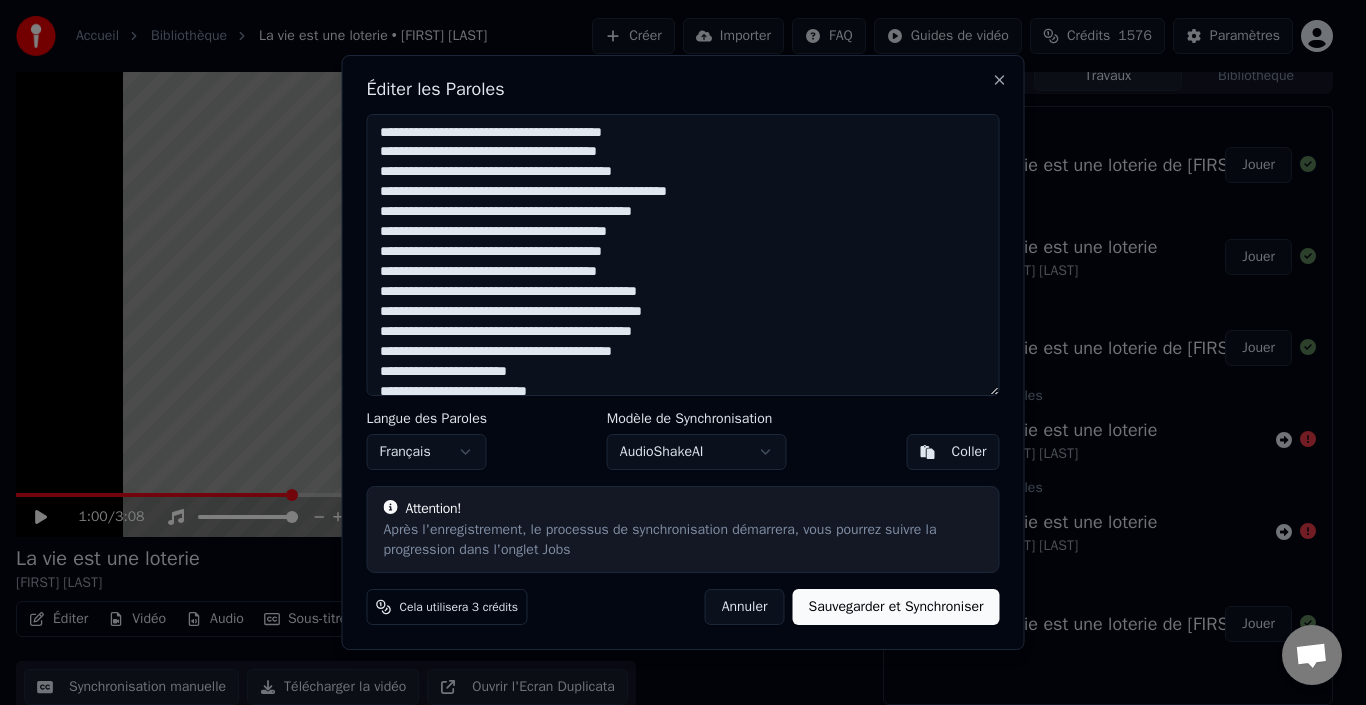 scroll, scrollTop: 100, scrollLeft: 0, axis: vertical 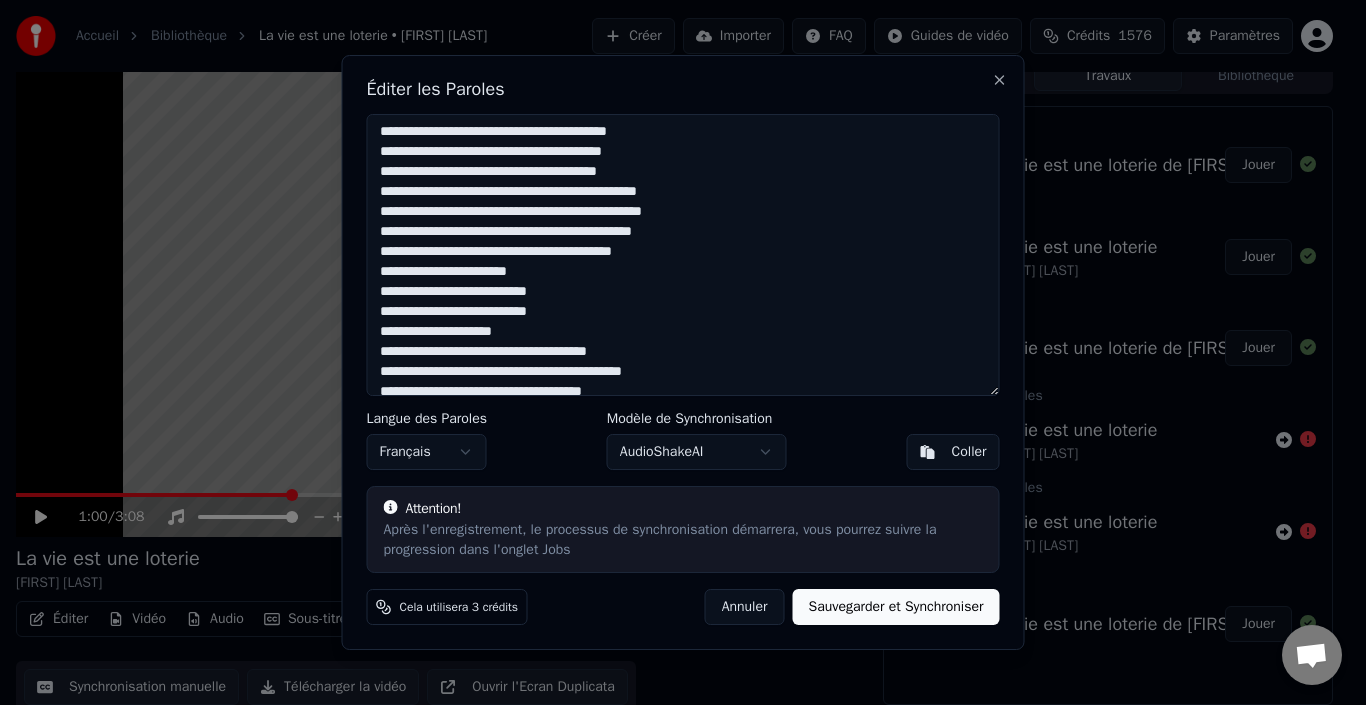 click at bounding box center (683, 255) 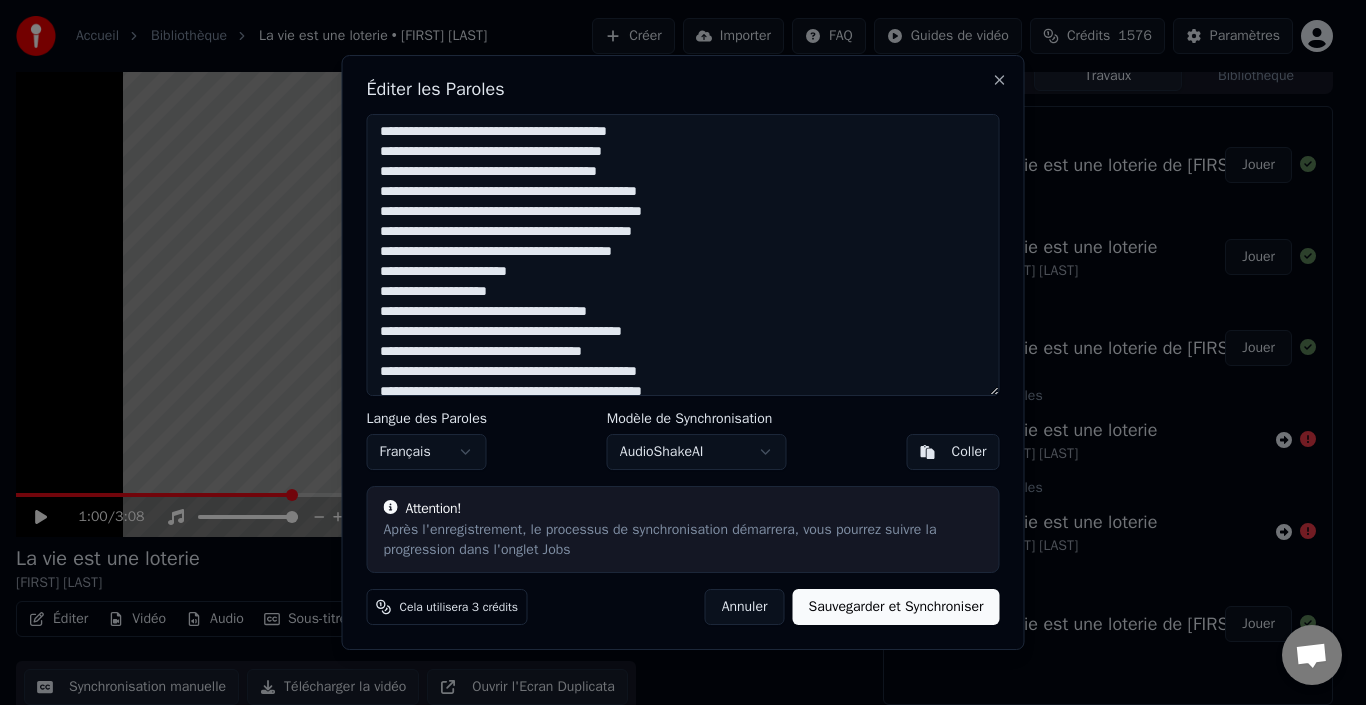 click at bounding box center [683, 255] 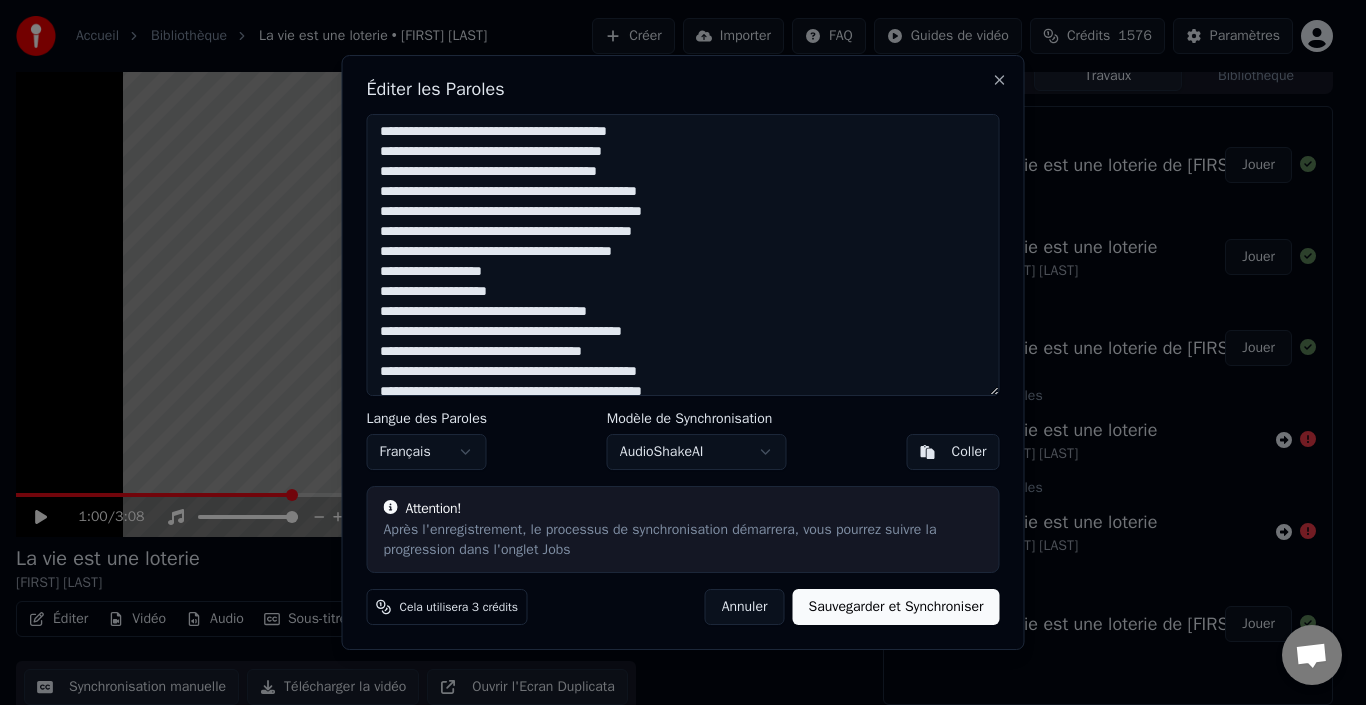 click at bounding box center (683, 255) 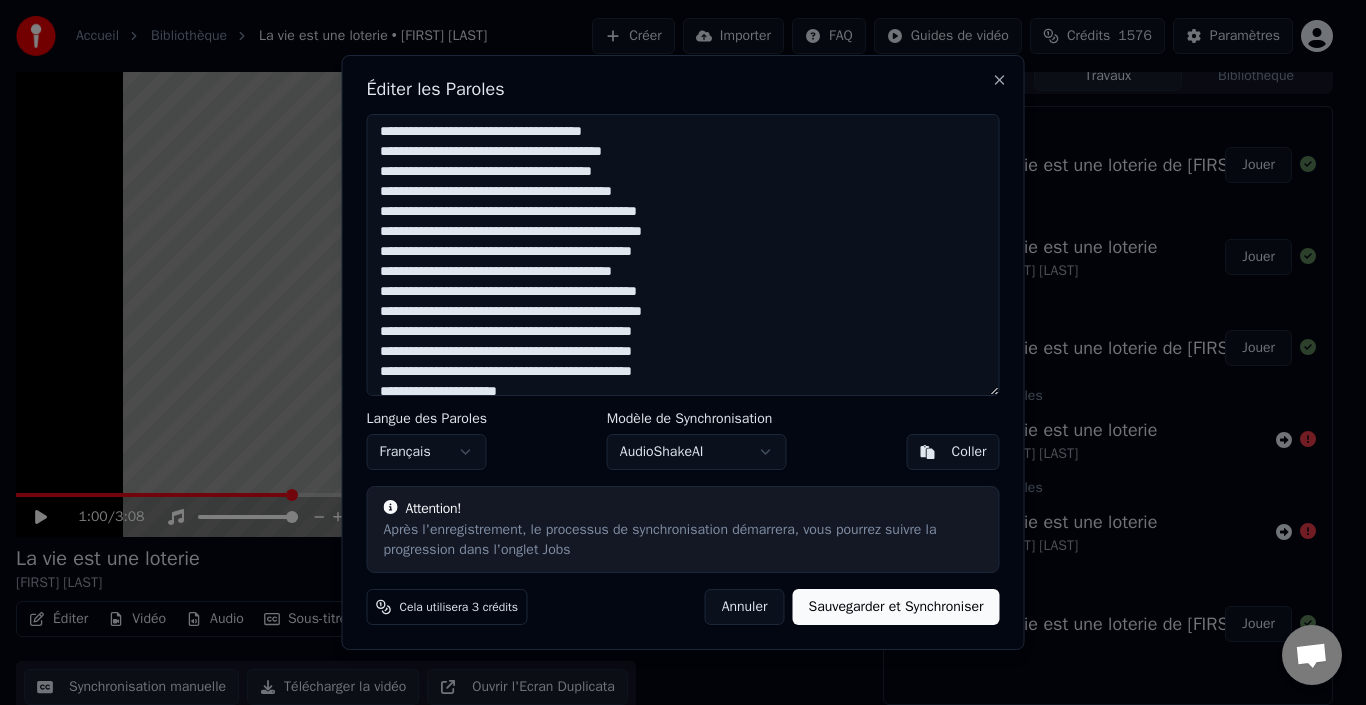 scroll, scrollTop: 435, scrollLeft: 0, axis: vertical 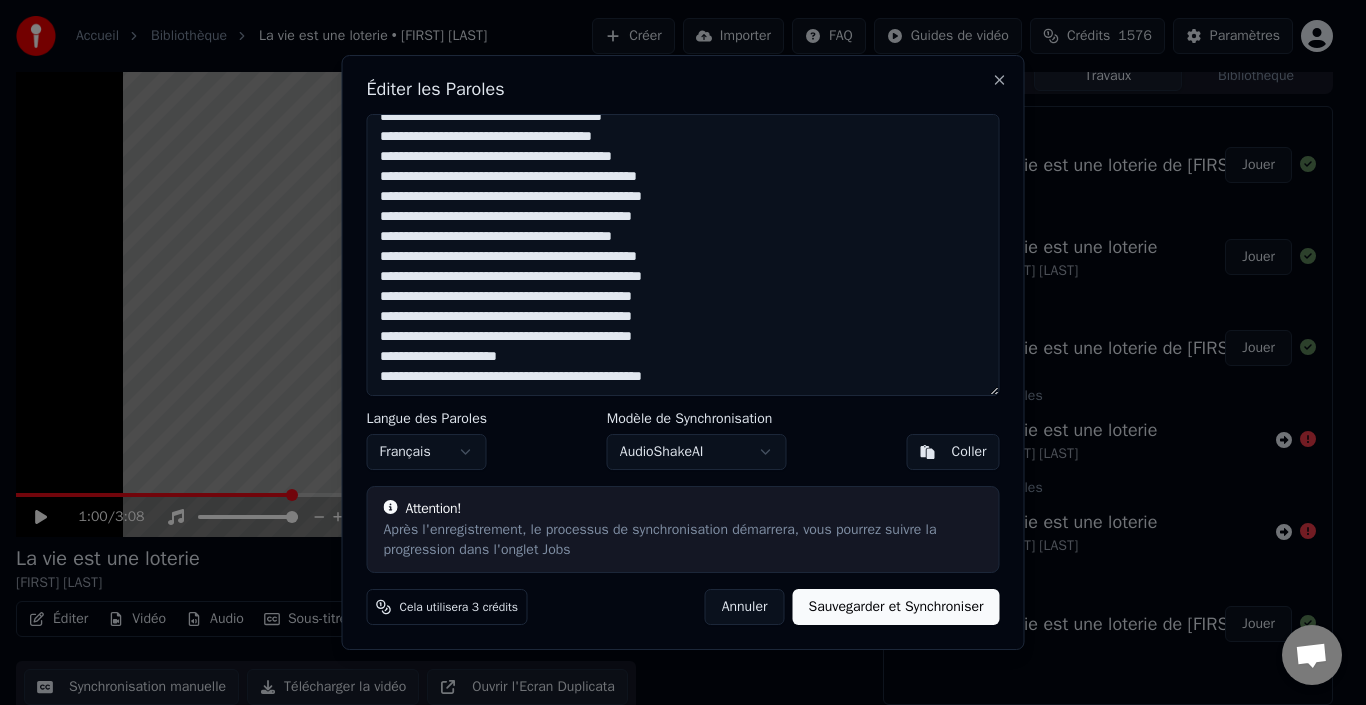 click at bounding box center (683, 255) 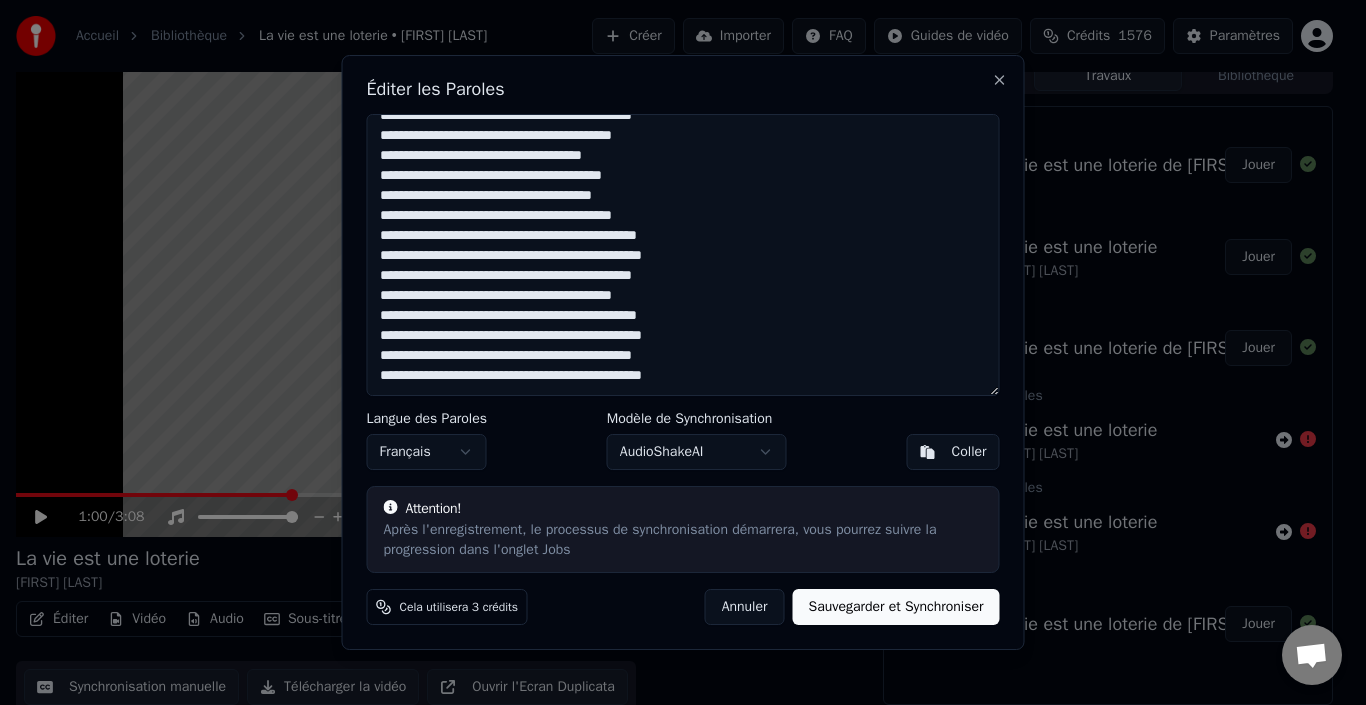 scroll, scrollTop: 376, scrollLeft: 0, axis: vertical 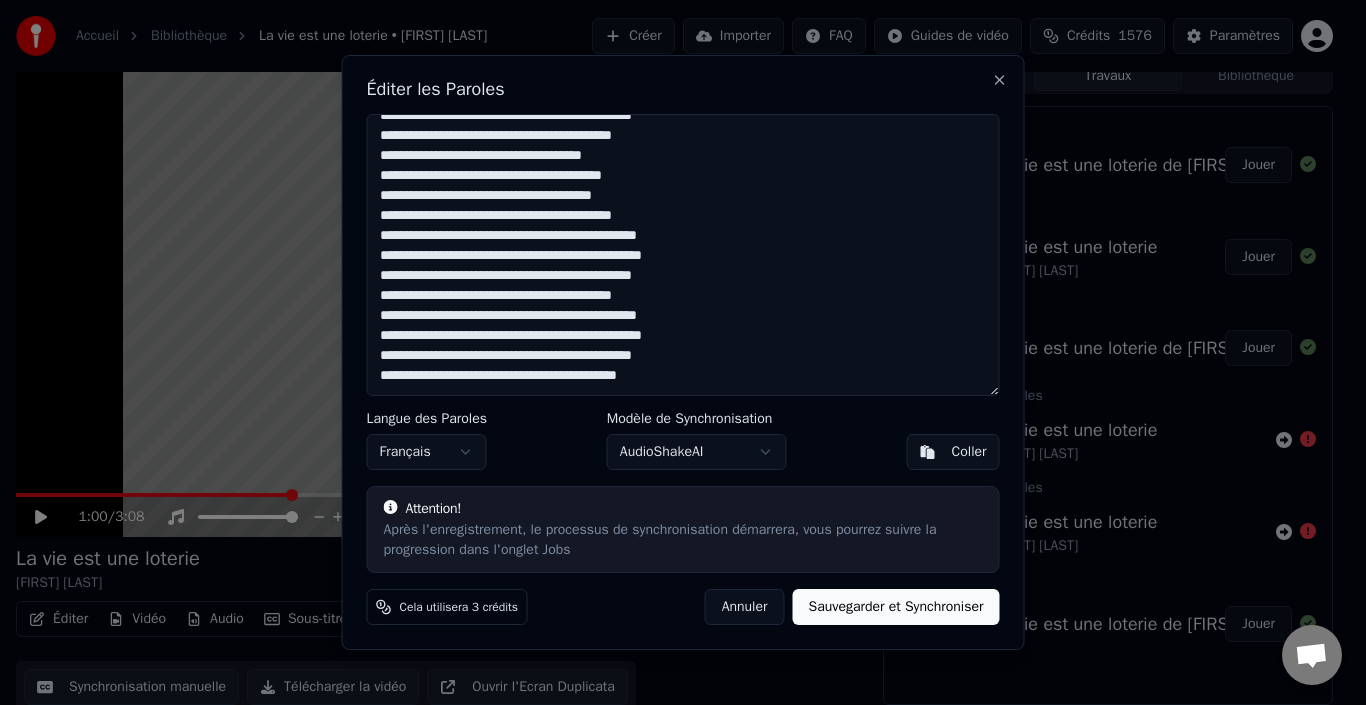 click at bounding box center (683, 255) 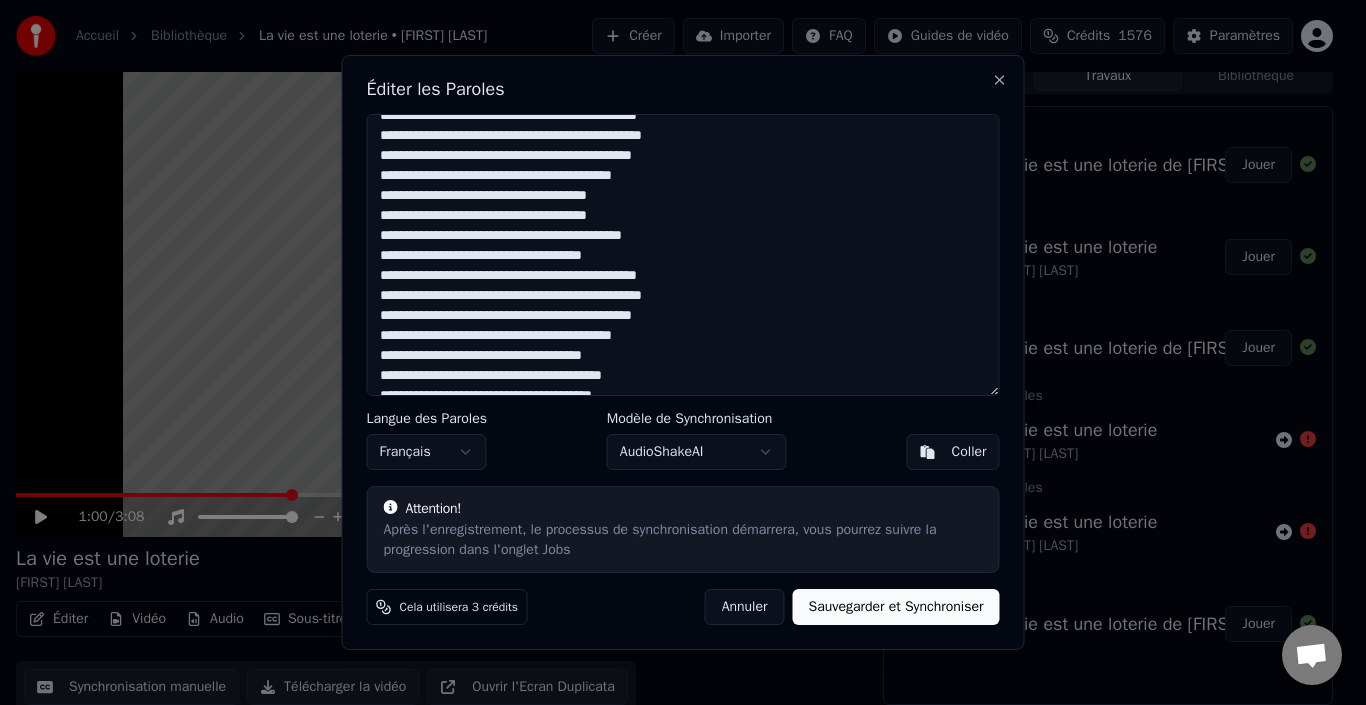 scroll, scrollTop: 376, scrollLeft: 0, axis: vertical 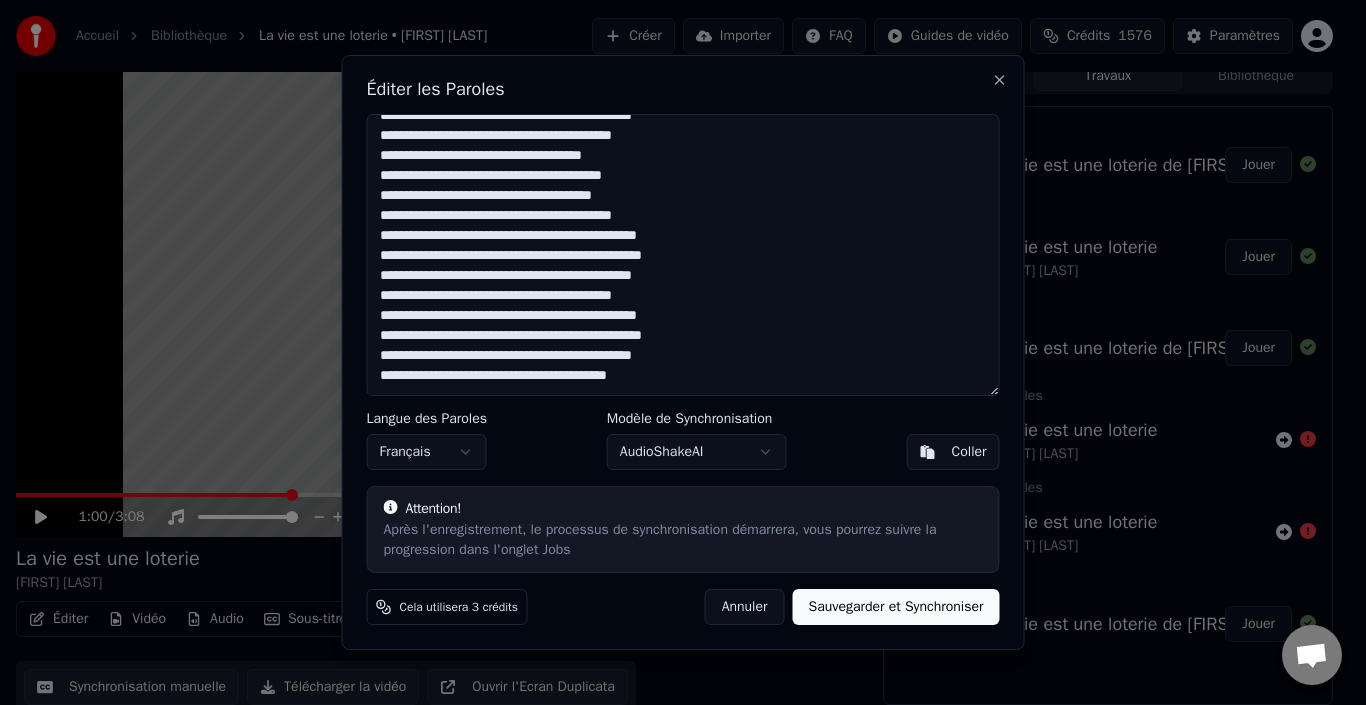 click at bounding box center [683, 255] 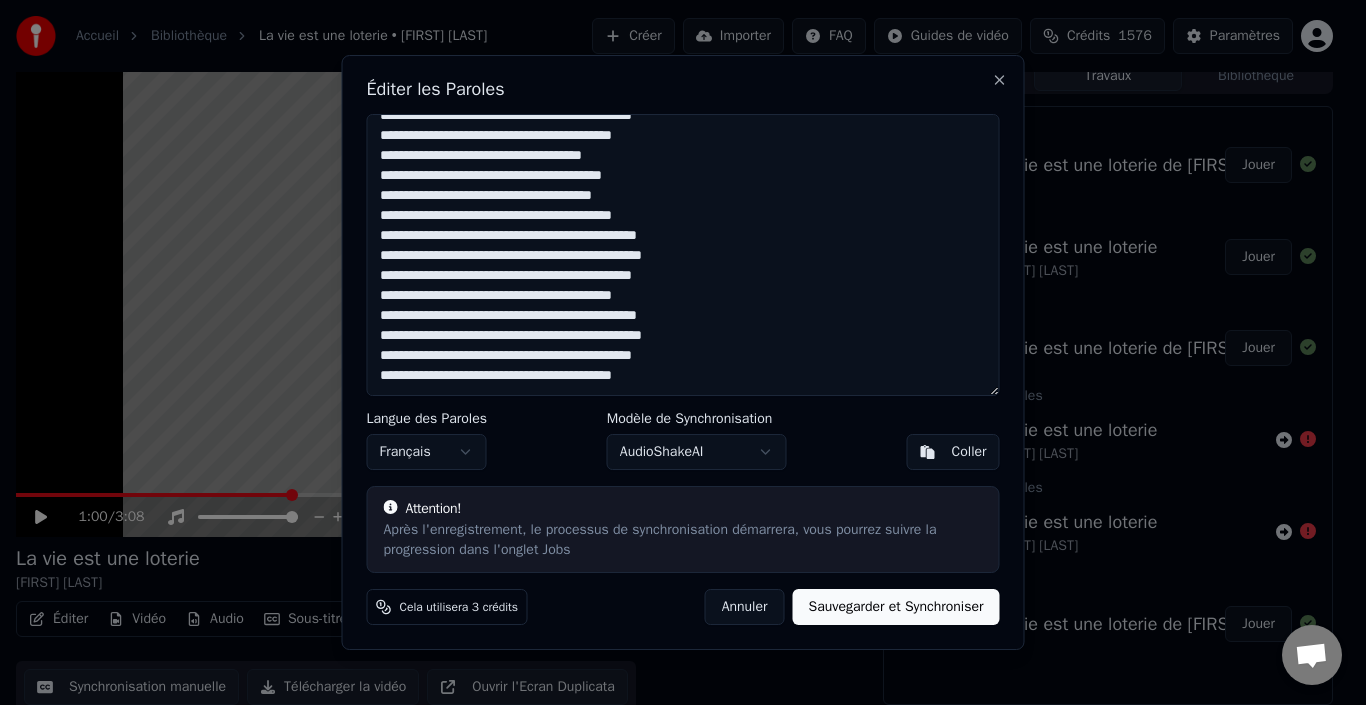 click at bounding box center (683, 255) 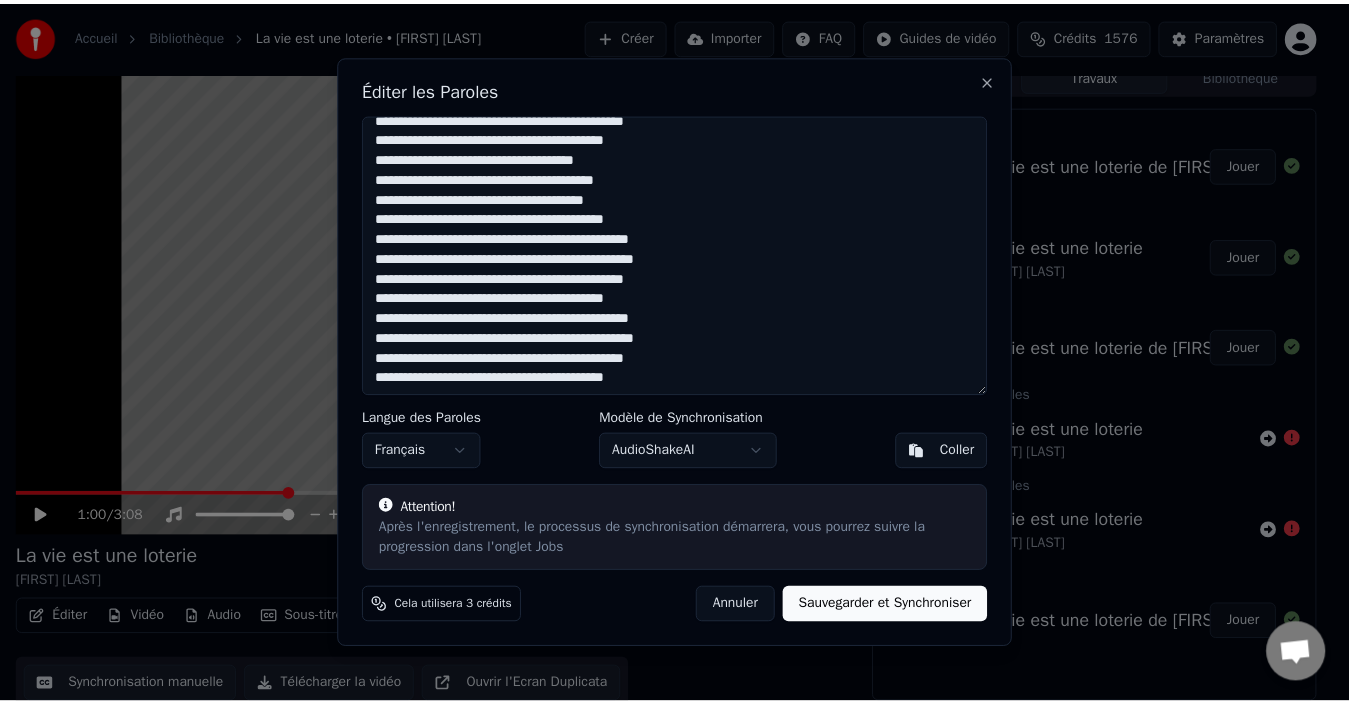 scroll, scrollTop: 376, scrollLeft: 0, axis: vertical 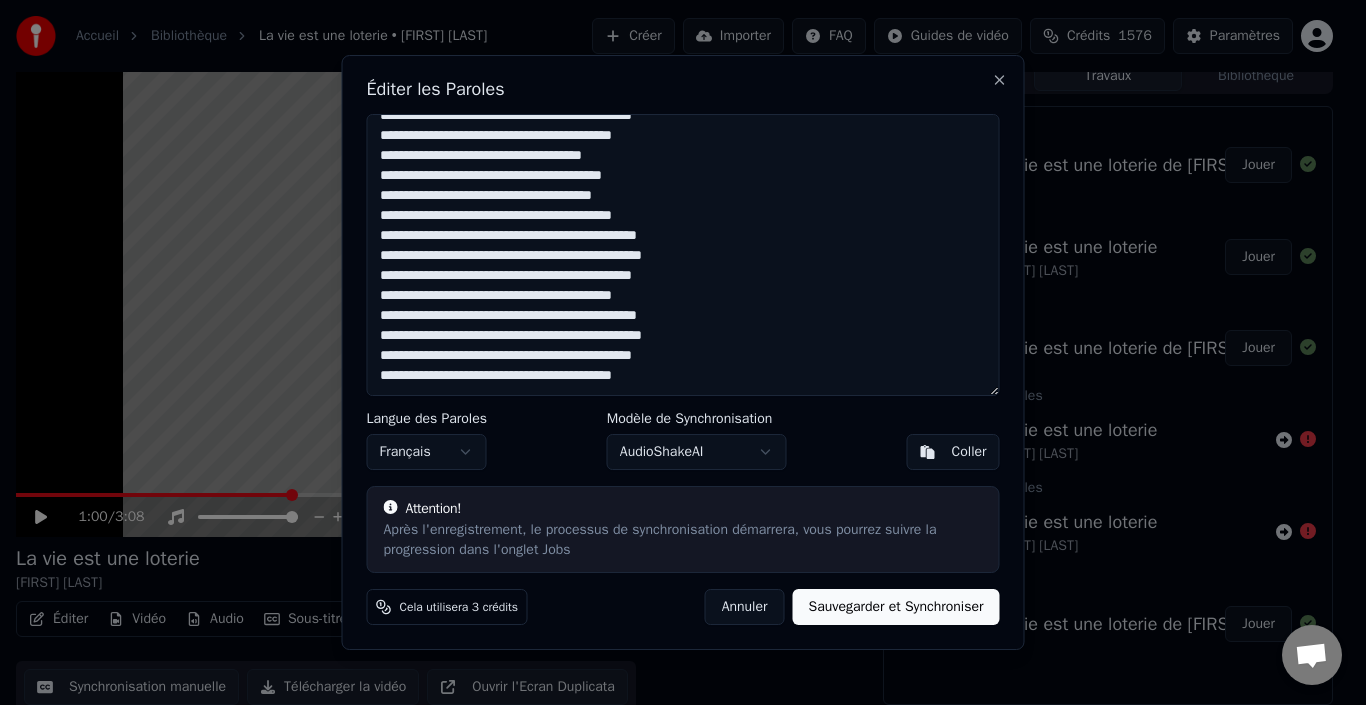 click at bounding box center (683, 255) 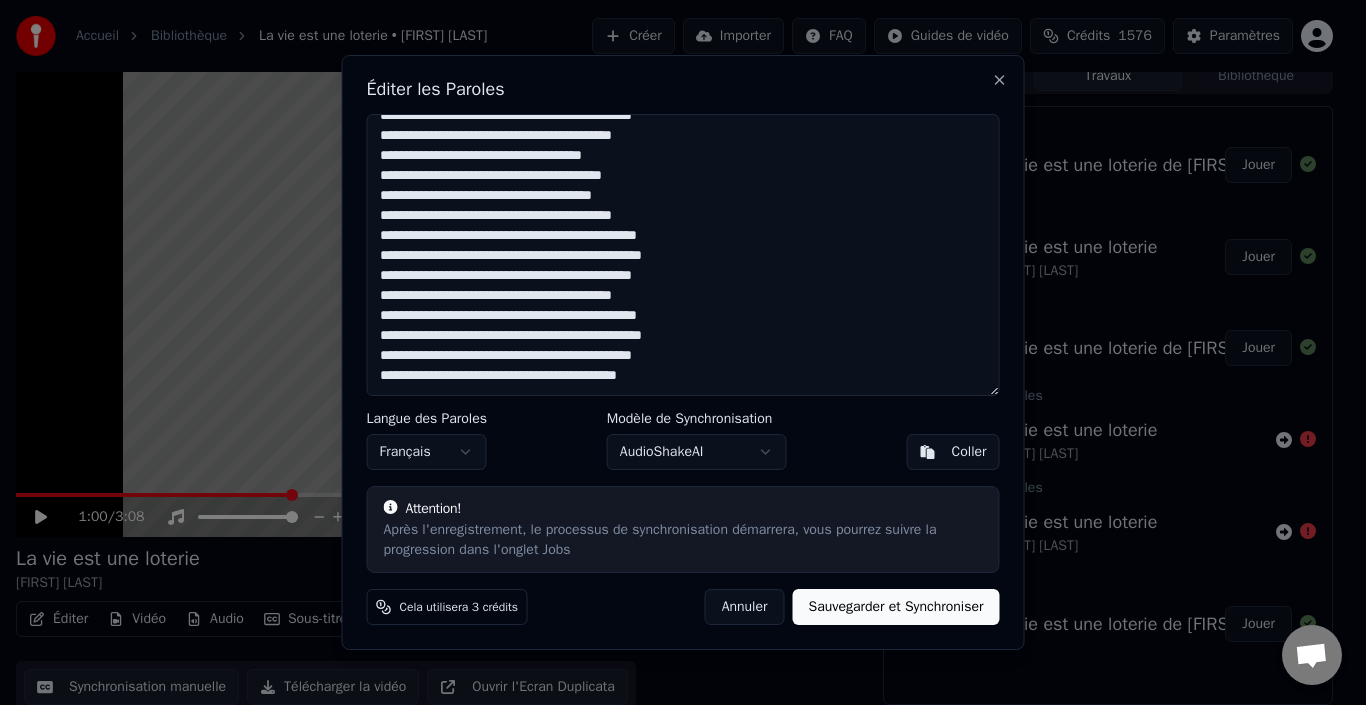 click at bounding box center [683, 255] 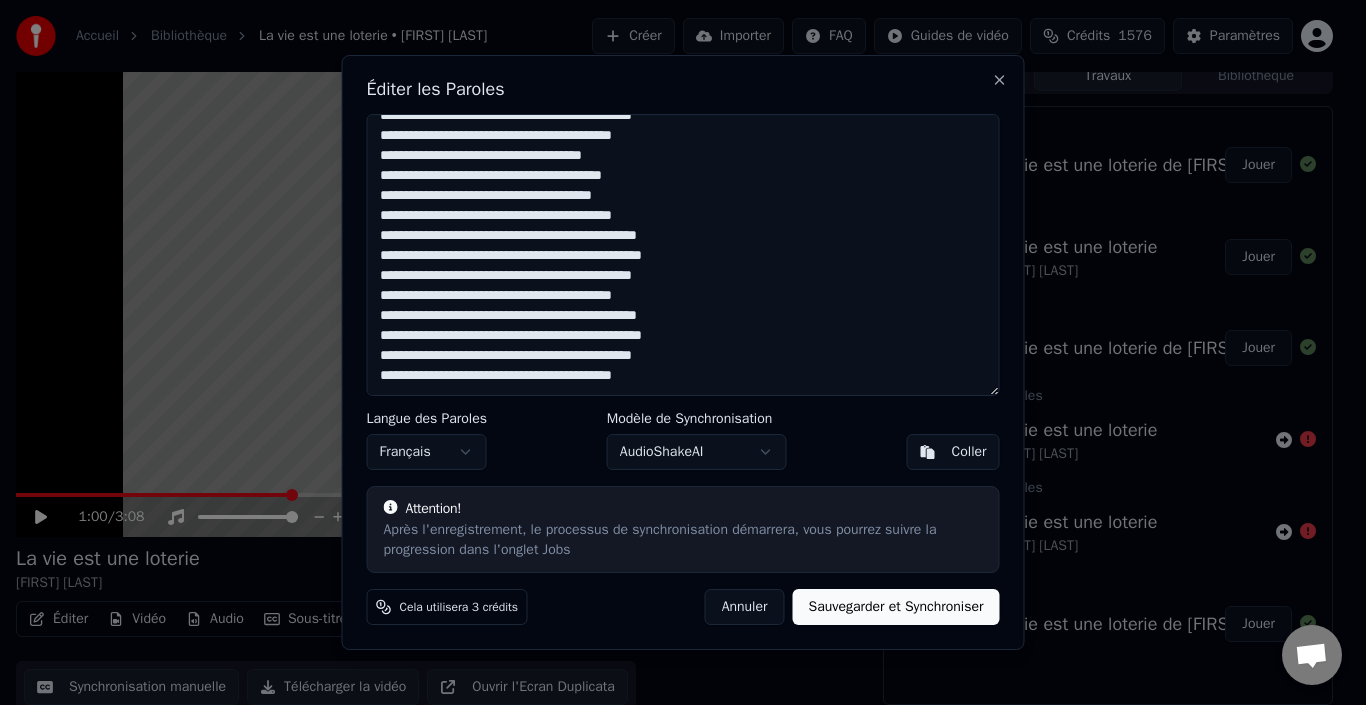 type on "**********" 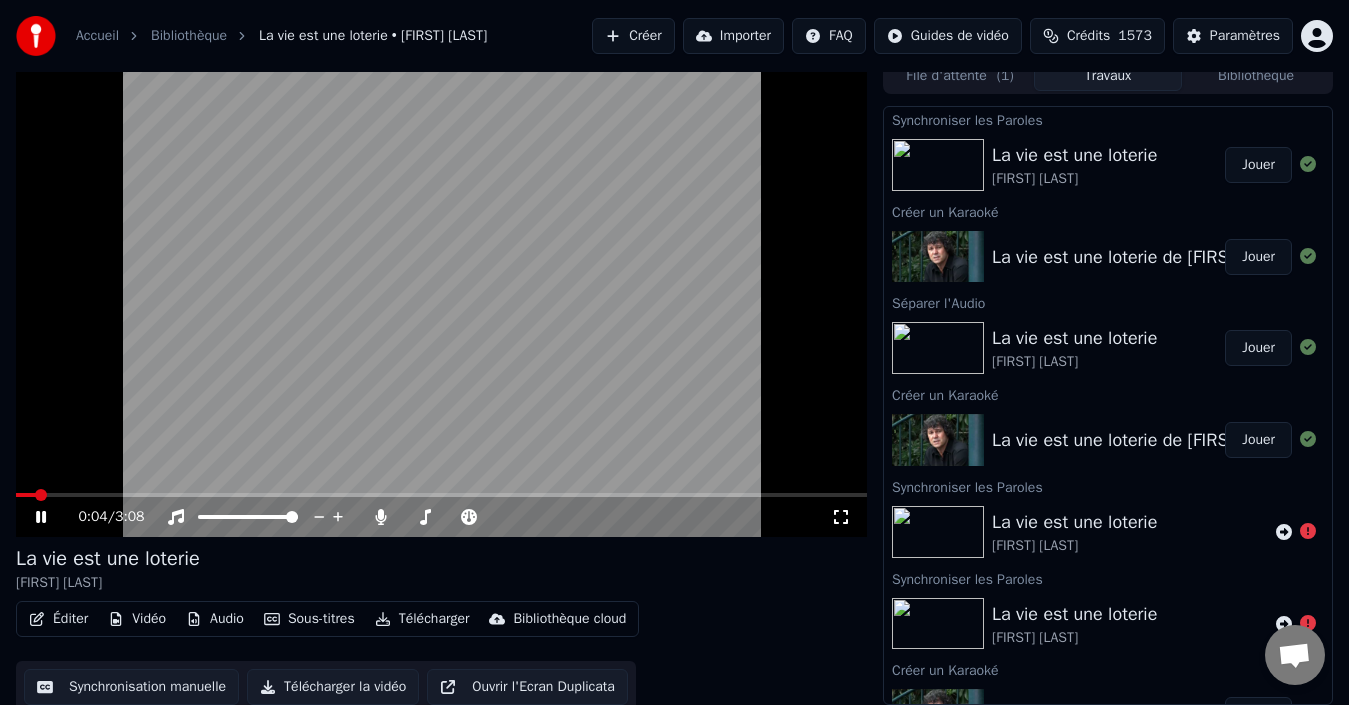 click on "Sous-titres" at bounding box center (309, 619) 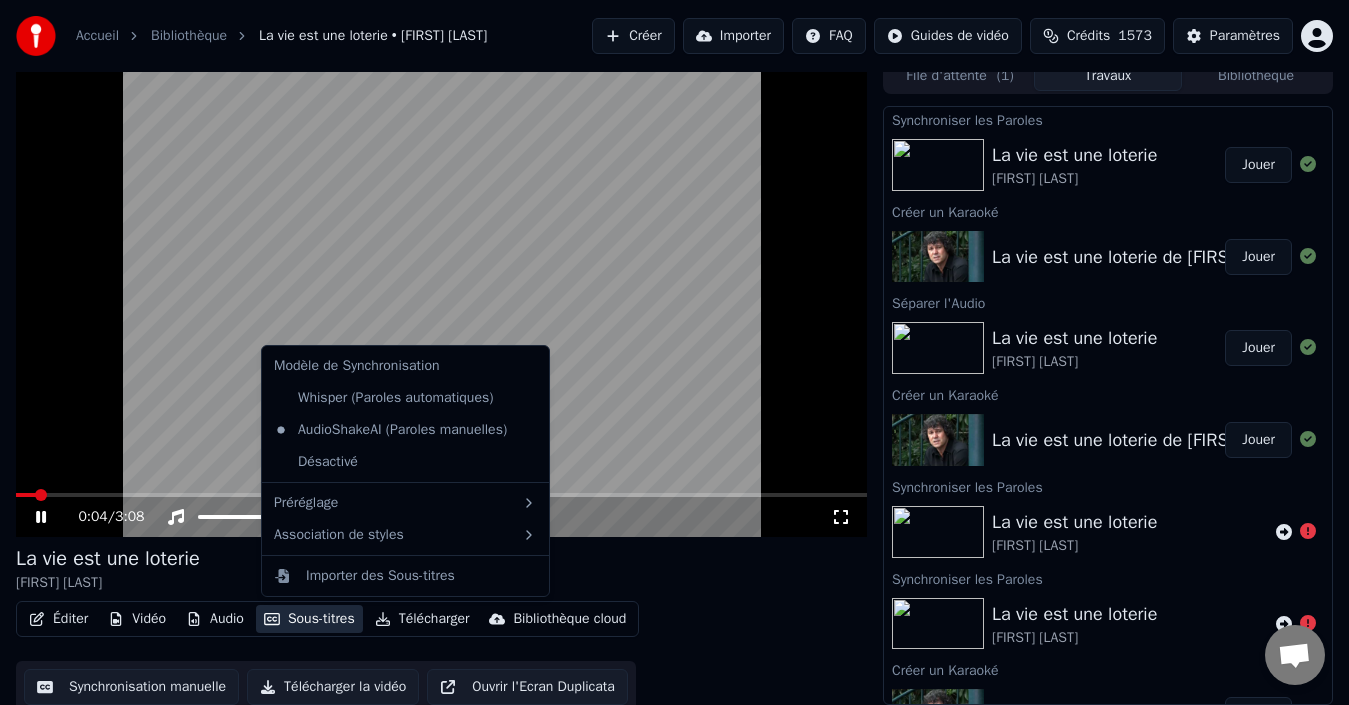 click on "0:04  /  3:08" at bounding box center [454, 517] 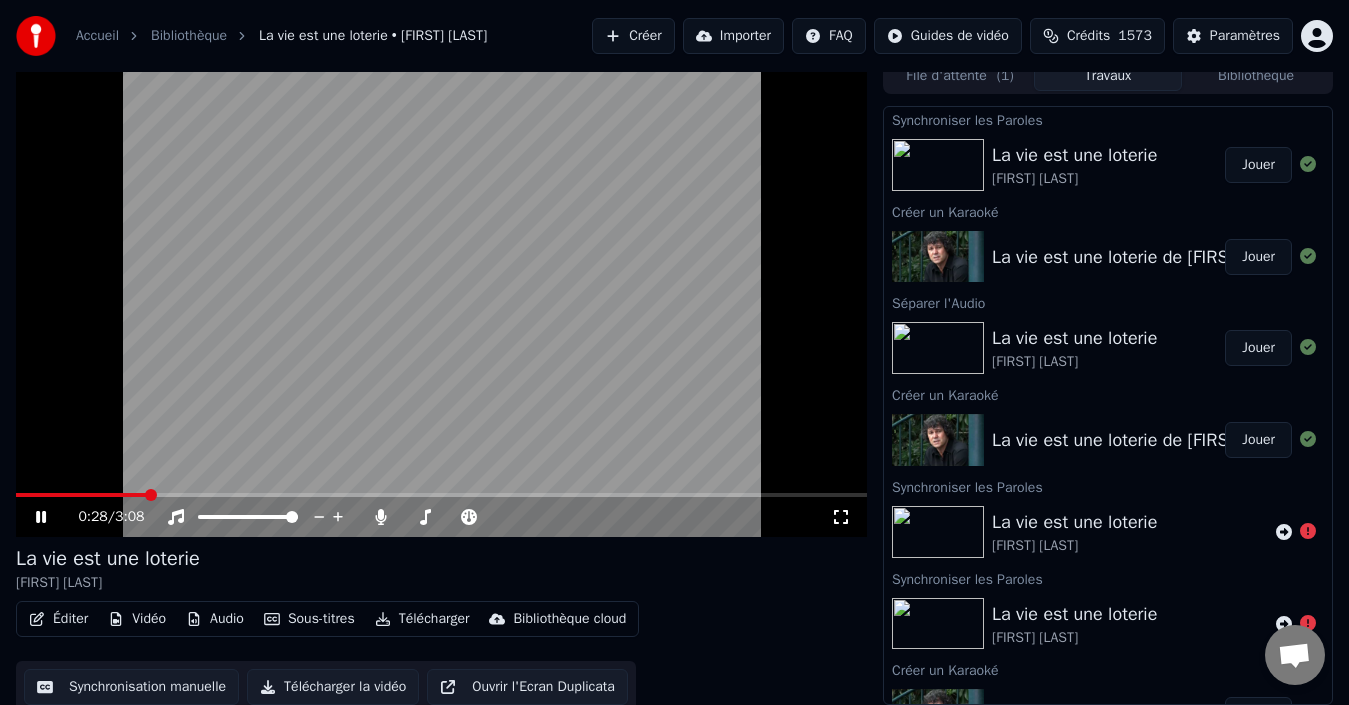 click on "Sous-titres" at bounding box center [309, 619] 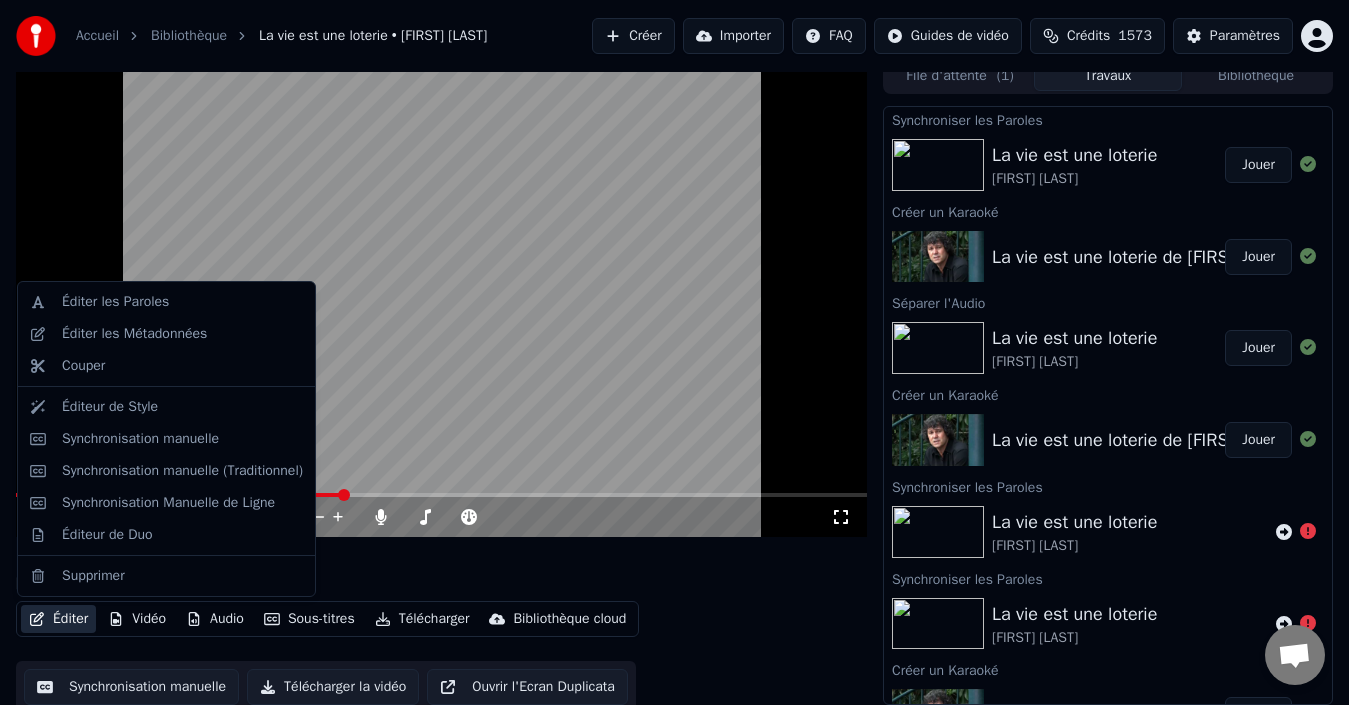 click on "La vie est une loterie [FIRST] [LAST]" at bounding box center [441, 569] 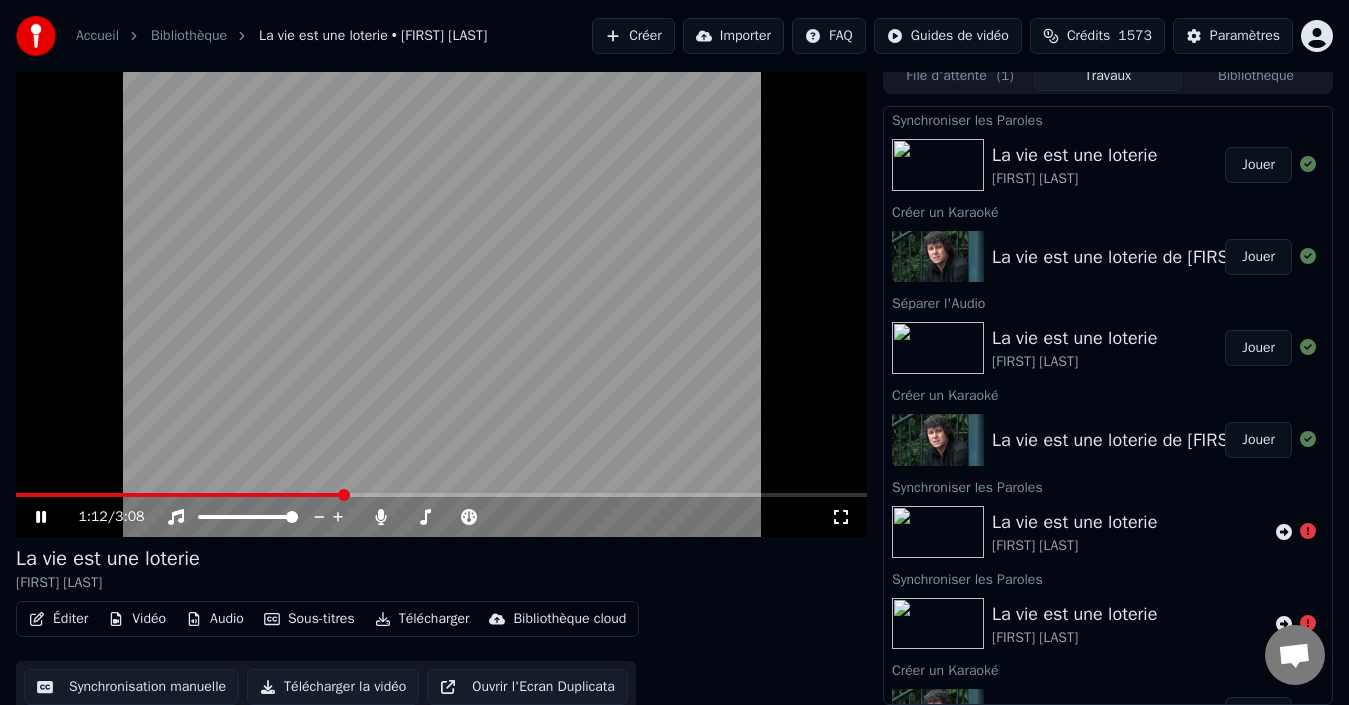 click on "Jouer" at bounding box center (1258, 165) 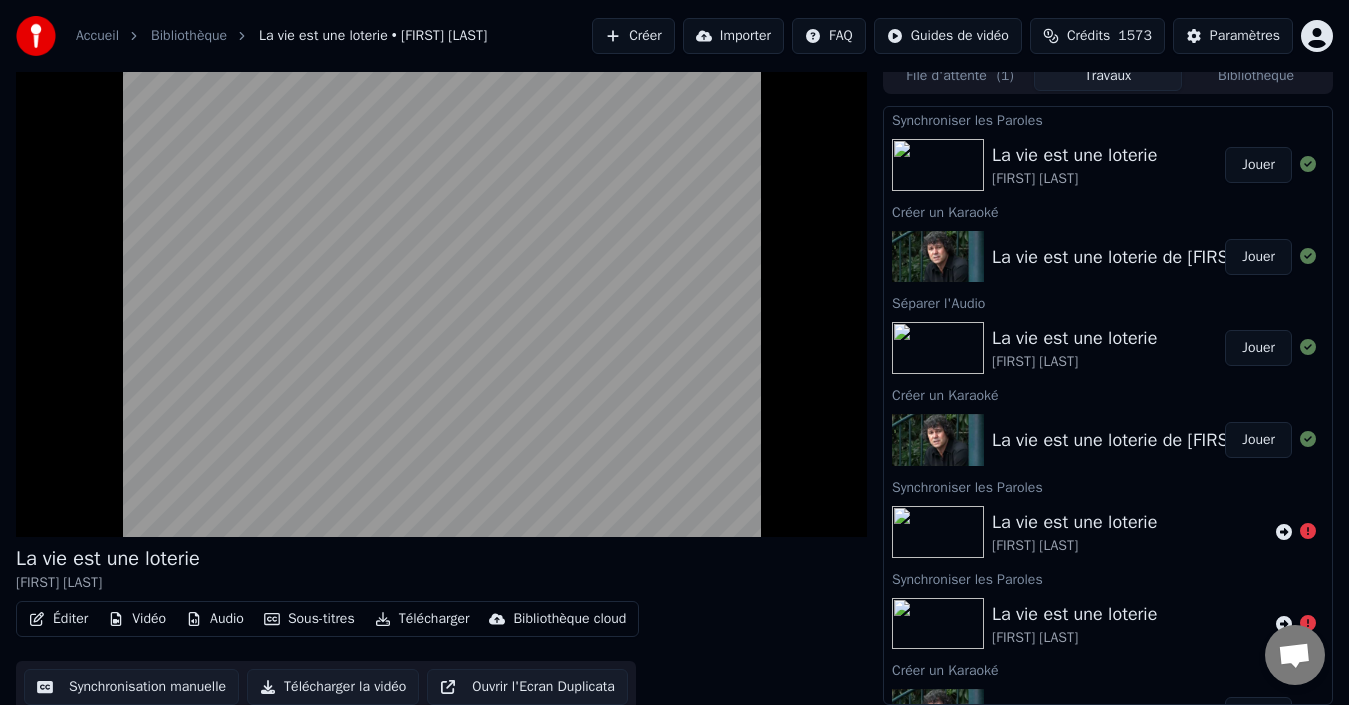 click on "Sous-titres" at bounding box center (309, 619) 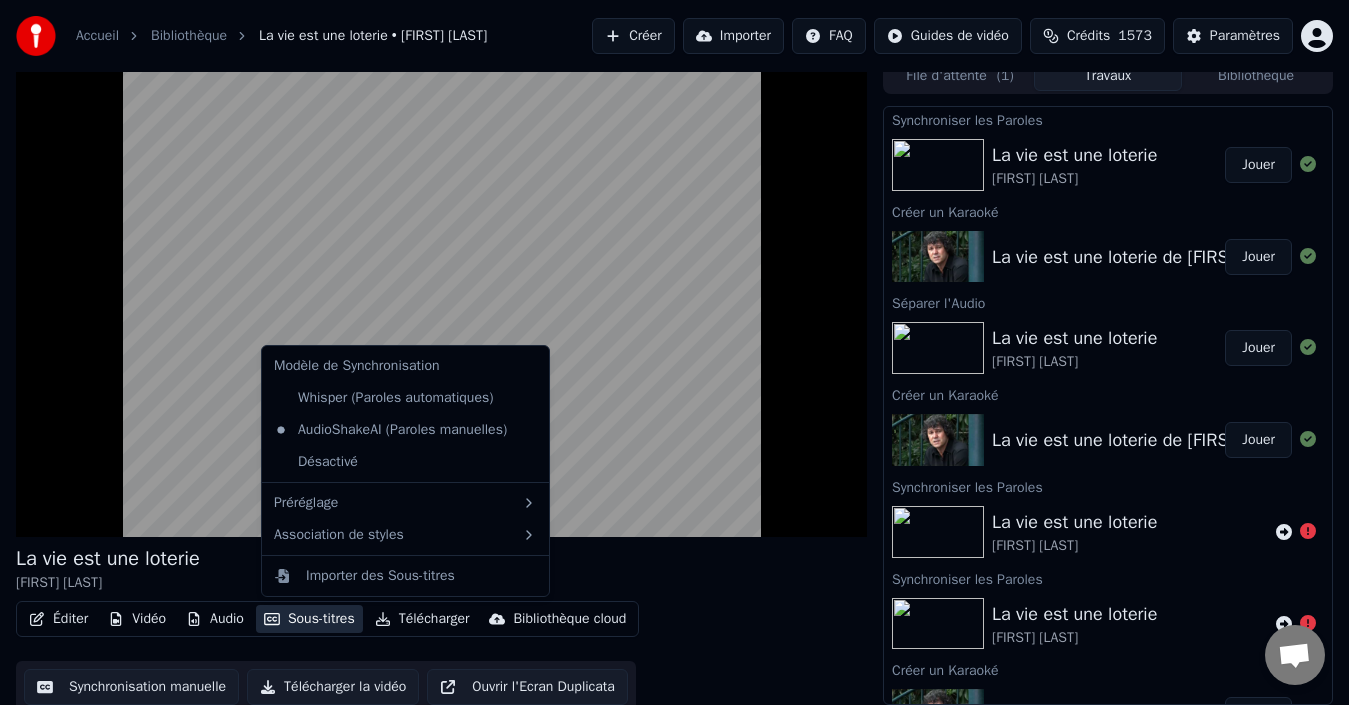 click on "Éditer Vidéo Audio Sous-titres Télécharger Bibliothèque cloud Synchronisation manuelle Télécharger la vidéo Ouvrir l'Ecran Duplicata" at bounding box center [441, 657] 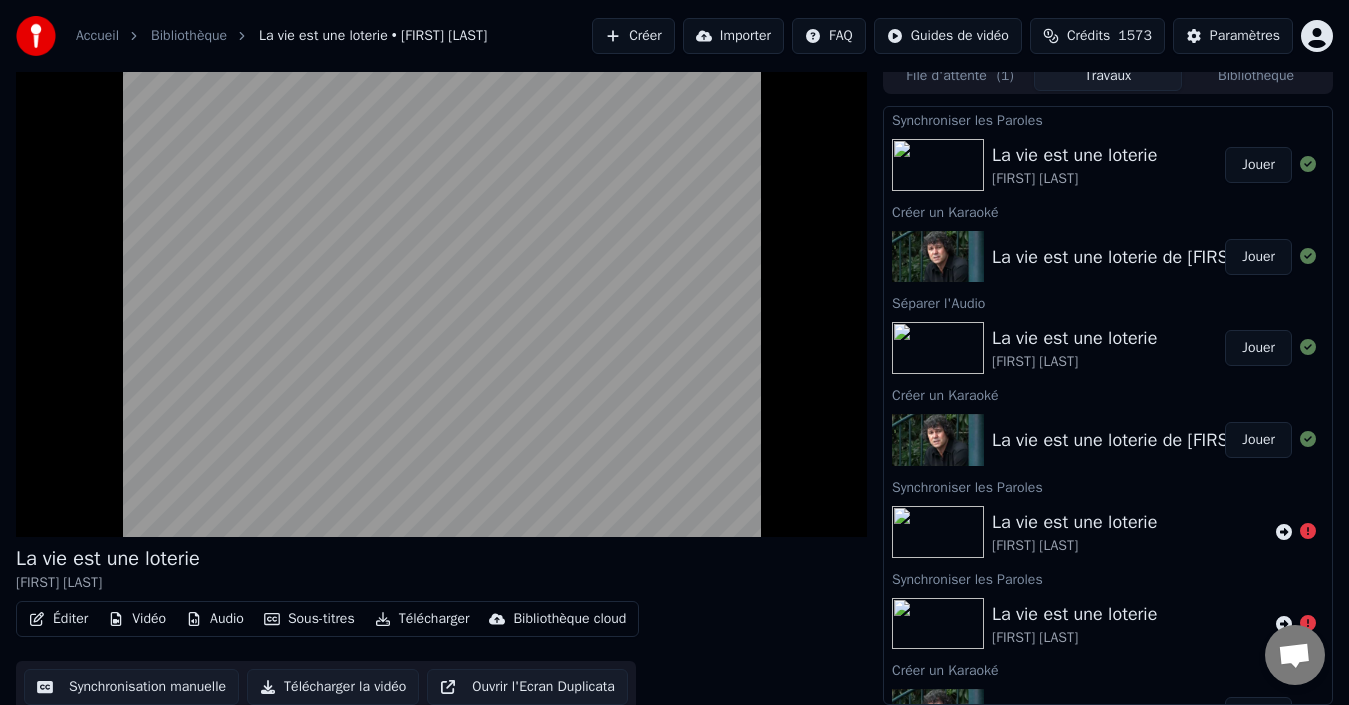 click on "Audio" at bounding box center (215, 619) 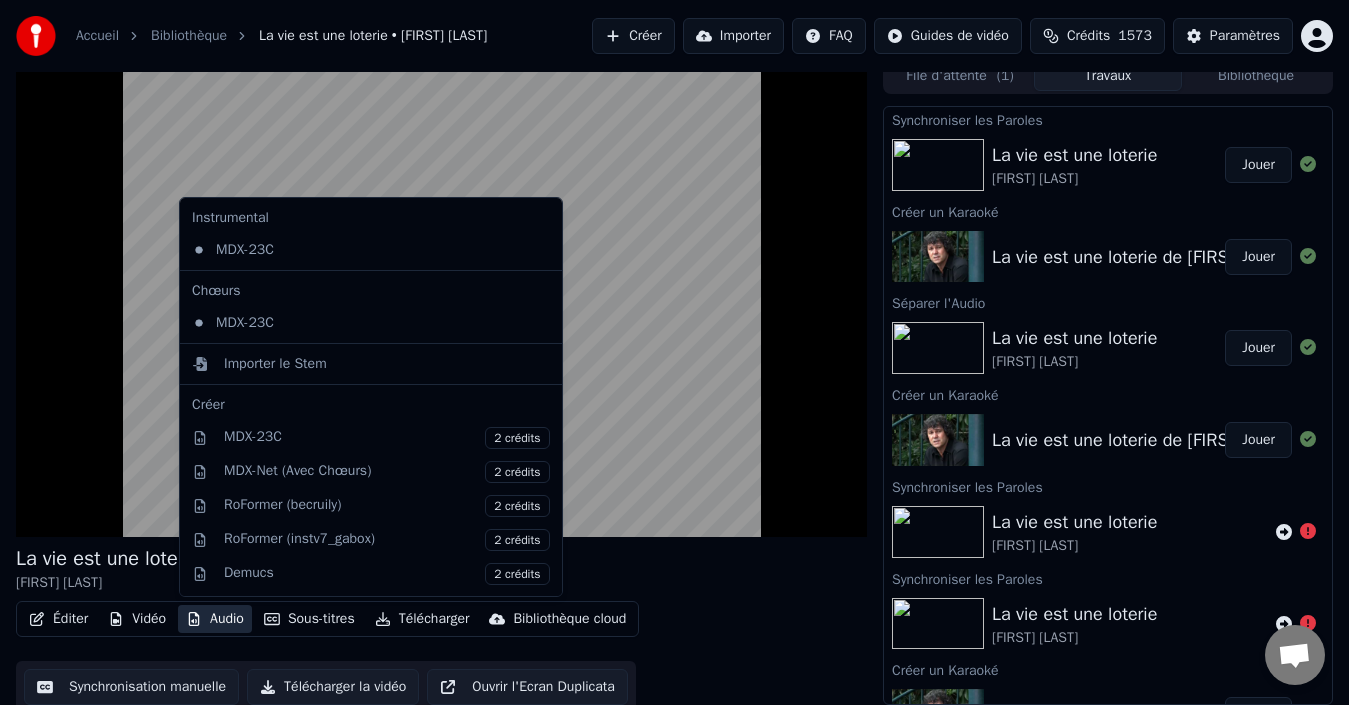 click on "Audio" at bounding box center [215, 619] 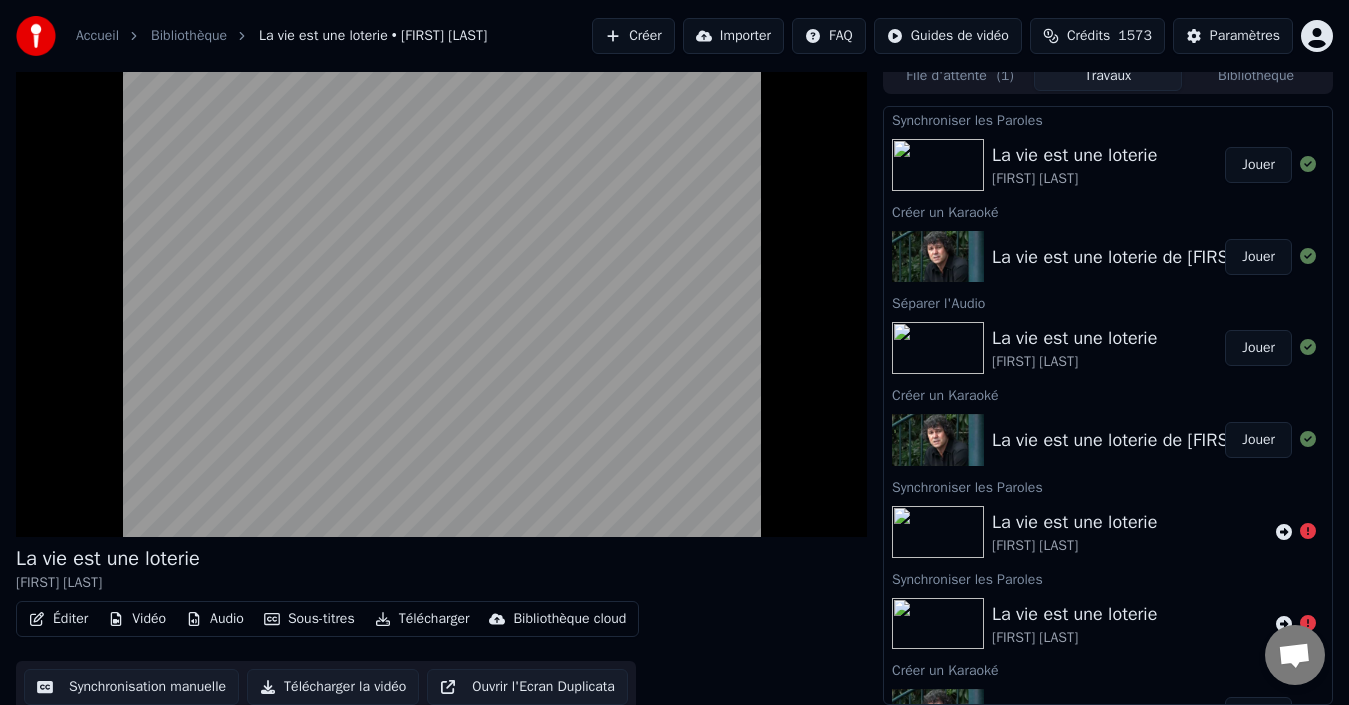 click on "La vie est une loterie [FIRST] [LAST]" at bounding box center (441, 569) 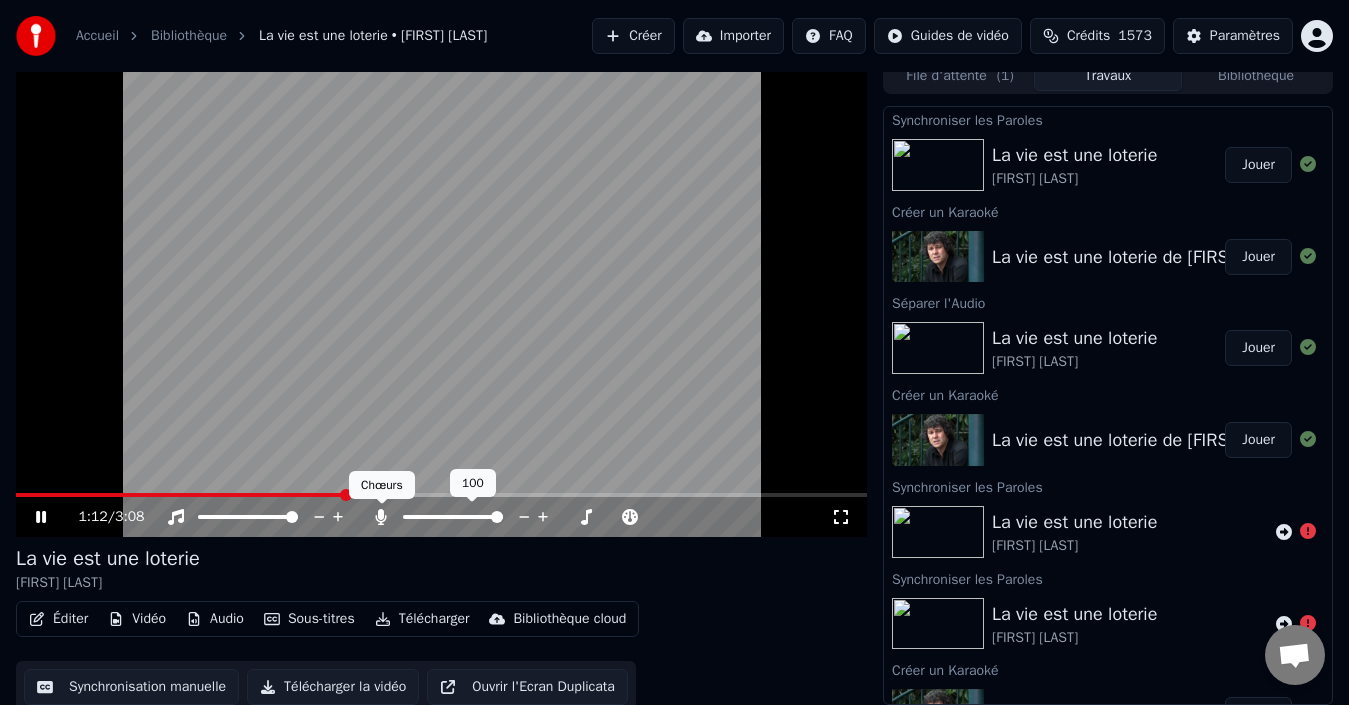 drag, startPoint x: 381, startPoint y: 517, endPoint x: 531, endPoint y: 551, distance: 153.80507 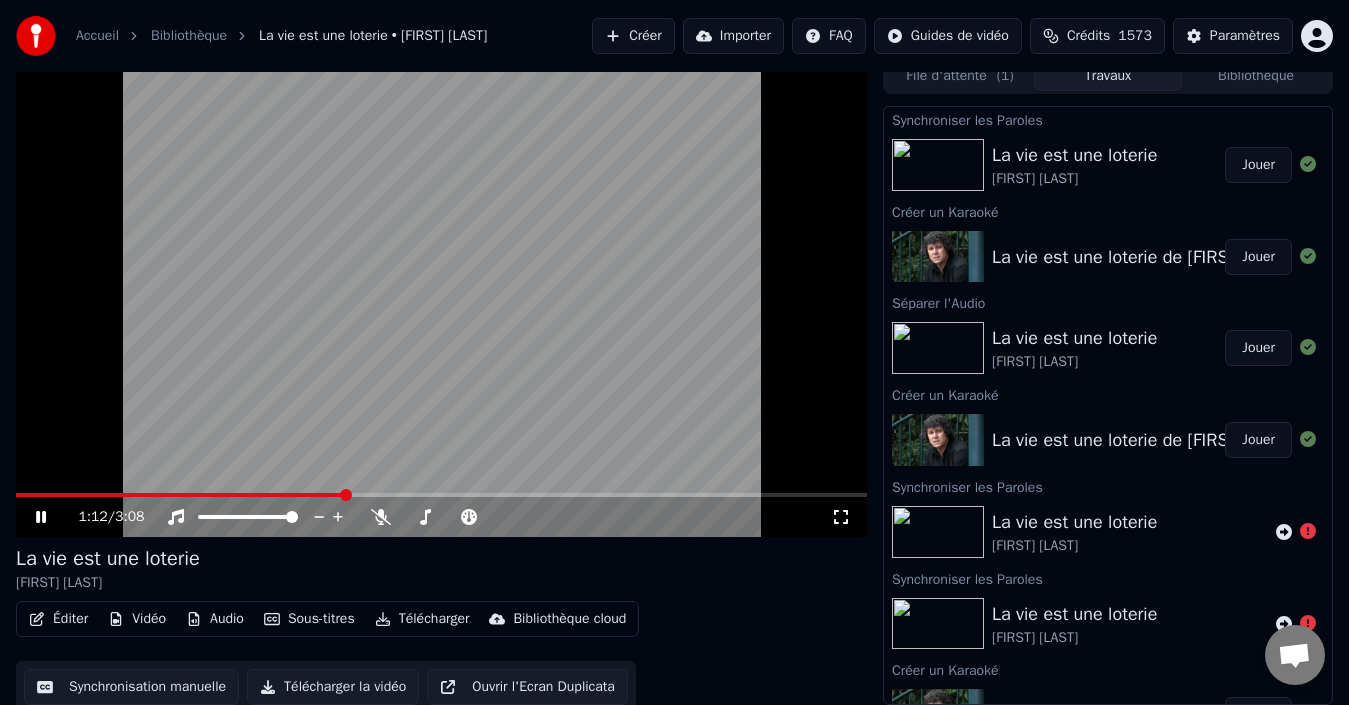 click 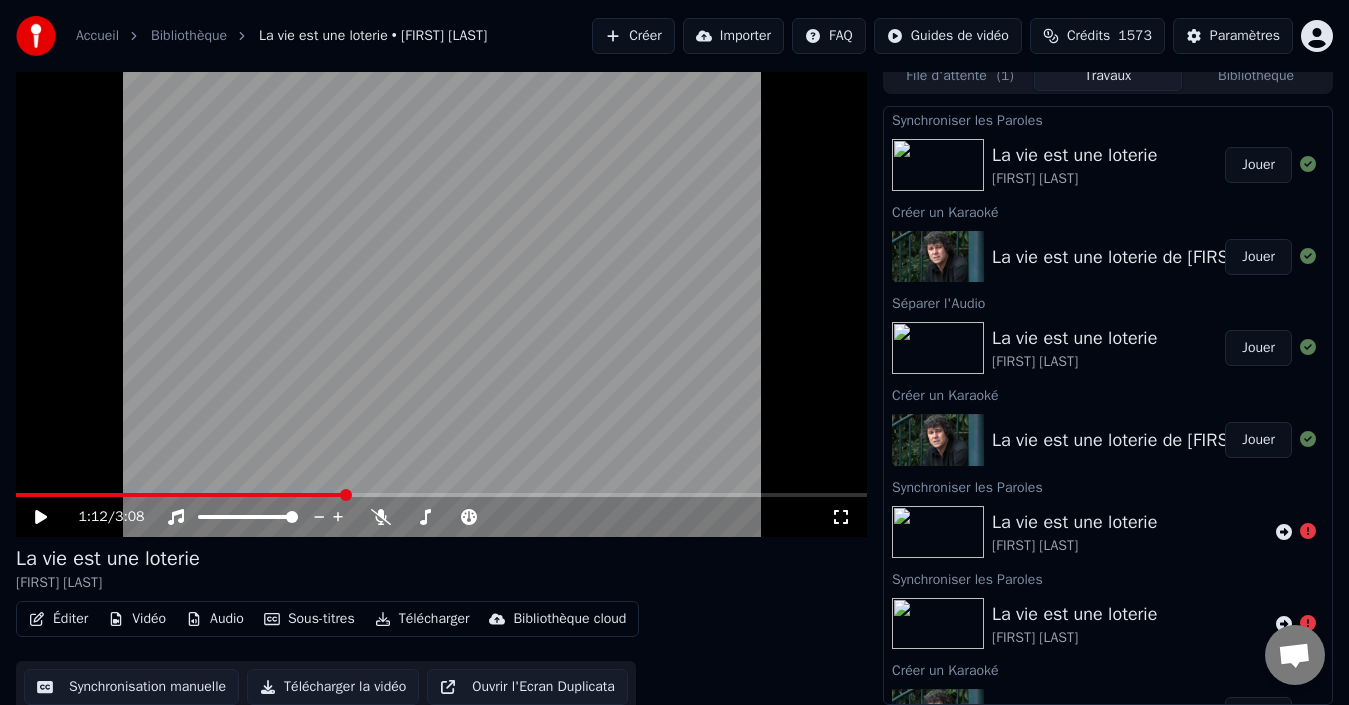 click 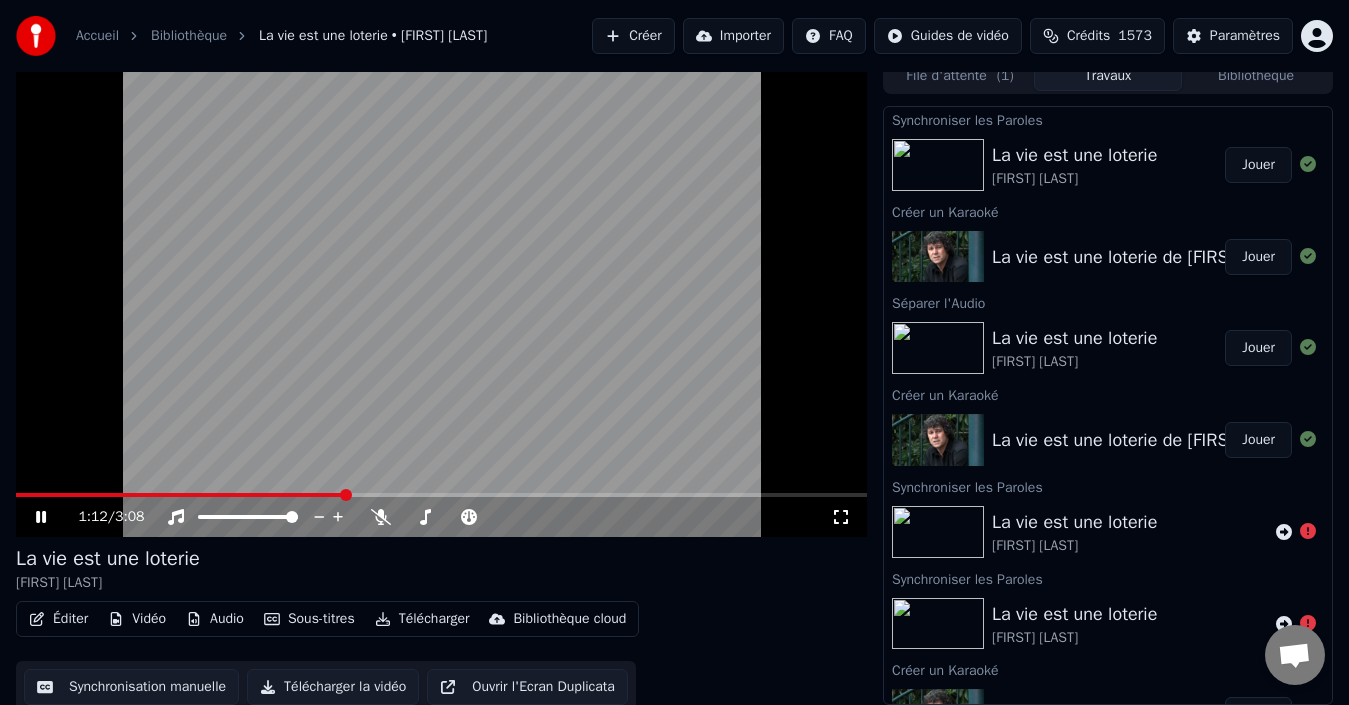 click 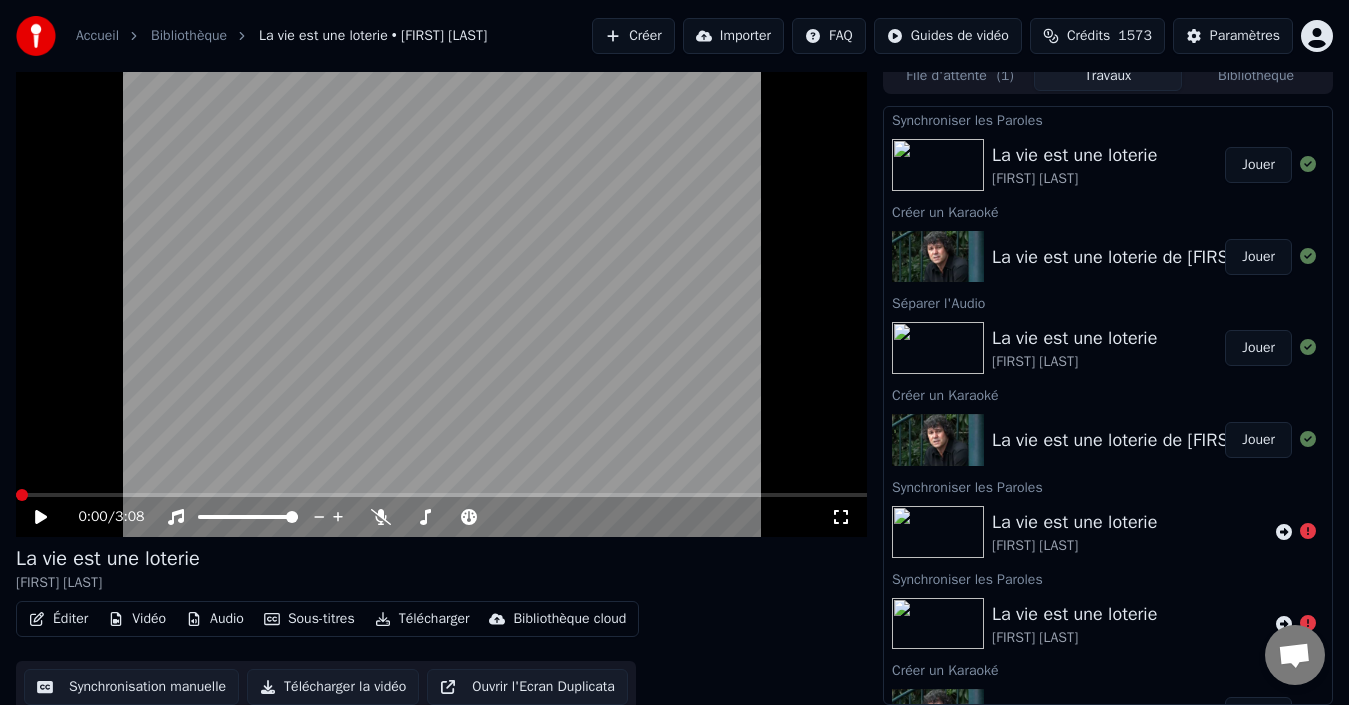 click at bounding box center [22, 495] 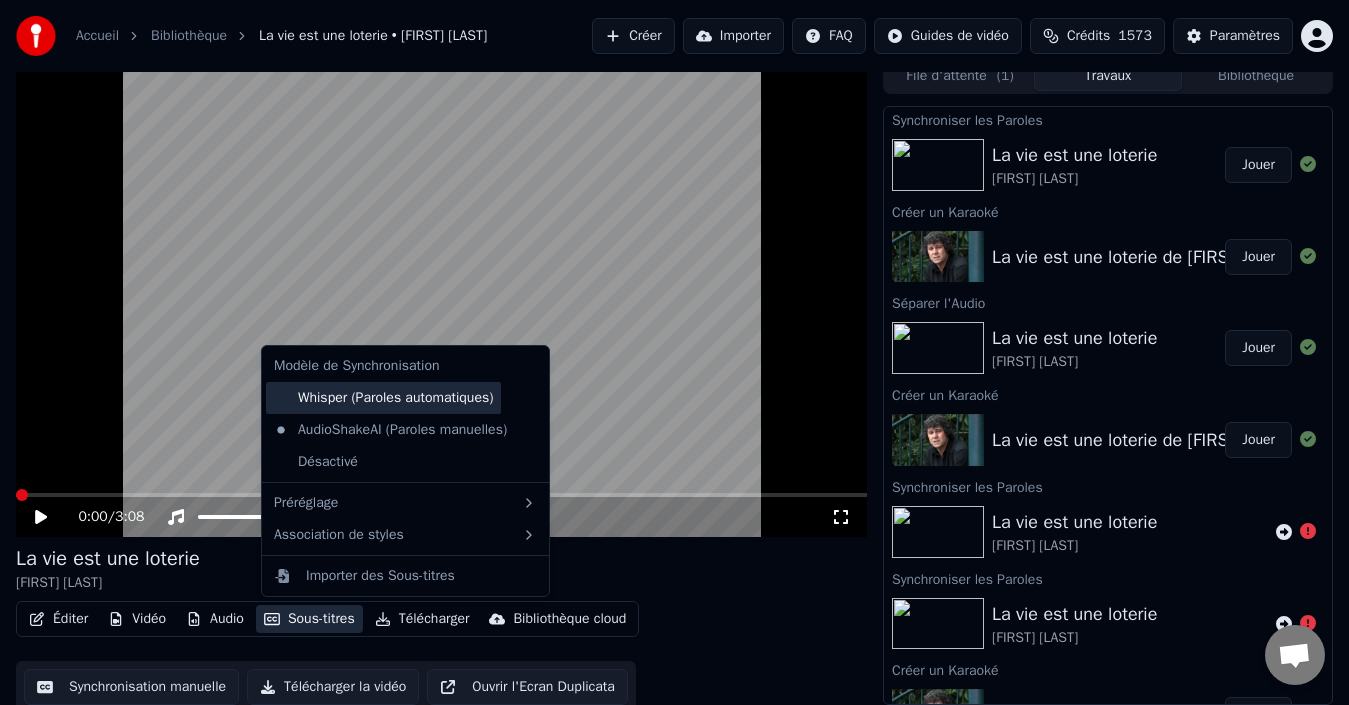 click on "Whisper (Paroles automatiques)" at bounding box center (383, 398) 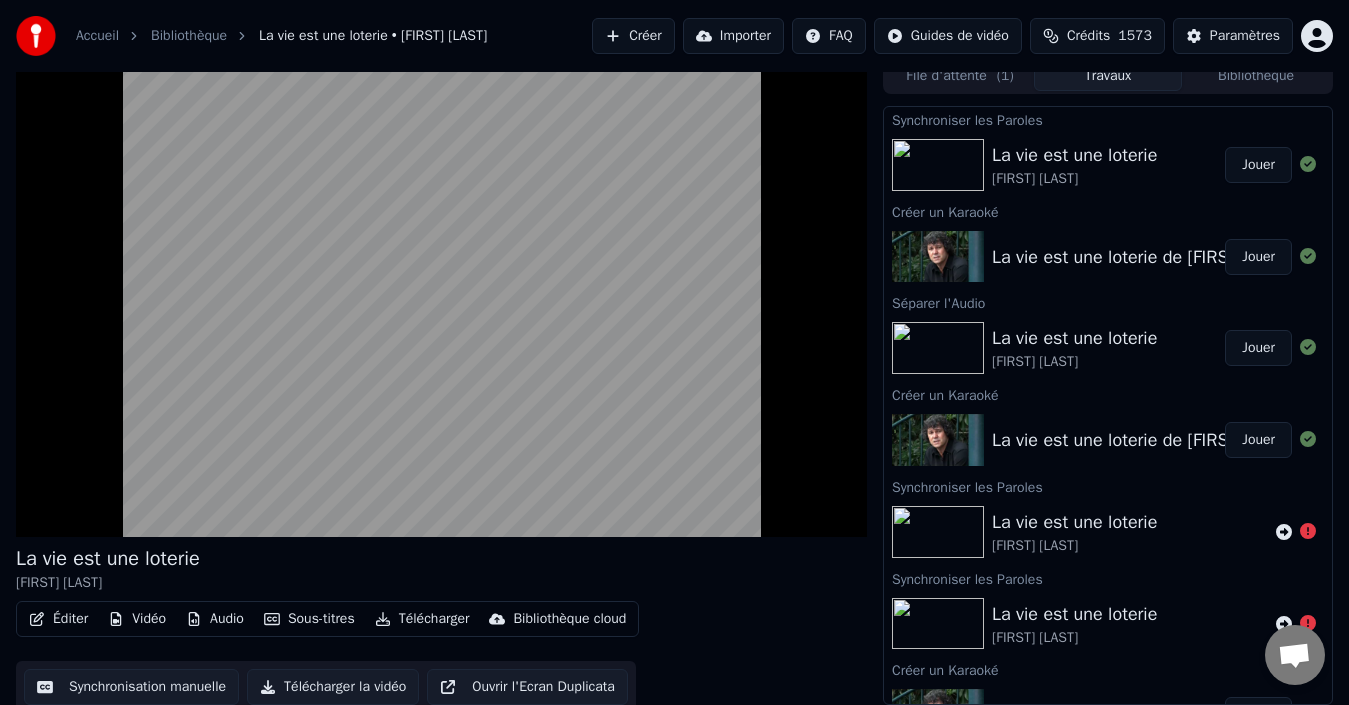 click on "Sous-titres" at bounding box center (309, 619) 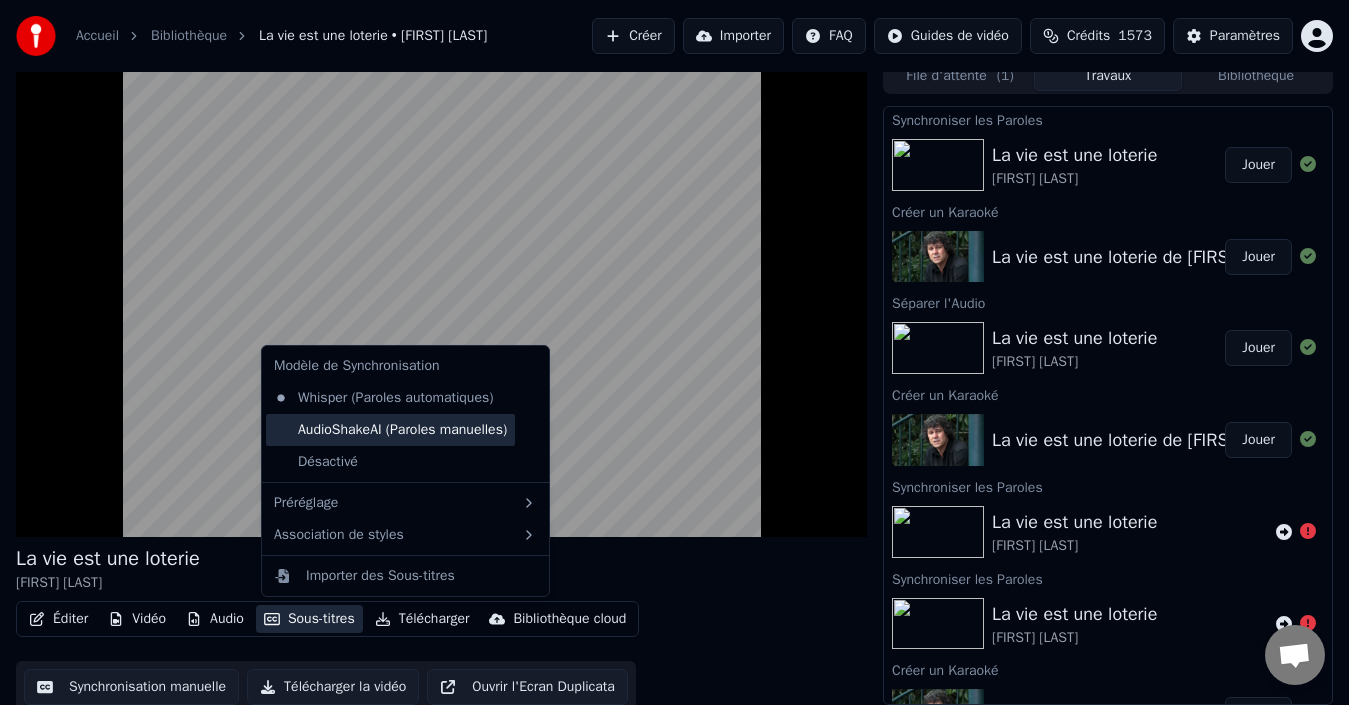 click on "AudioShakeAI (Paroles manuelles)" at bounding box center (390, 430) 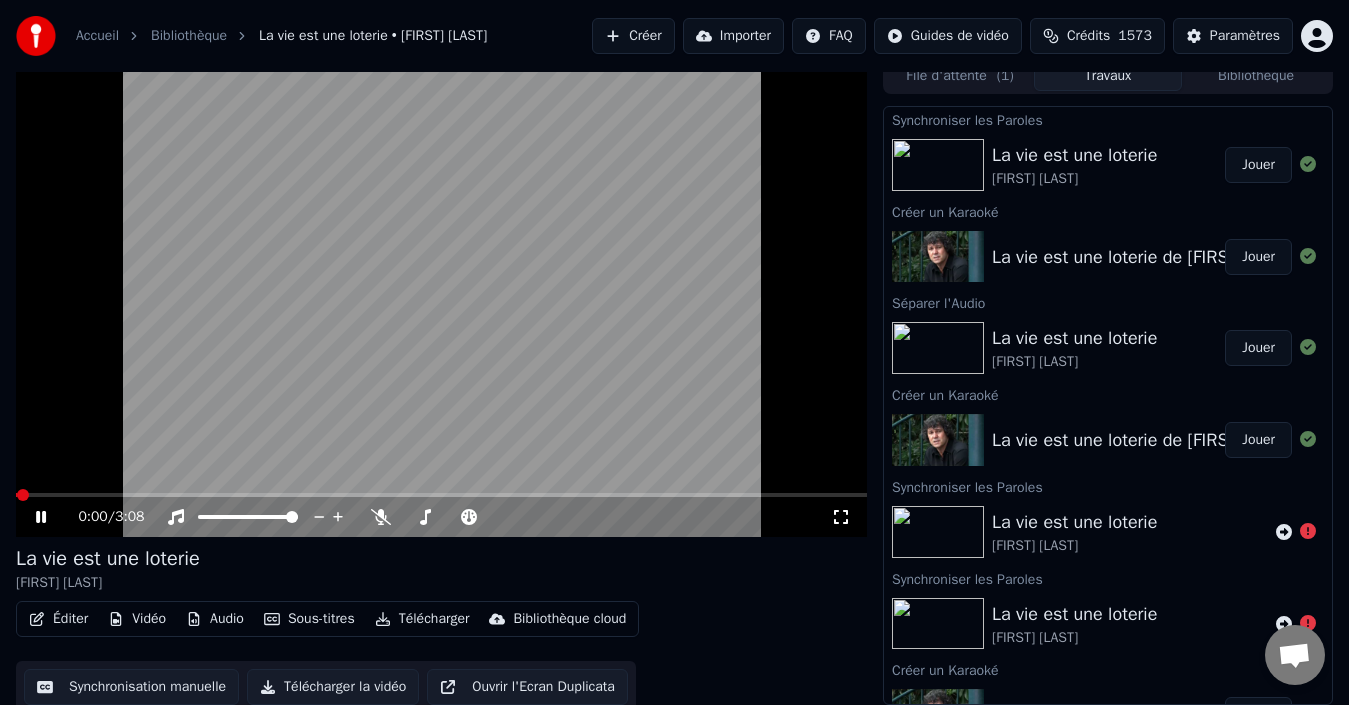 click 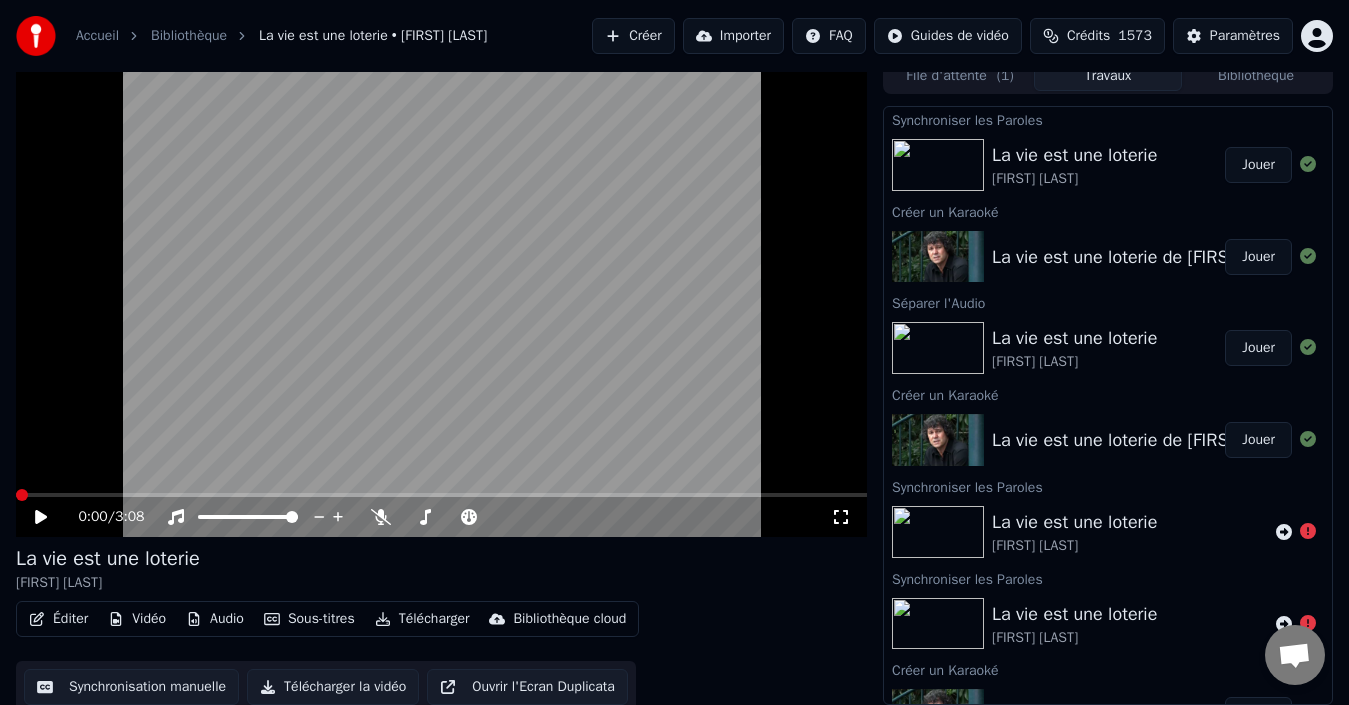 click at bounding box center [22, 495] 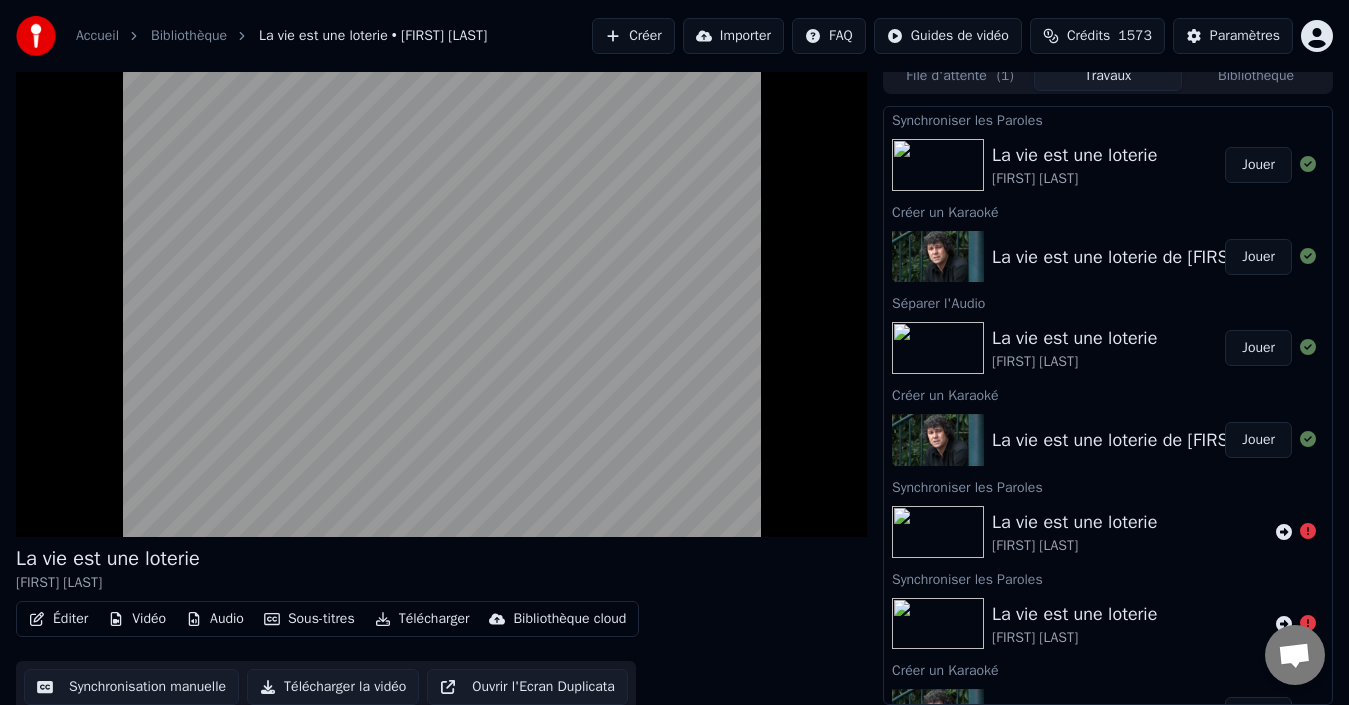 click on "Éditer" at bounding box center [58, 619] 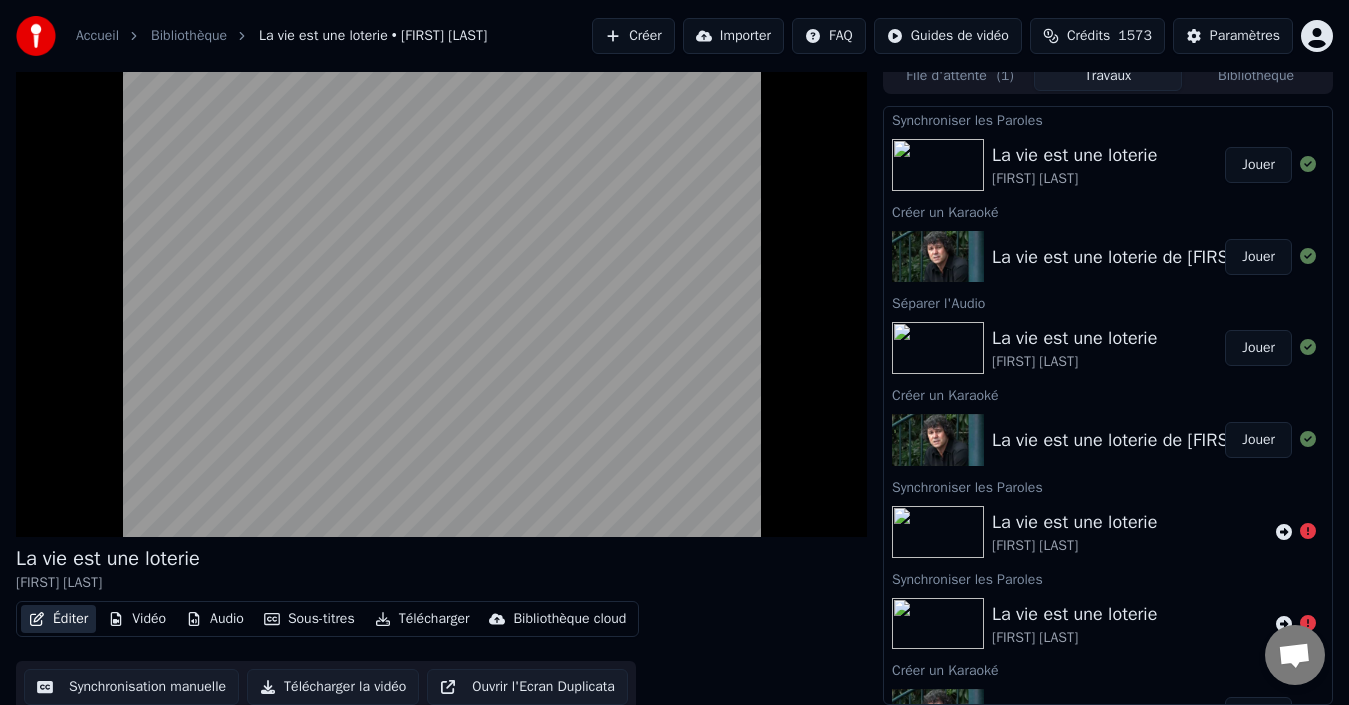 click on "Éditer" at bounding box center (58, 619) 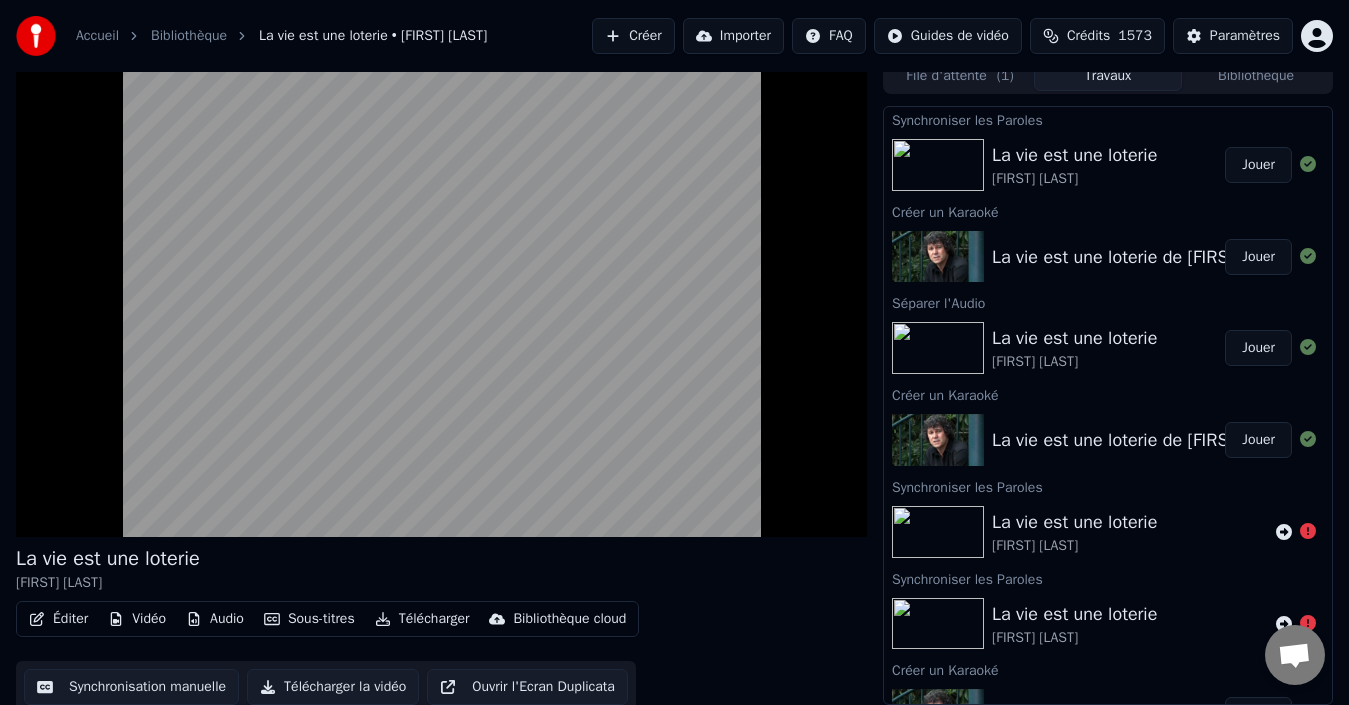 click on "Éditer Vidéo Audio Sous-titres Télécharger Bibliothèque cloud" at bounding box center (327, 619) 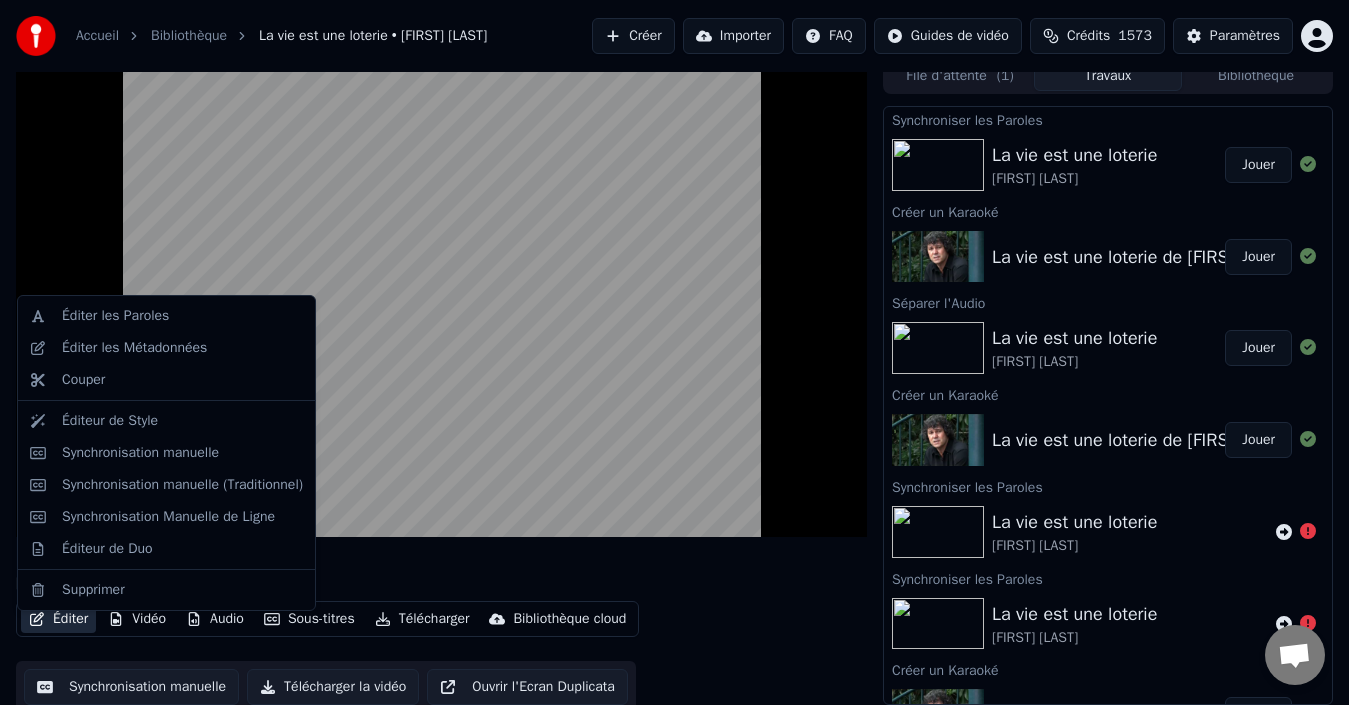 scroll, scrollTop: 0, scrollLeft: 0, axis: both 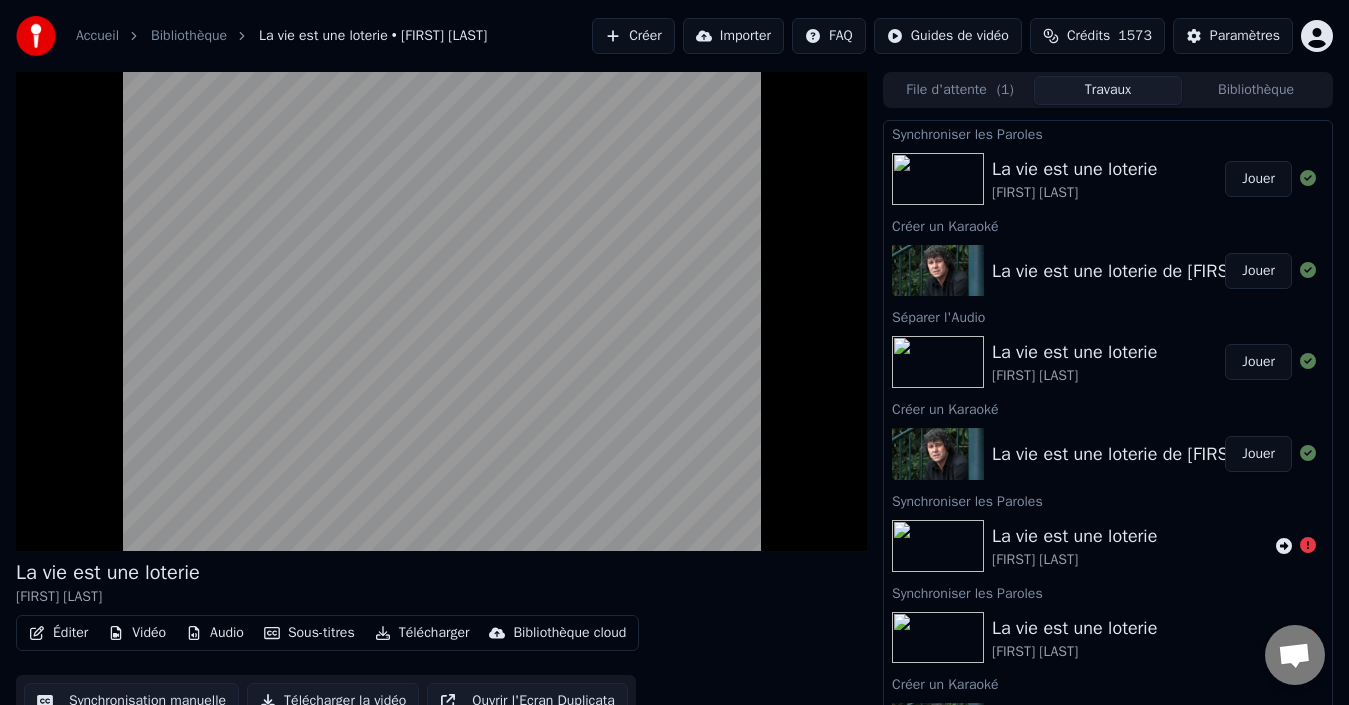 click on "Éditer" at bounding box center (58, 633) 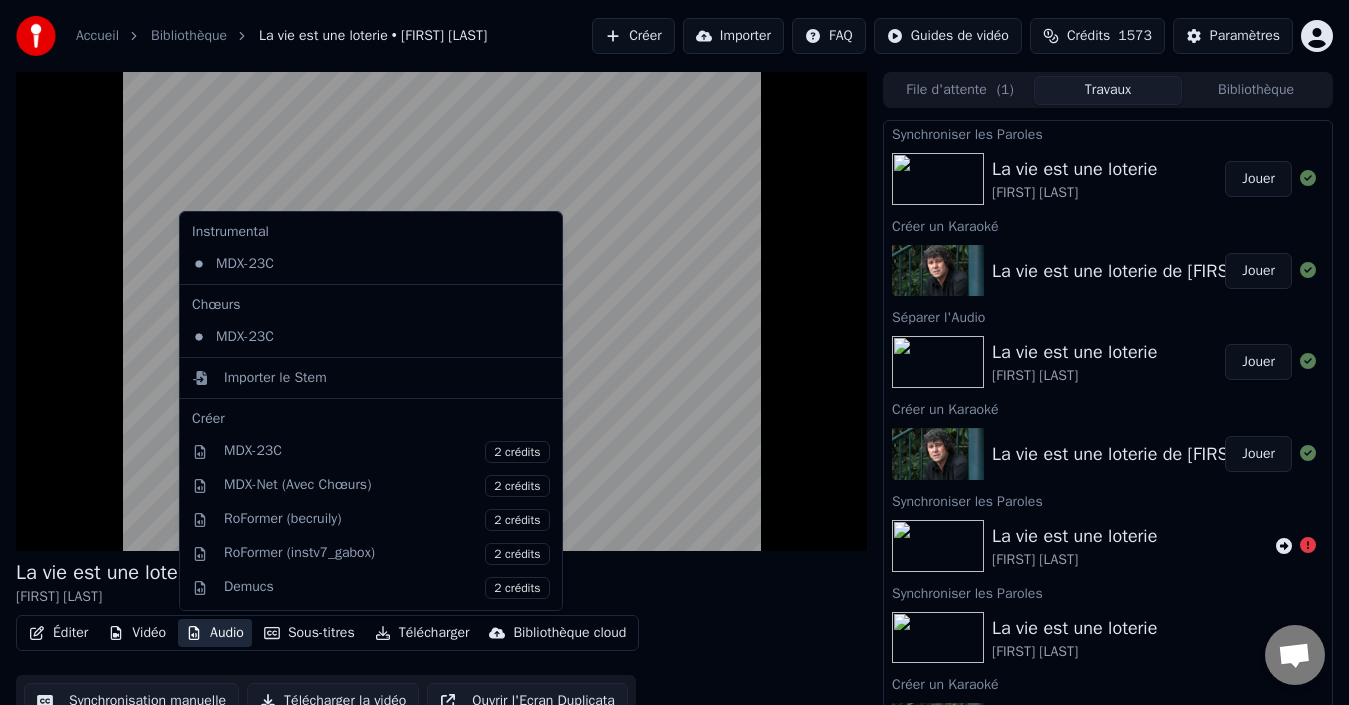 click on "Audio" at bounding box center [215, 633] 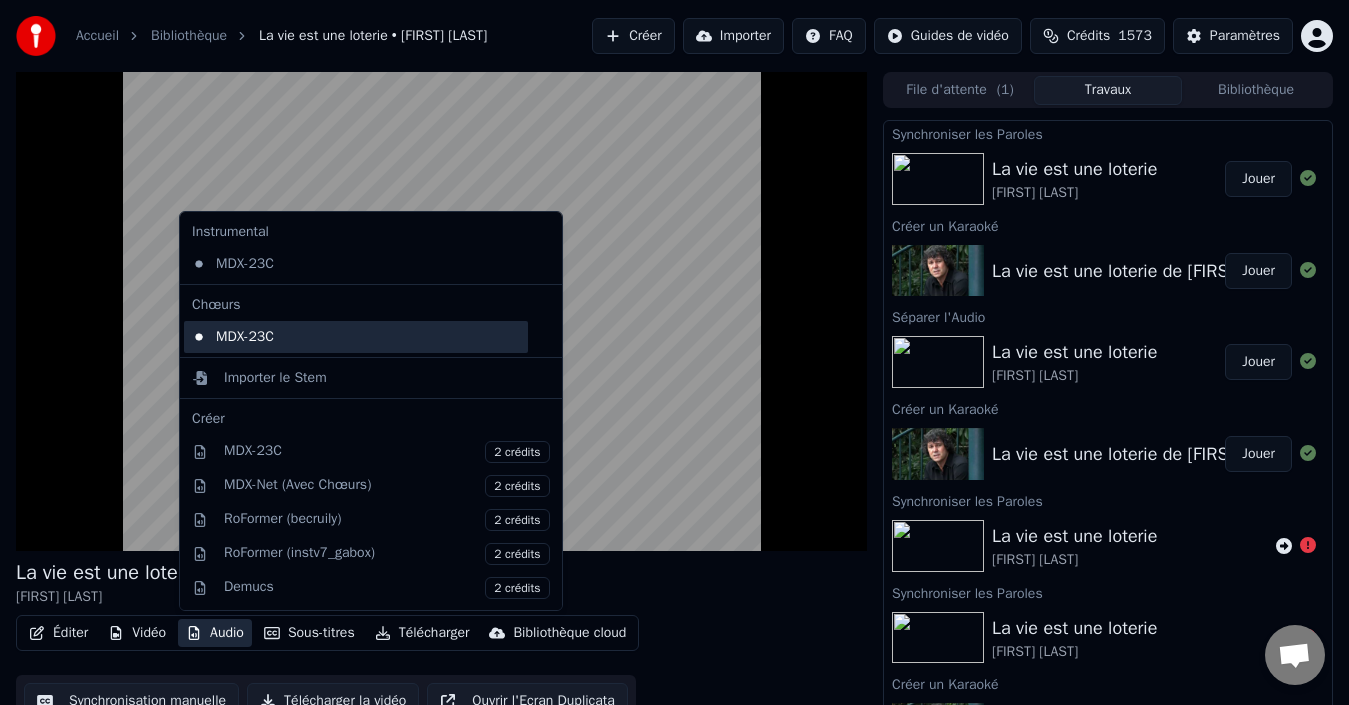 click on "MDX-23C" at bounding box center (356, 337) 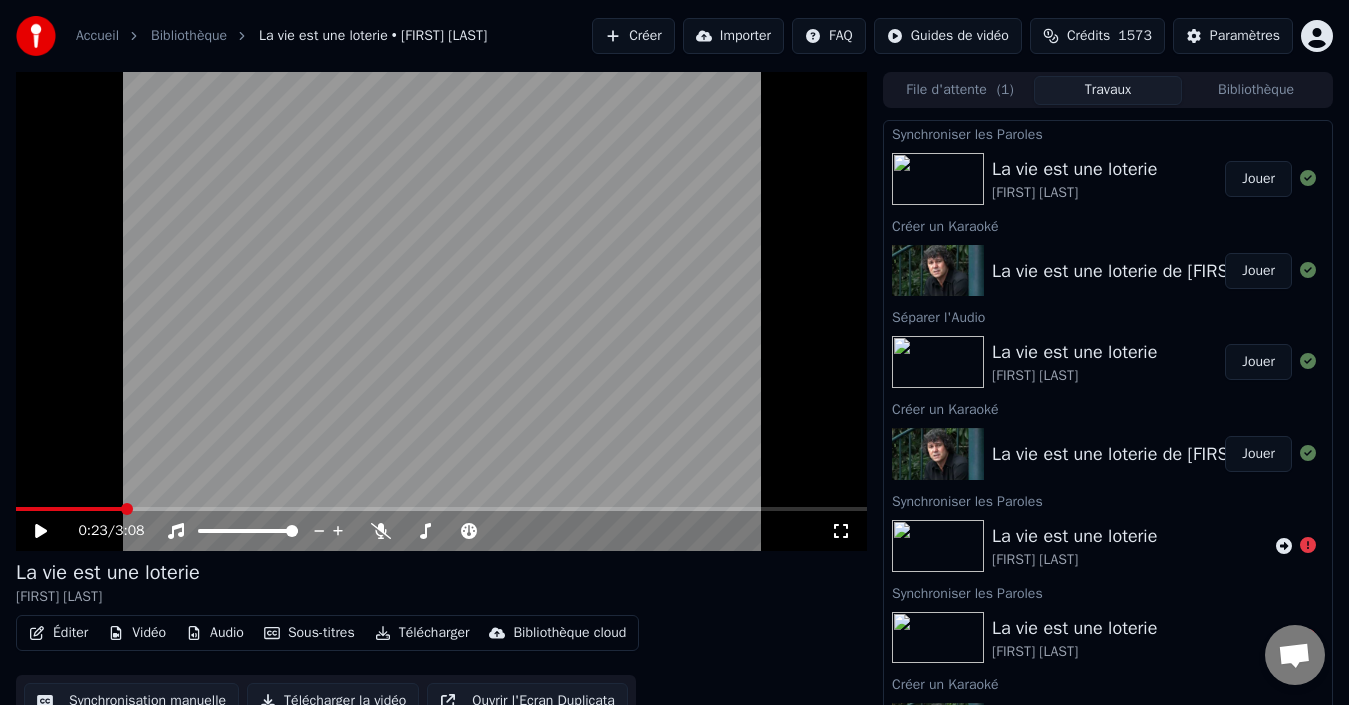 click at bounding box center [69, 509] 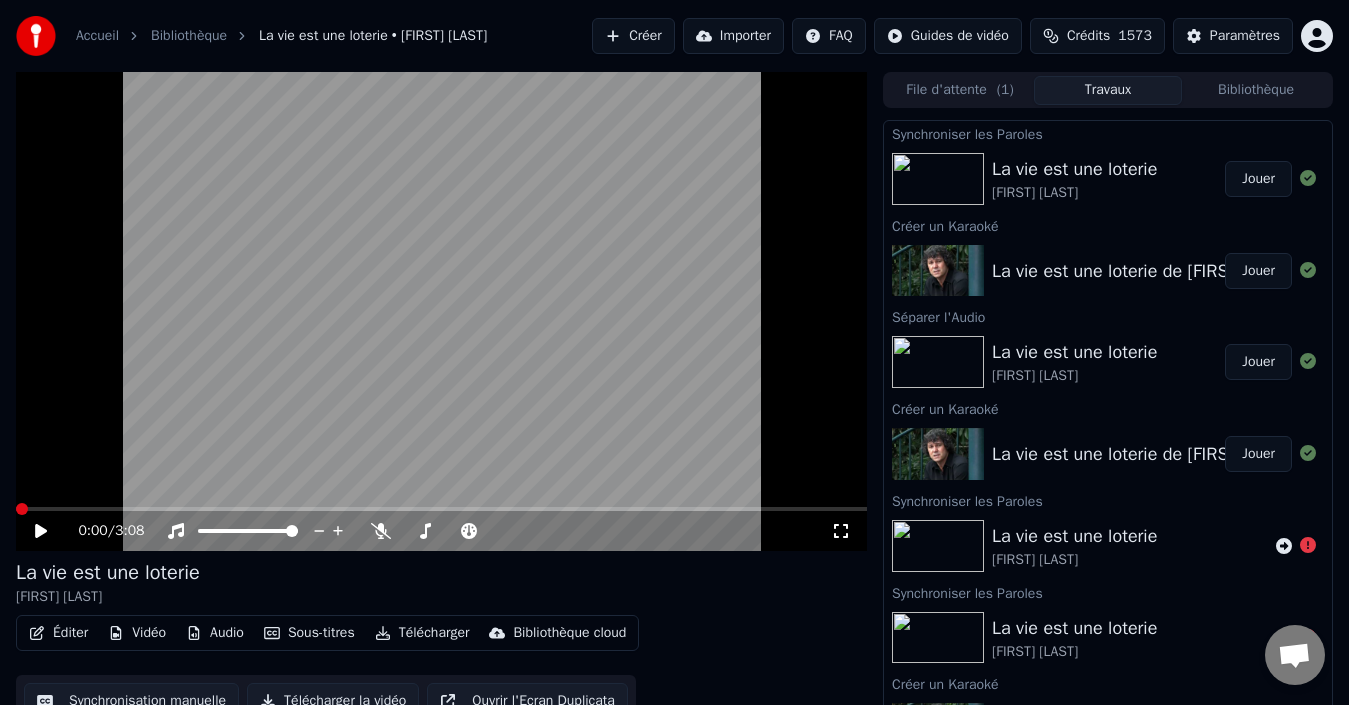 click 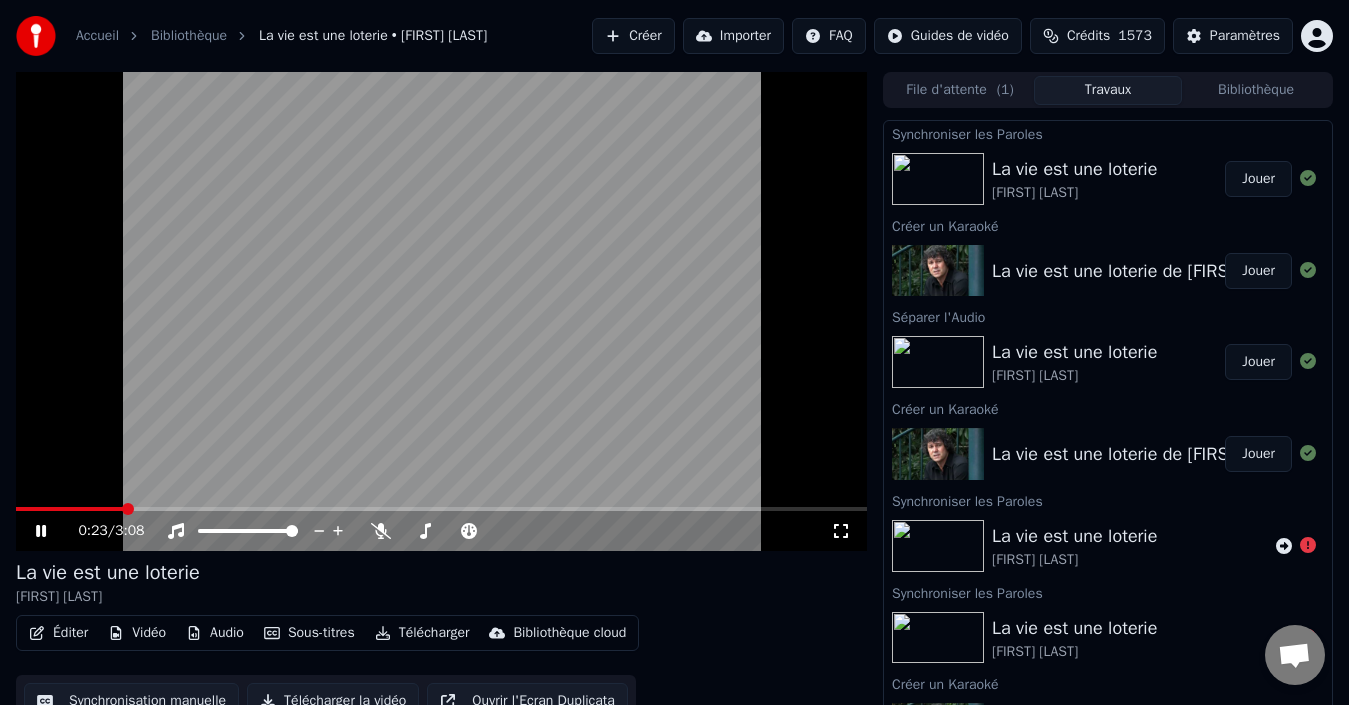 click 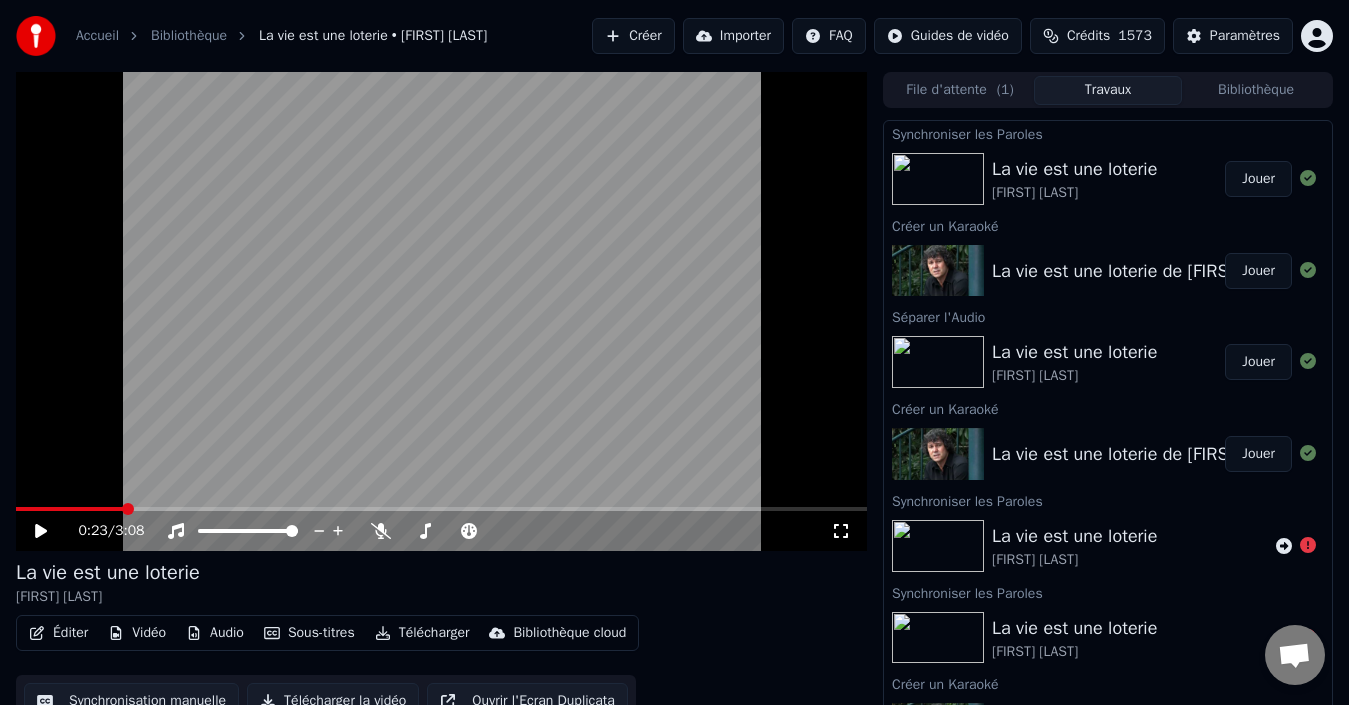 click at bounding box center [70, 509] 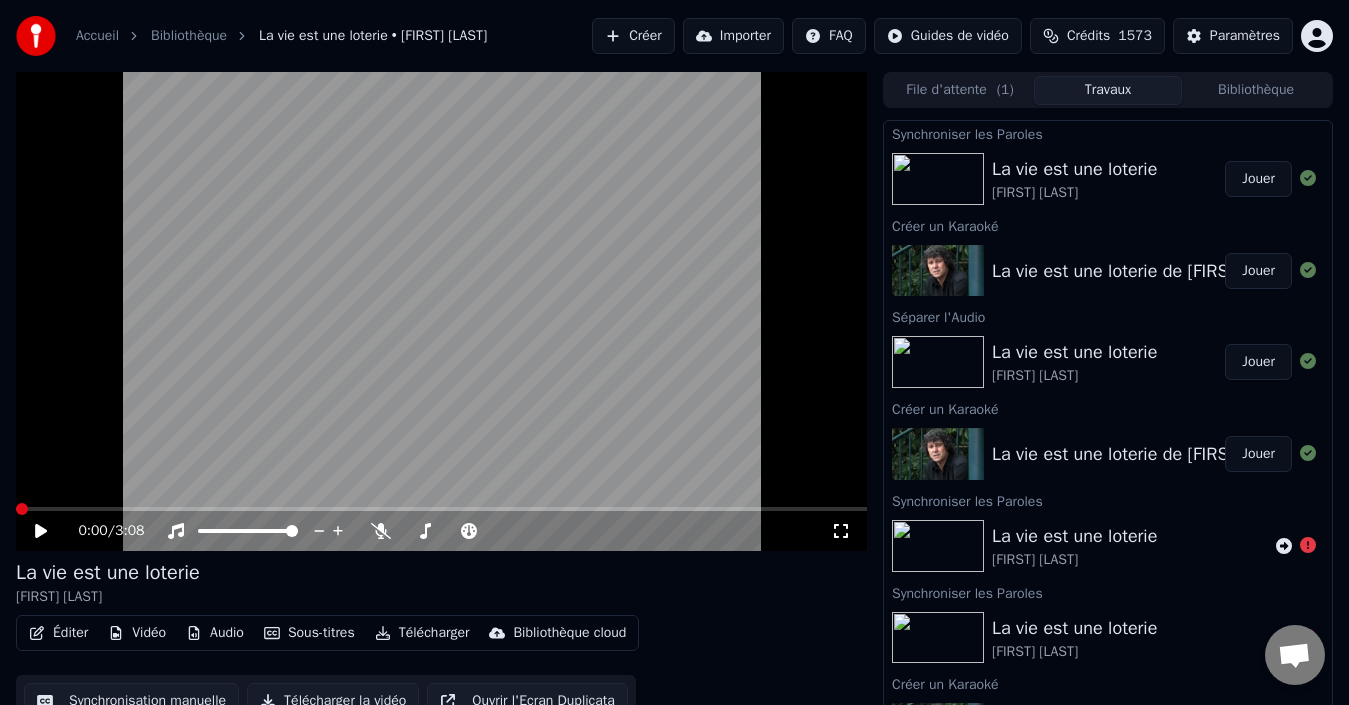 click on "0:00  /  3:08 La vie est une loterie [FIRST] [LAST] Éditer Vidéo Audio Sous-titres Télécharger Bibliothèque cloud Synchronisation manuelle Télécharger la vidéo Ouvrir l'Ecran Duplicata File d'attente ( 1 ) Travaux Bibliothèque Synchroniser les Paroles La vie est une loterie [FIRST] [LAST] Jouer Créer un Karaoké La vie est une loterie de [FIRST] [LAST] Jouer Séparer l'Audio La vie est une loterie [FIRST] [LAST] Jouer Créer un Karaoké La vie est une loterie de [FIRST] [LAST] Jouer Synchroniser les Paroles La vie est une loterie [FIRST] [LAST] Synchroniser les Paroles La vie est une loterie [FIRST] [LAST] Créer un Karaoké La vie est une loterie de [FIRST] [LAST] Jouer" at bounding box center (674, 399) 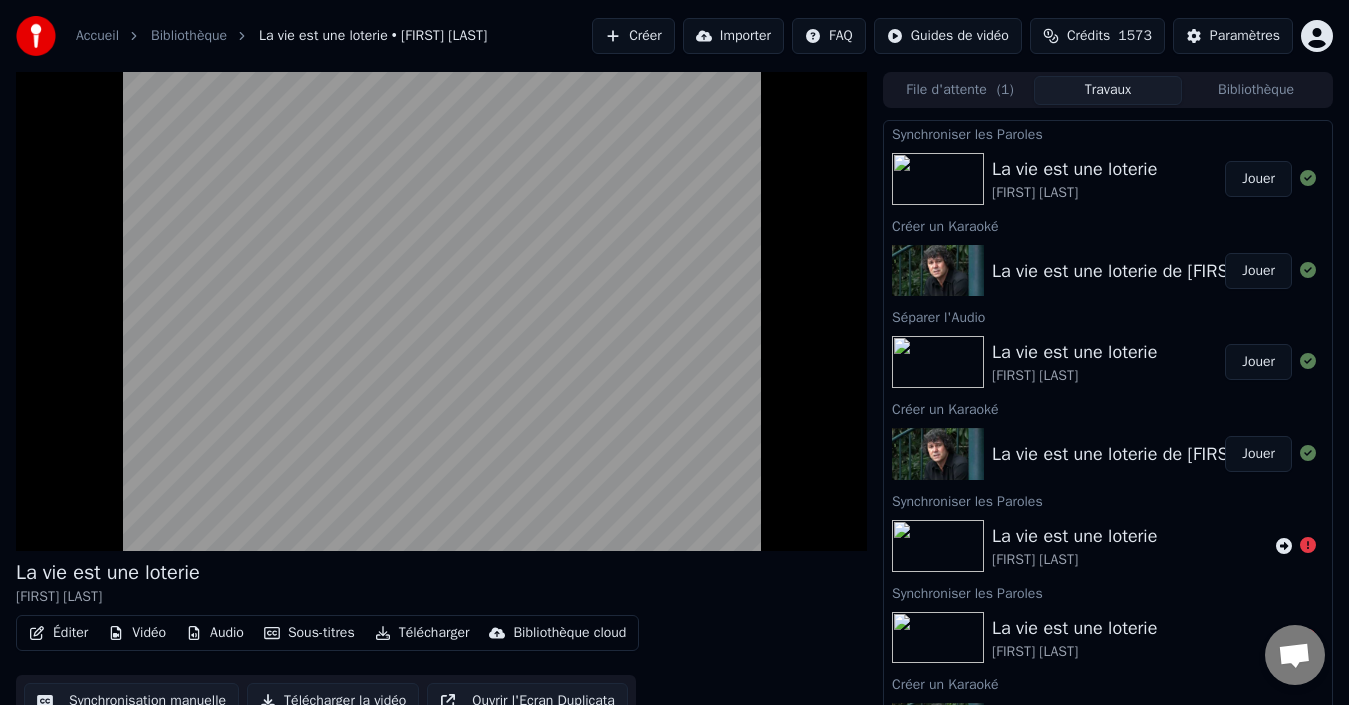 click on "Audio" at bounding box center (215, 633) 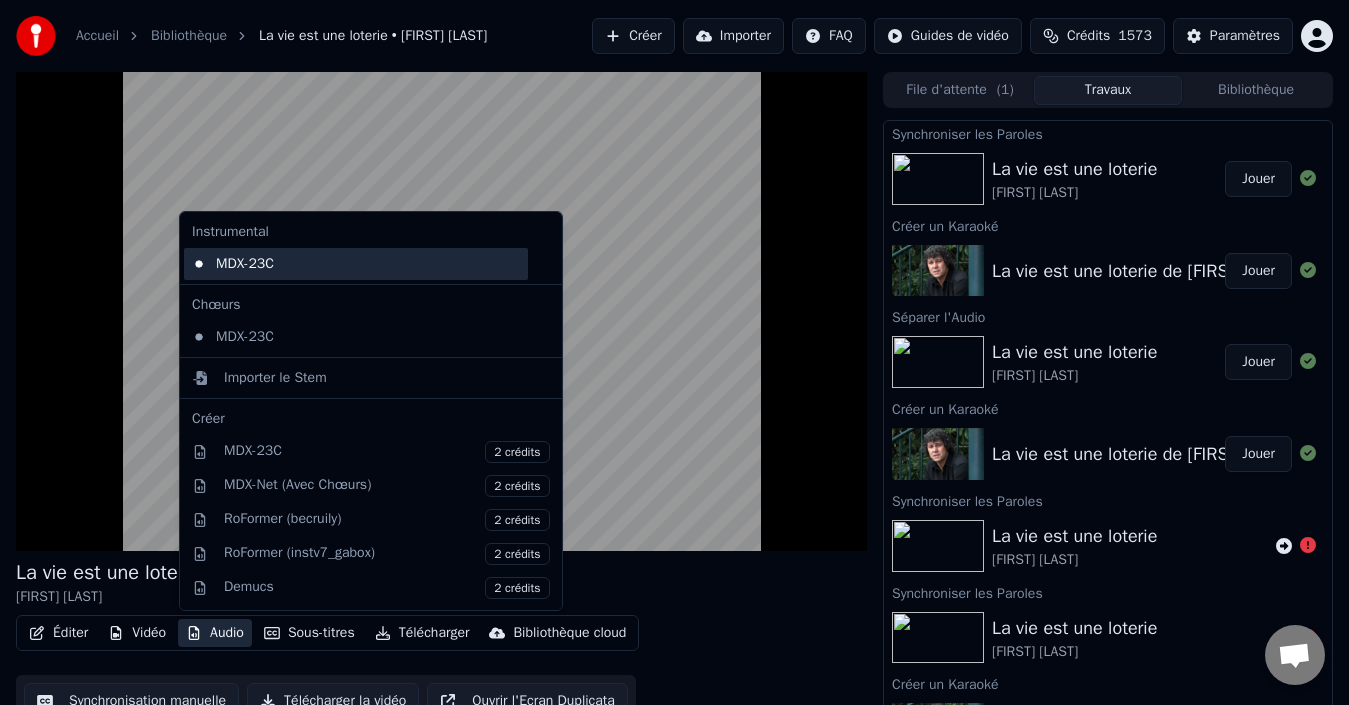 click on "MDX-23C" at bounding box center [356, 264] 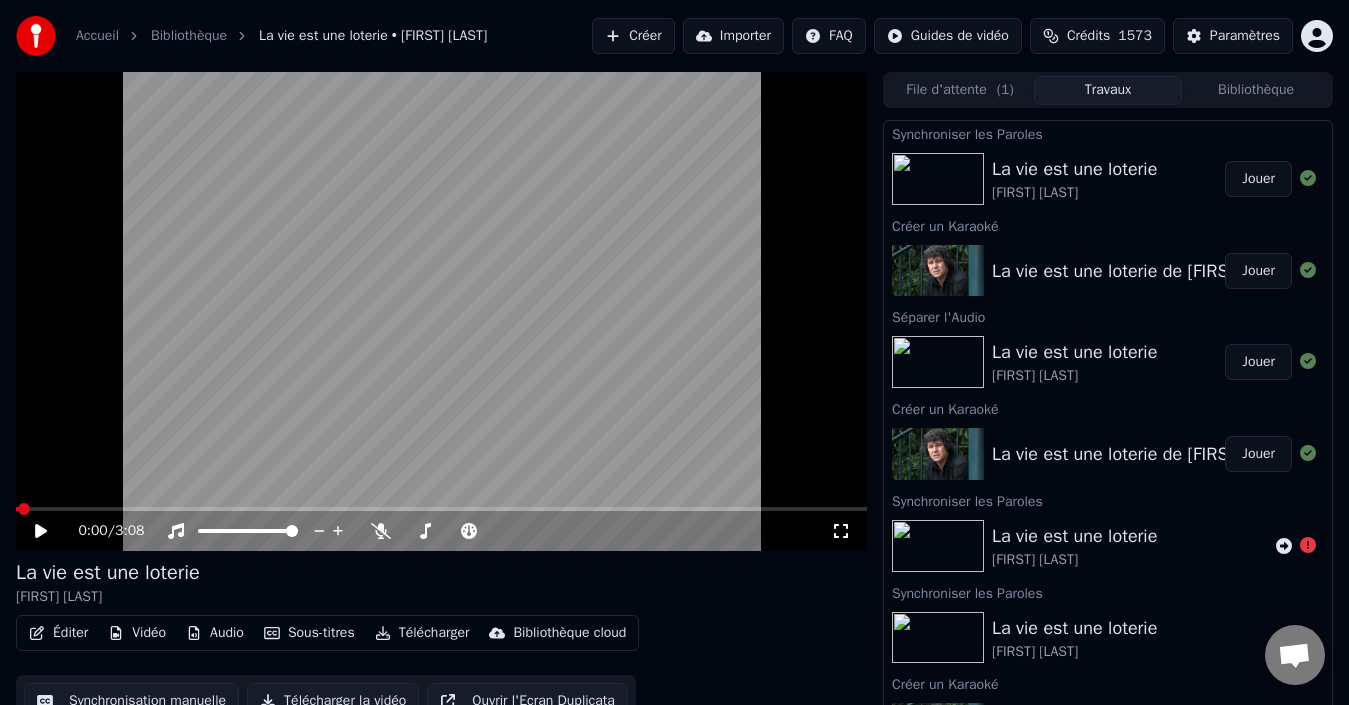click 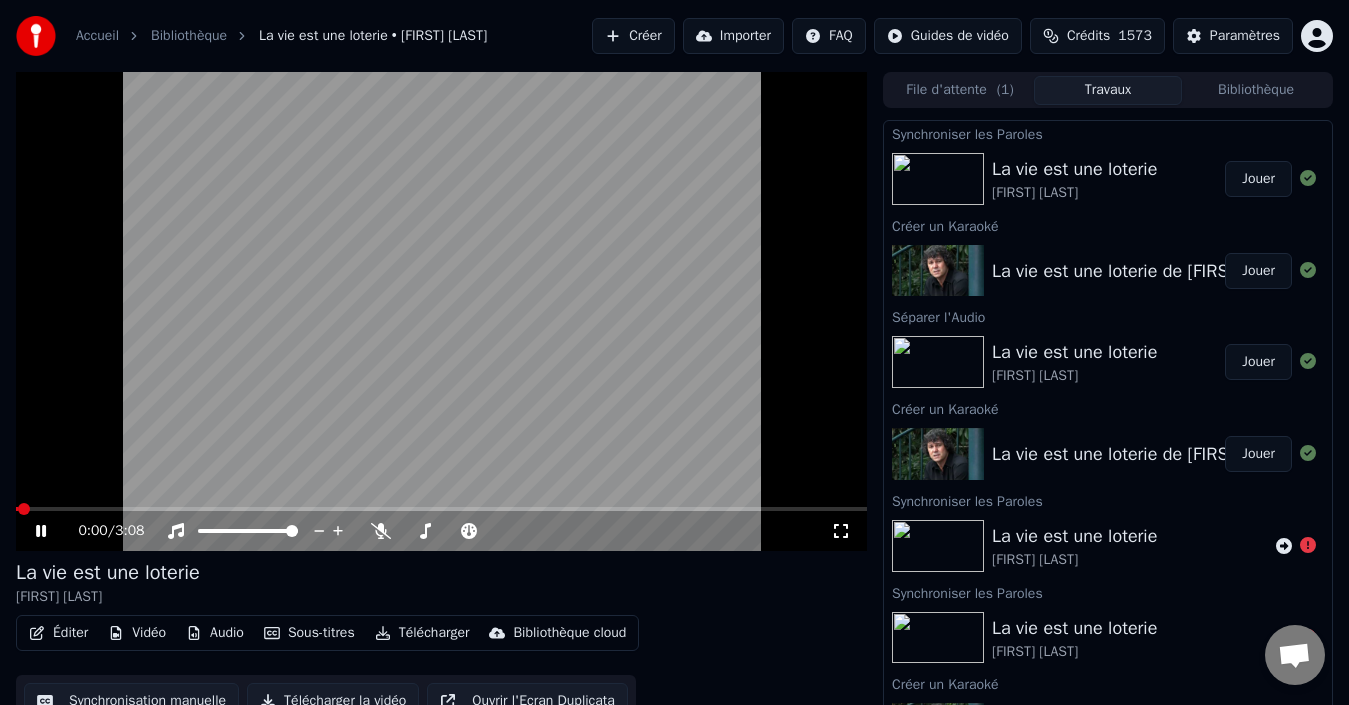 click at bounding box center [24, 509] 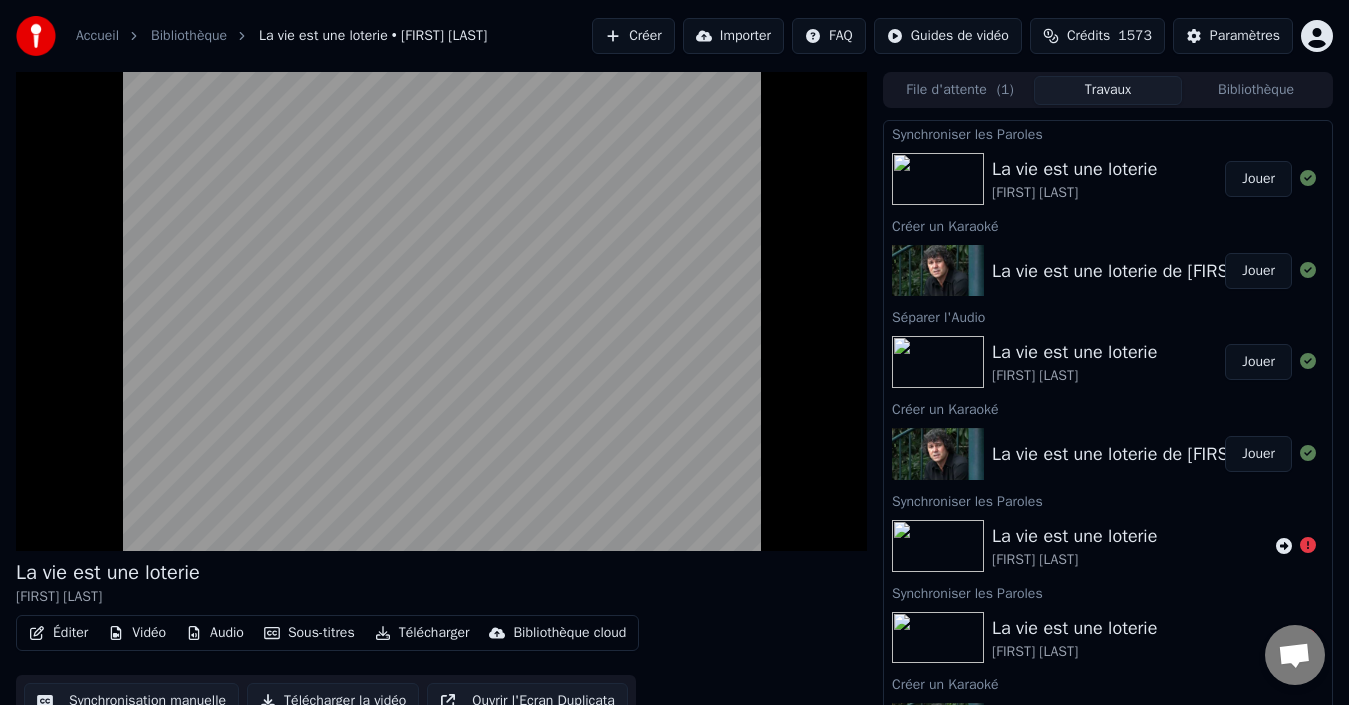 click on "Sous-titres" at bounding box center [309, 633] 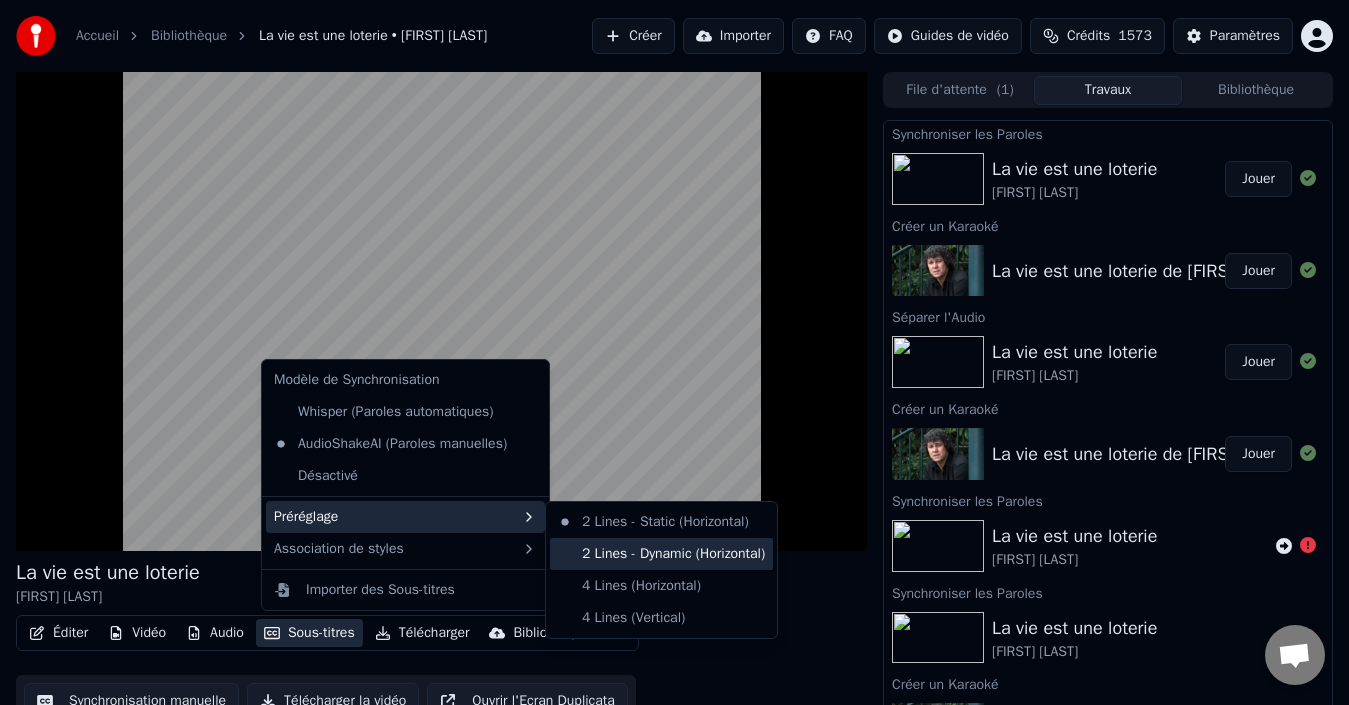 click on "2 Lines - Dynamic (Horizontal)" at bounding box center [661, 554] 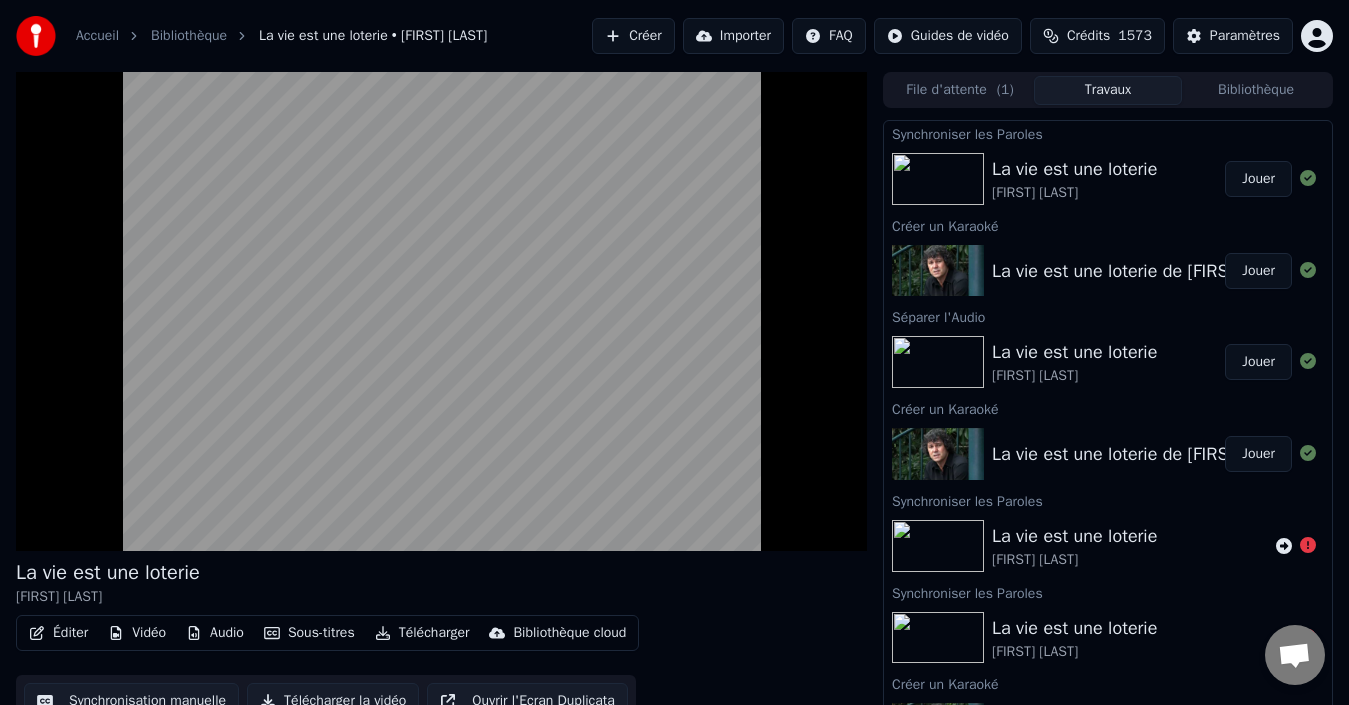 click on "Sous-titres" at bounding box center [309, 633] 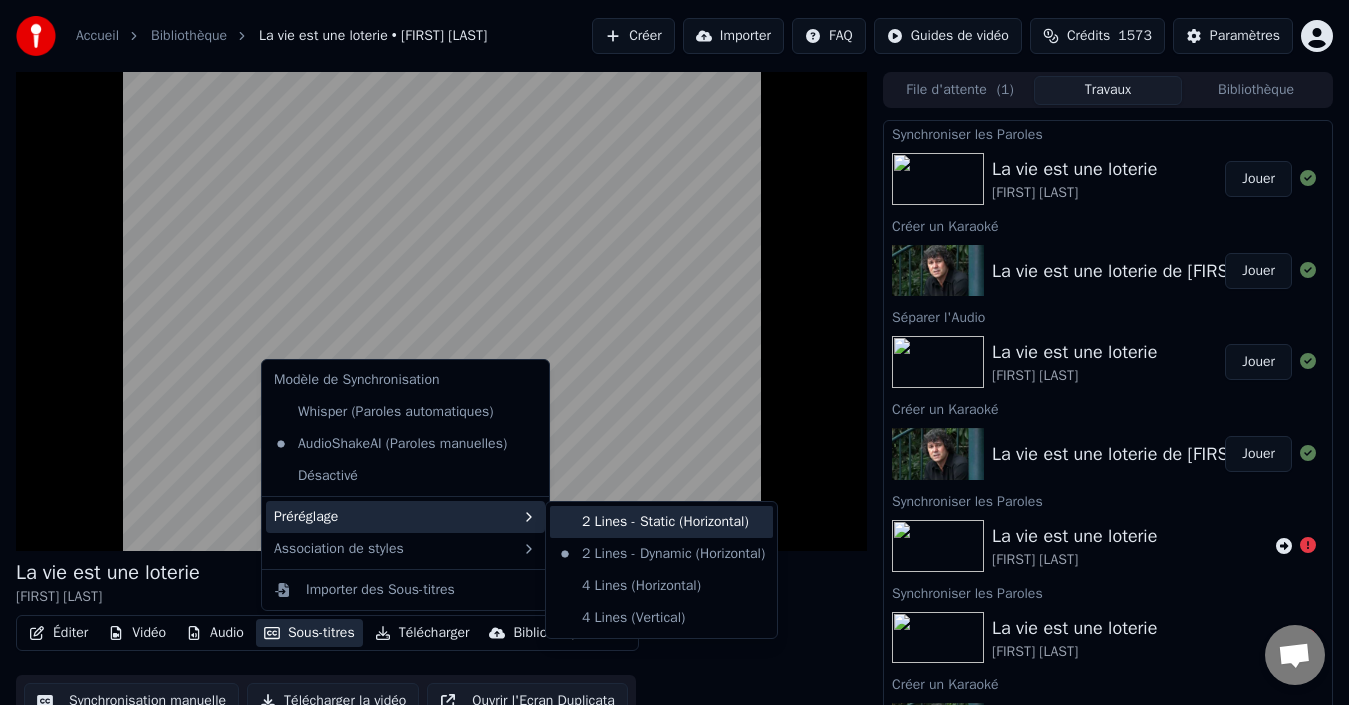 click on "2 Lines - Static (Horizontal)" at bounding box center (661, 522) 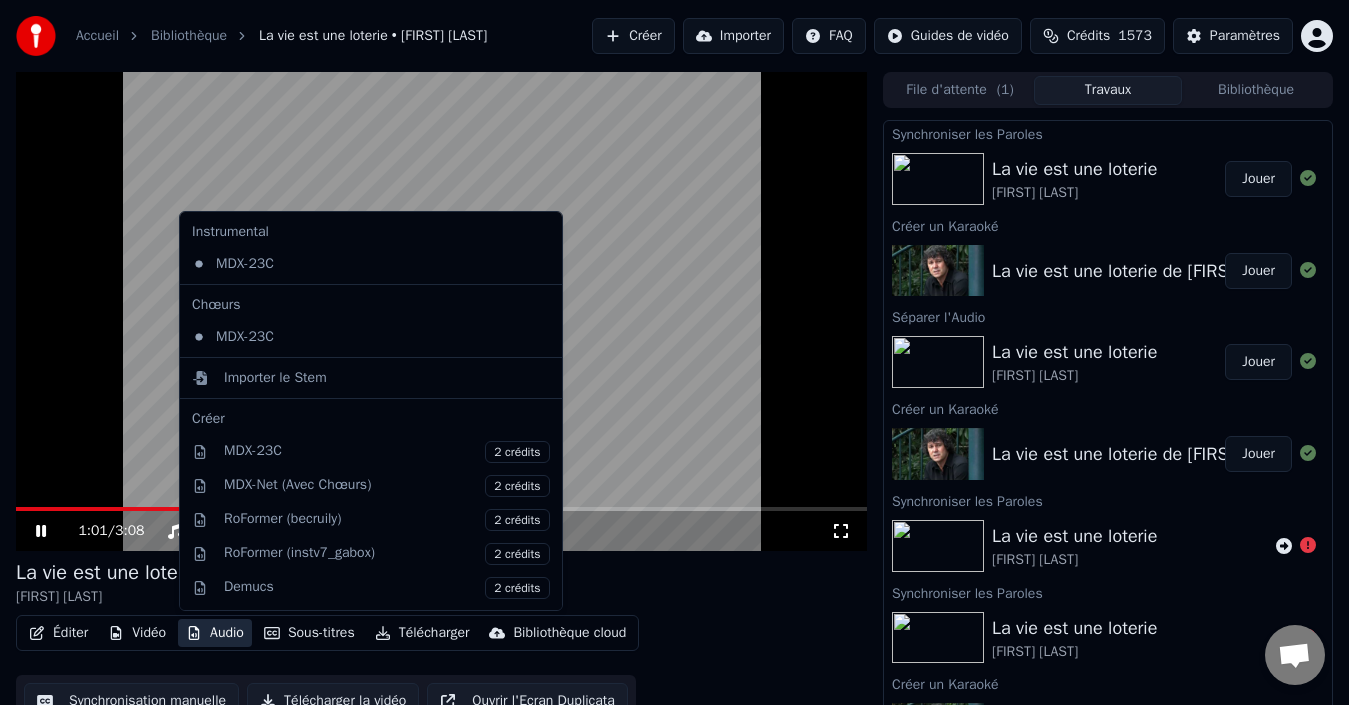 click on "Audio" at bounding box center (215, 633) 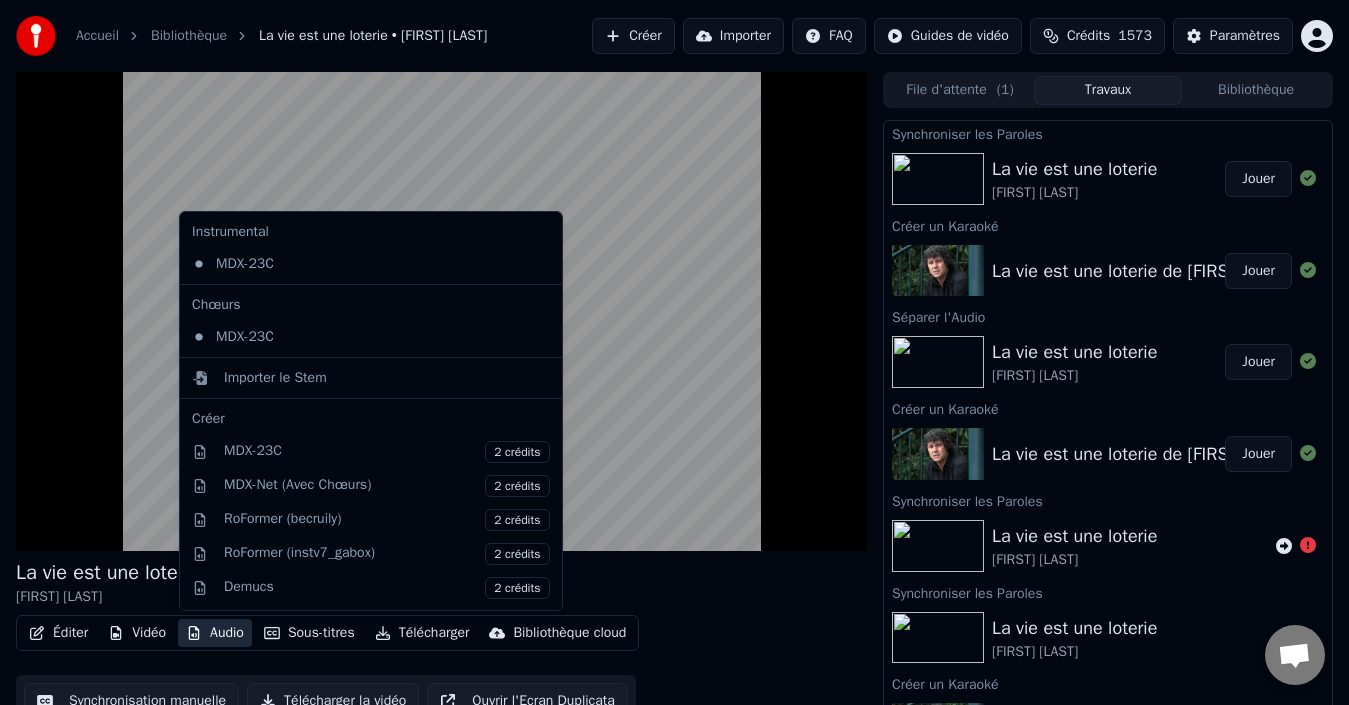 click on "La vie est une loterie [FIRST] [LAST]" at bounding box center (441, 583) 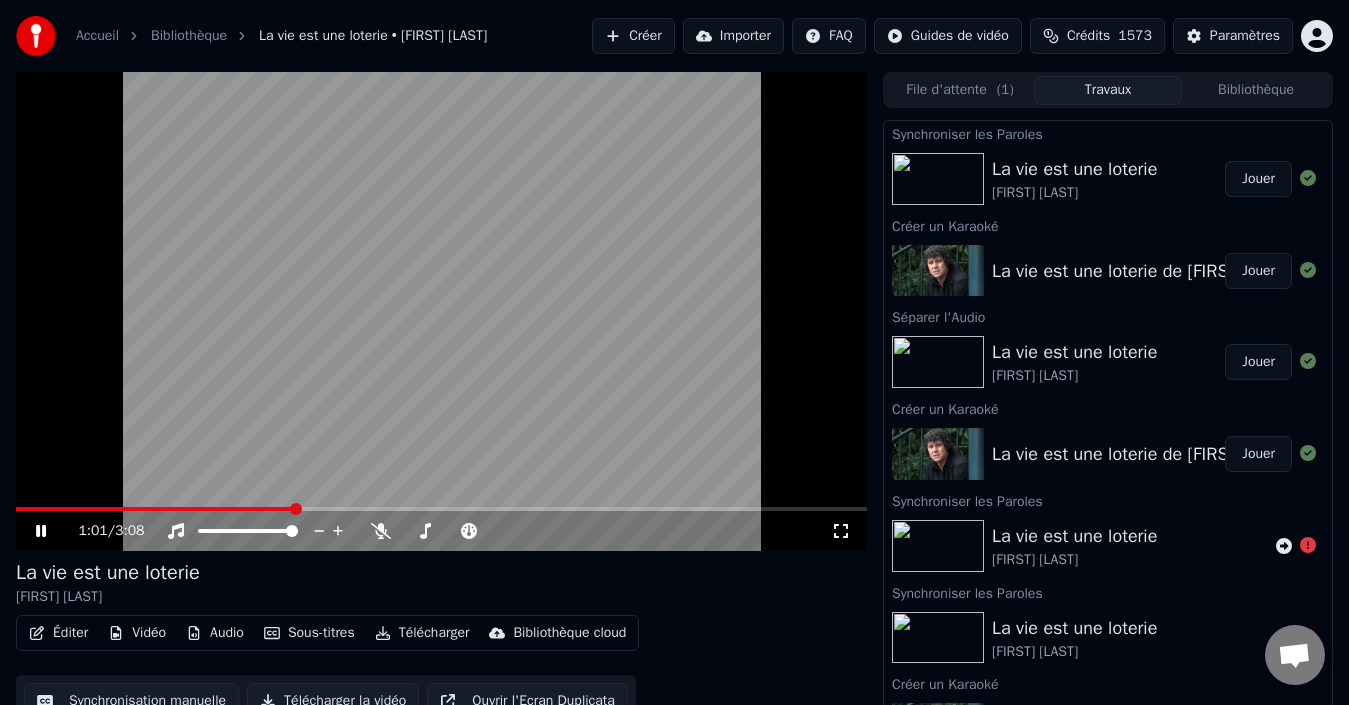 drag, startPoint x: 37, startPoint y: 530, endPoint x: 409, endPoint y: 593, distance: 377.29697 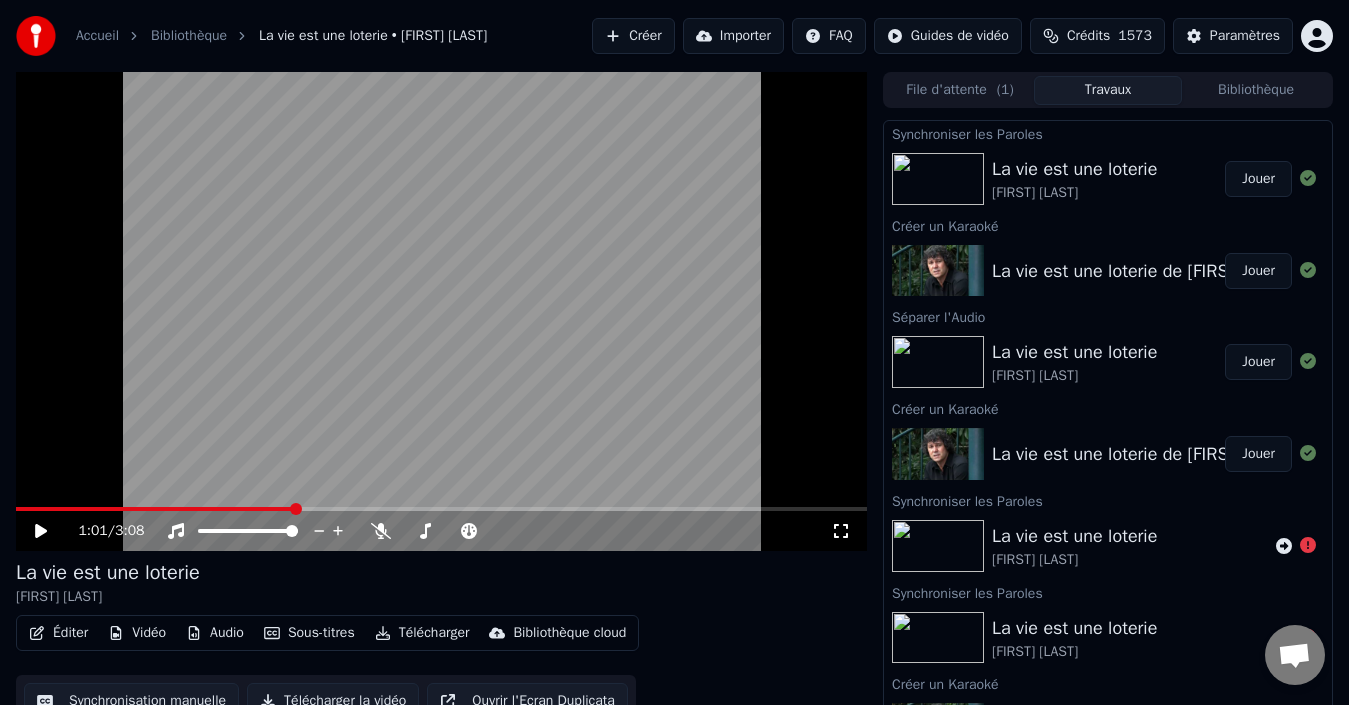 click on "Télécharger" at bounding box center [422, 633] 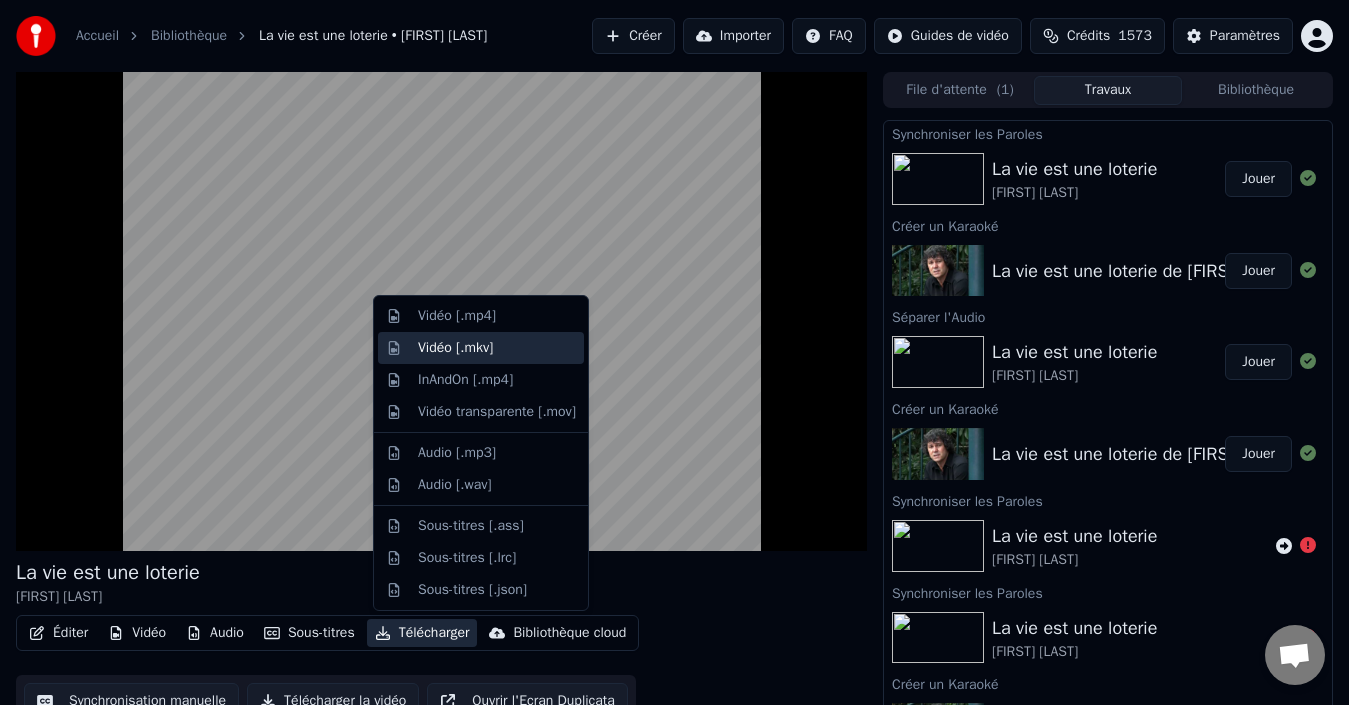 click on "Vidéo [.mkv]" at bounding box center (455, 348) 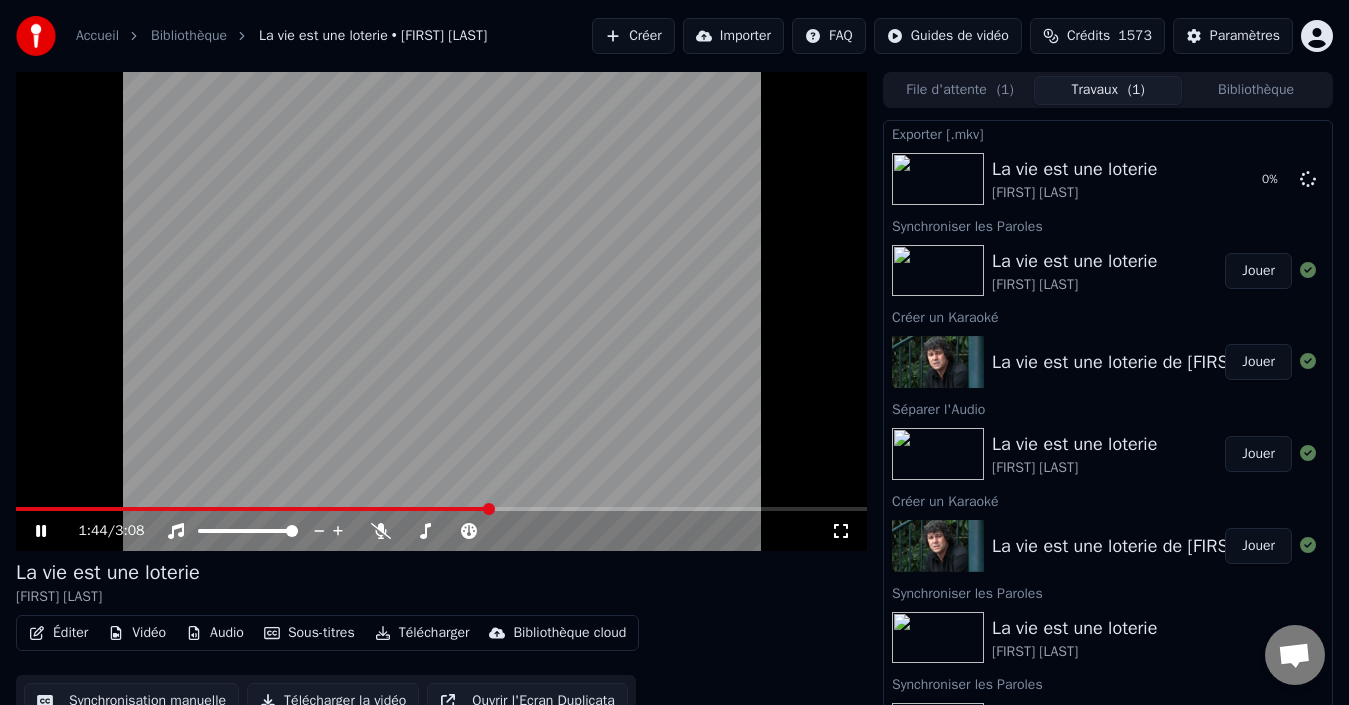 click 